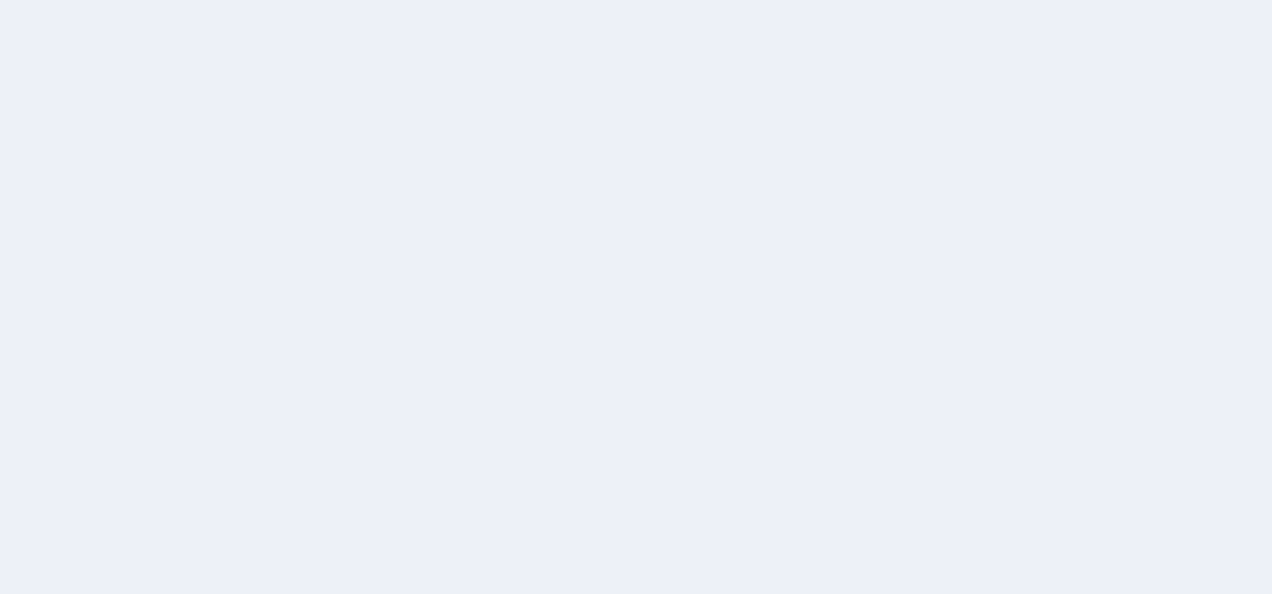 scroll, scrollTop: 0, scrollLeft: 0, axis: both 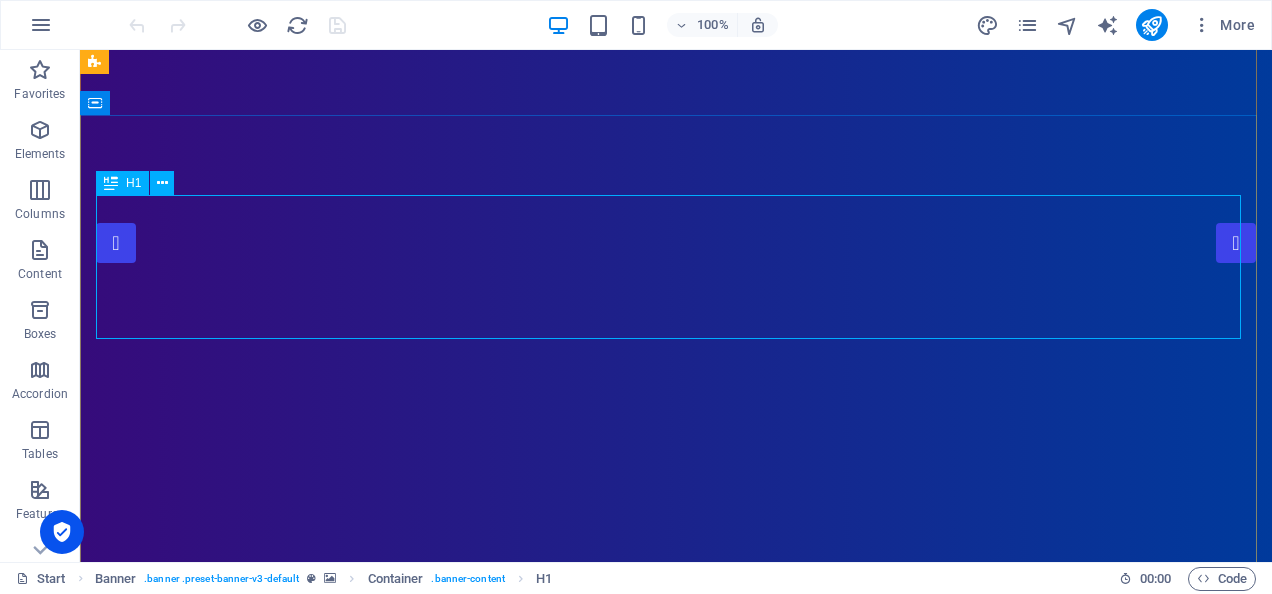 click on "JUNIXSYS" at bounding box center [676, 1146] 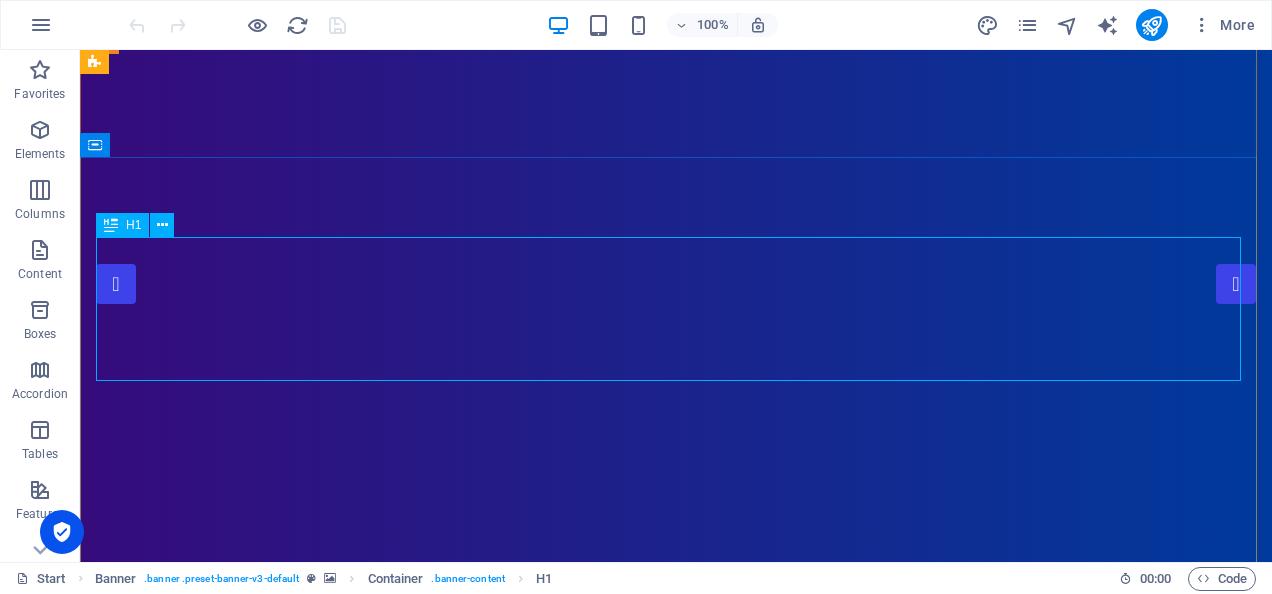 scroll, scrollTop: 20, scrollLeft: 0, axis: vertical 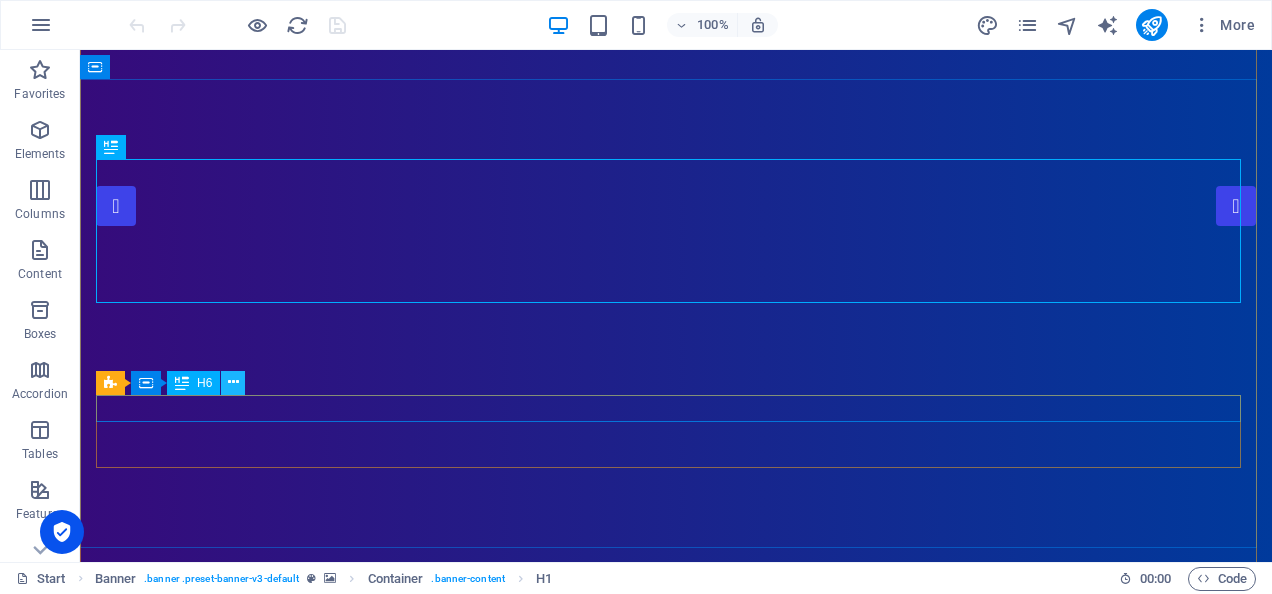 click at bounding box center [233, 382] 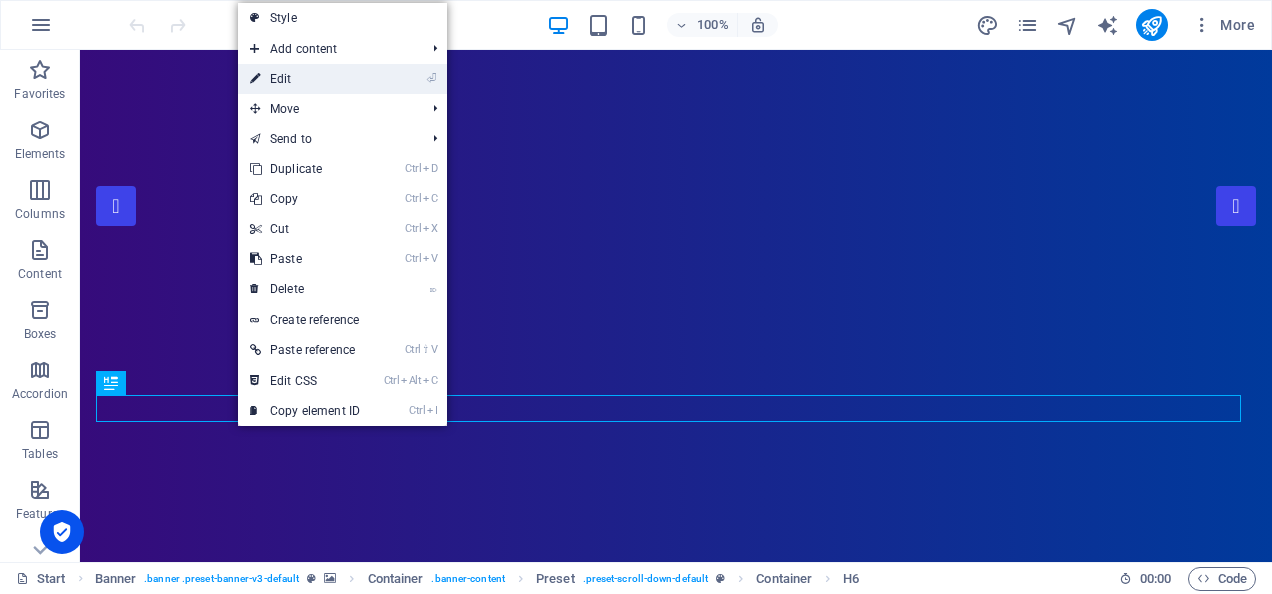 click on "⏎  Edit" at bounding box center (305, 79) 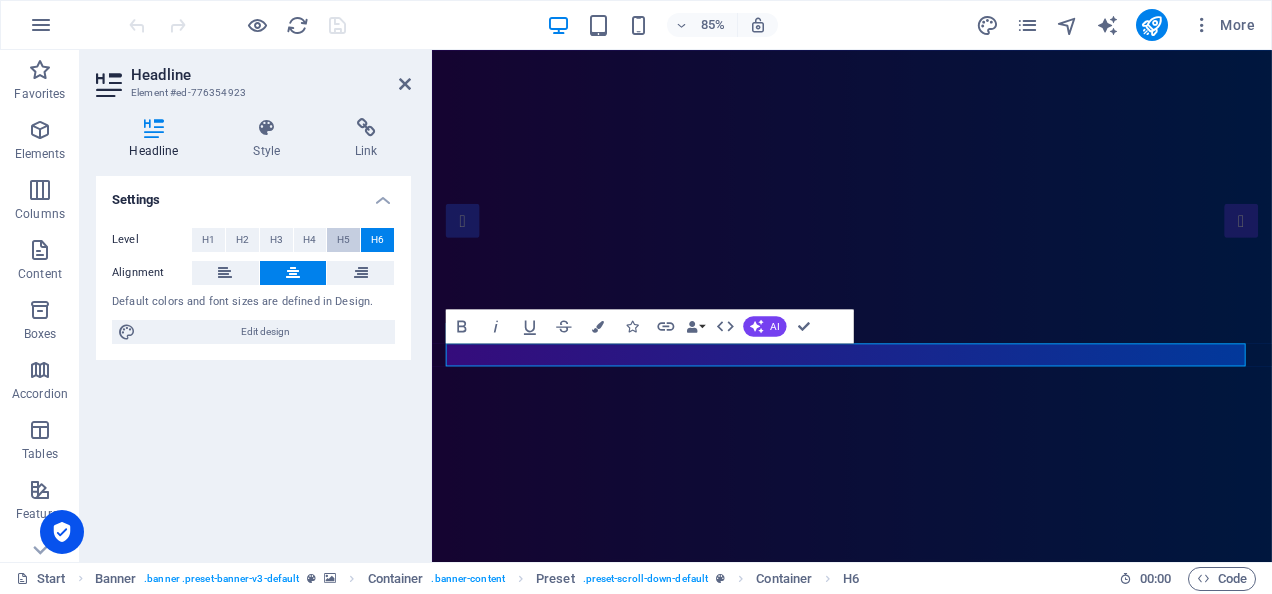 click on "H5" at bounding box center [343, 240] 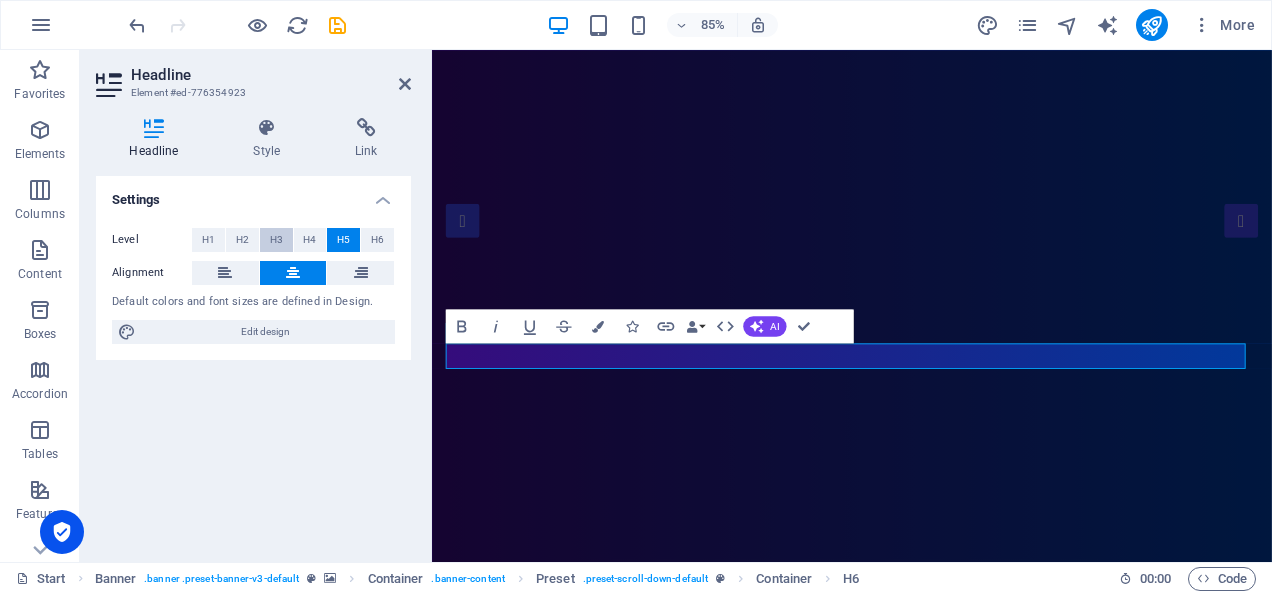click on "H3" at bounding box center [276, 240] 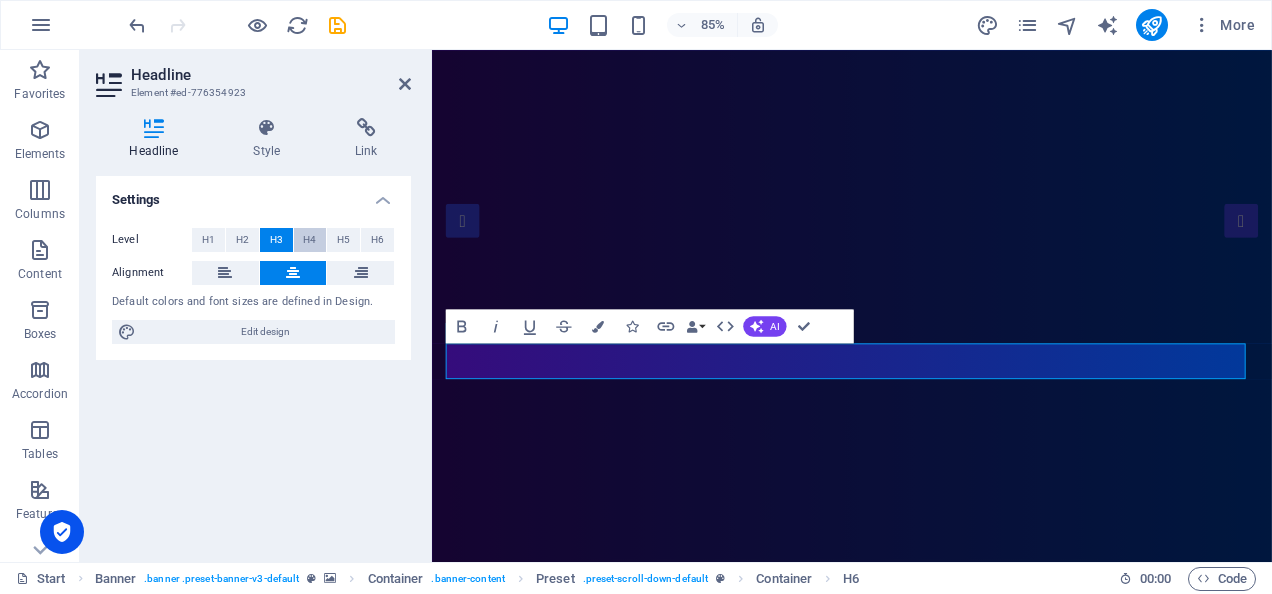 click on "H4" at bounding box center [309, 240] 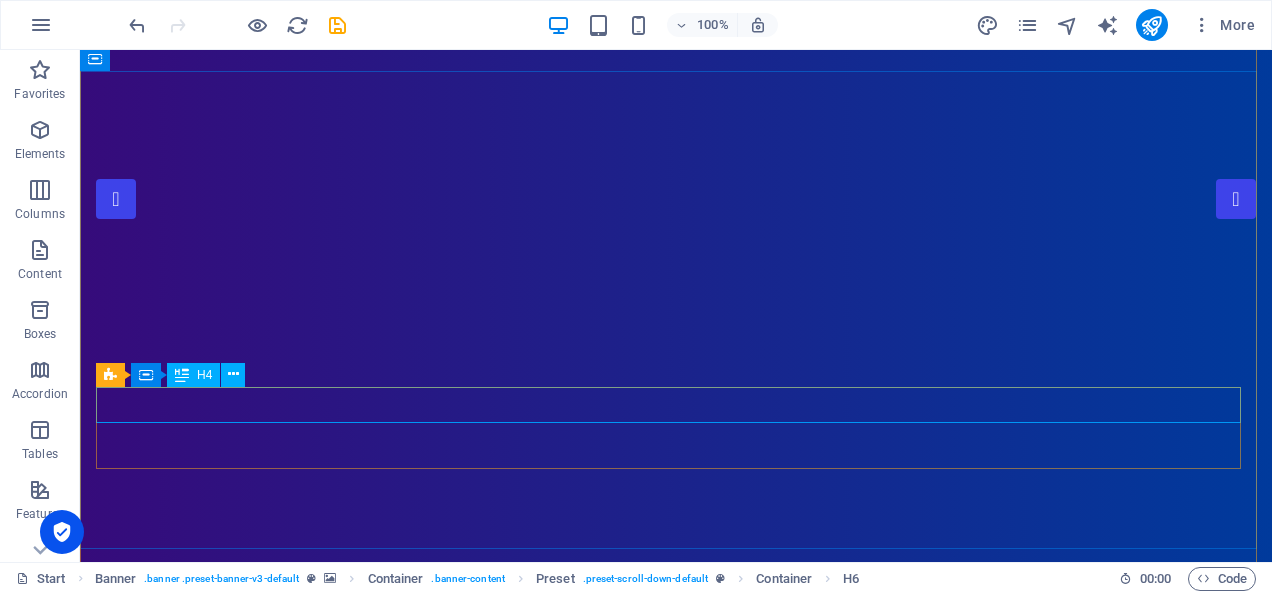 scroll, scrollTop: 108, scrollLeft: 0, axis: vertical 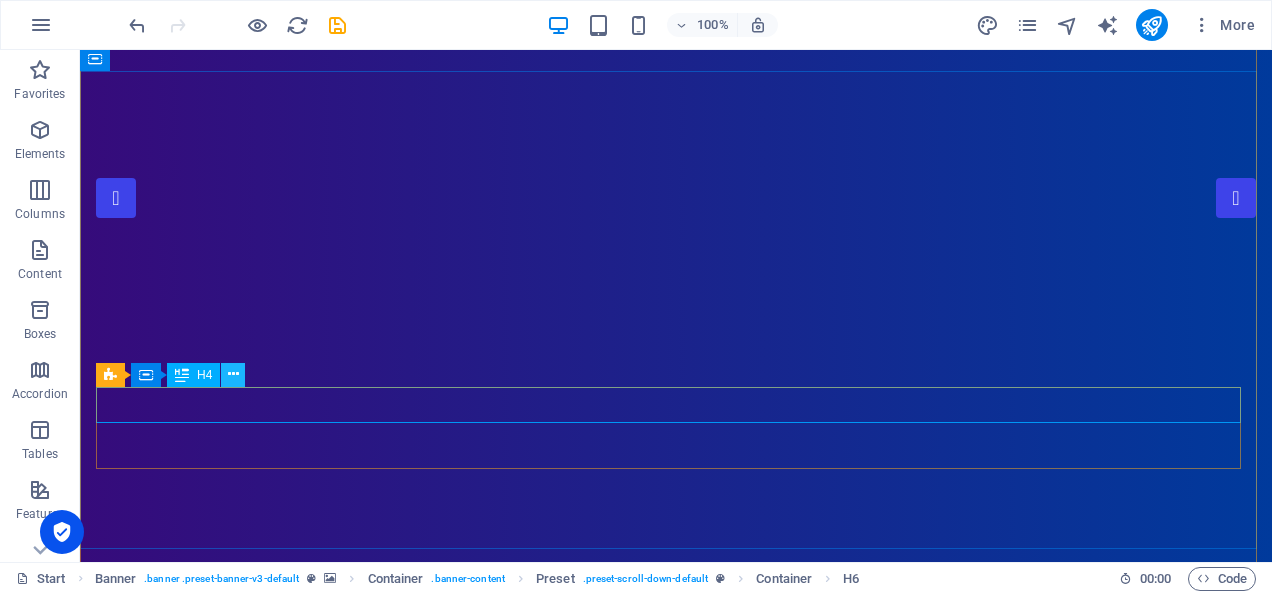 click at bounding box center (233, 374) 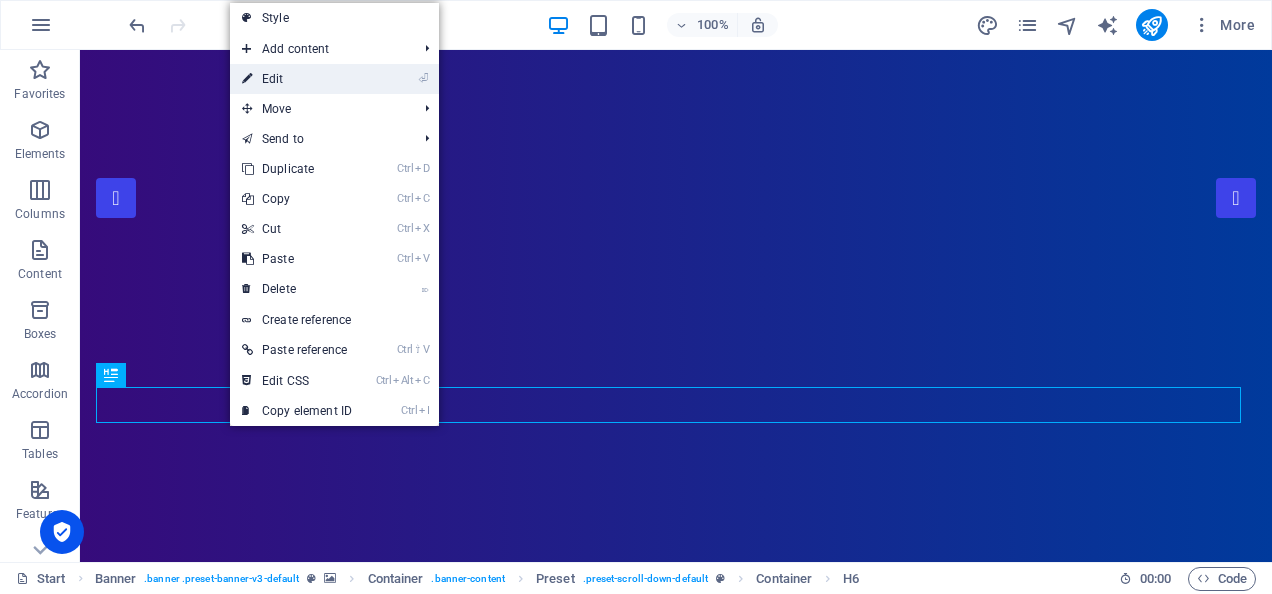 click on "⏎  Edit" at bounding box center (297, 79) 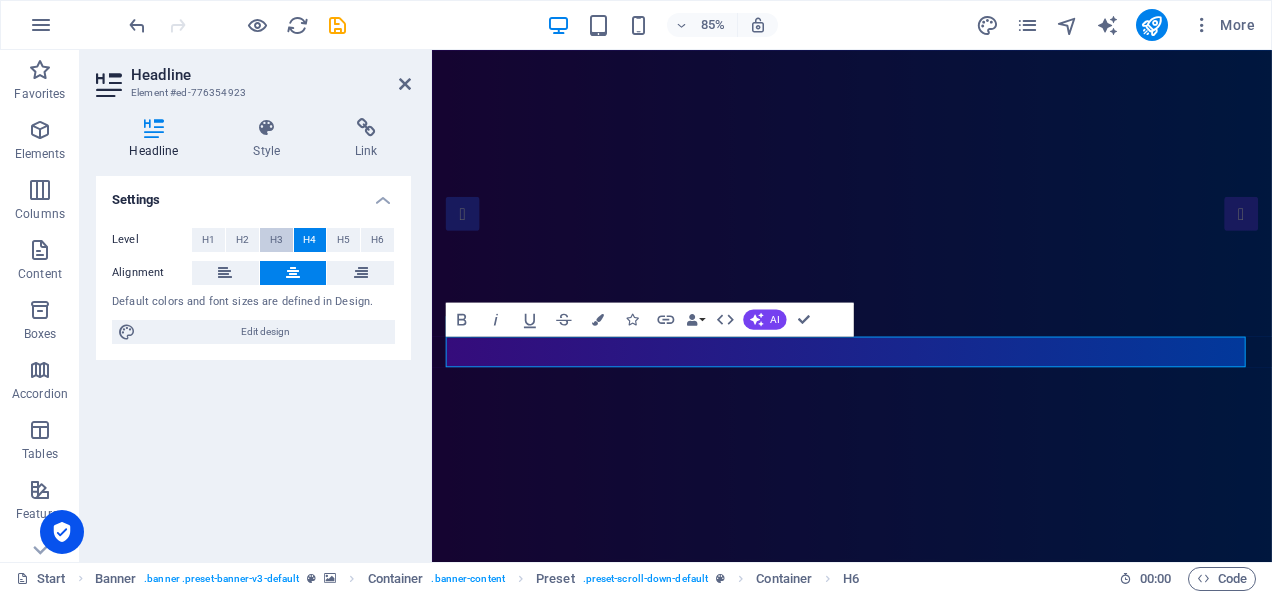 click on "H3" at bounding box center [276, 240] 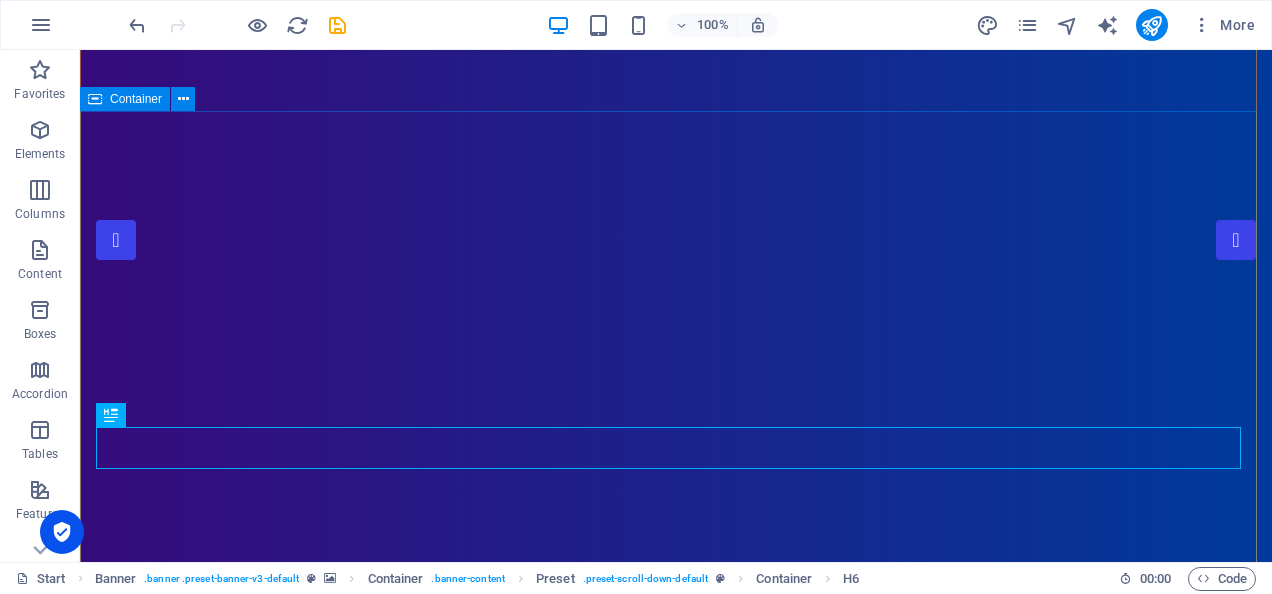 scroll, scrollTop: 65, scrollLeft: 0, axis: vertical 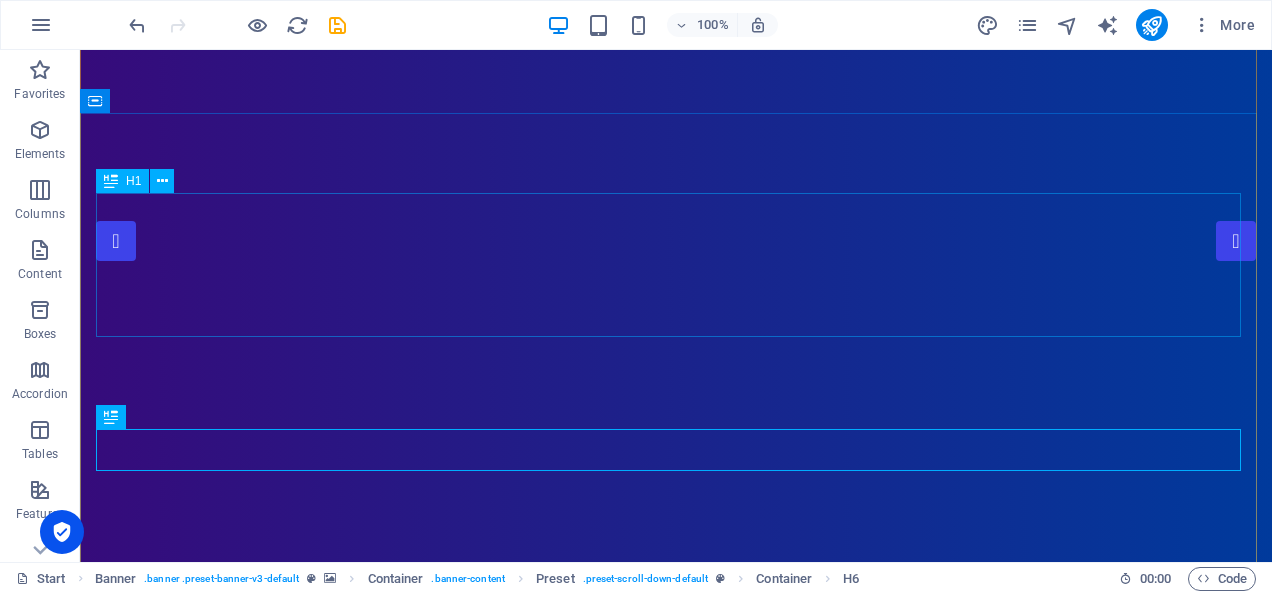 click on "JUNIXSYS" at bounding box center (676, 1159) 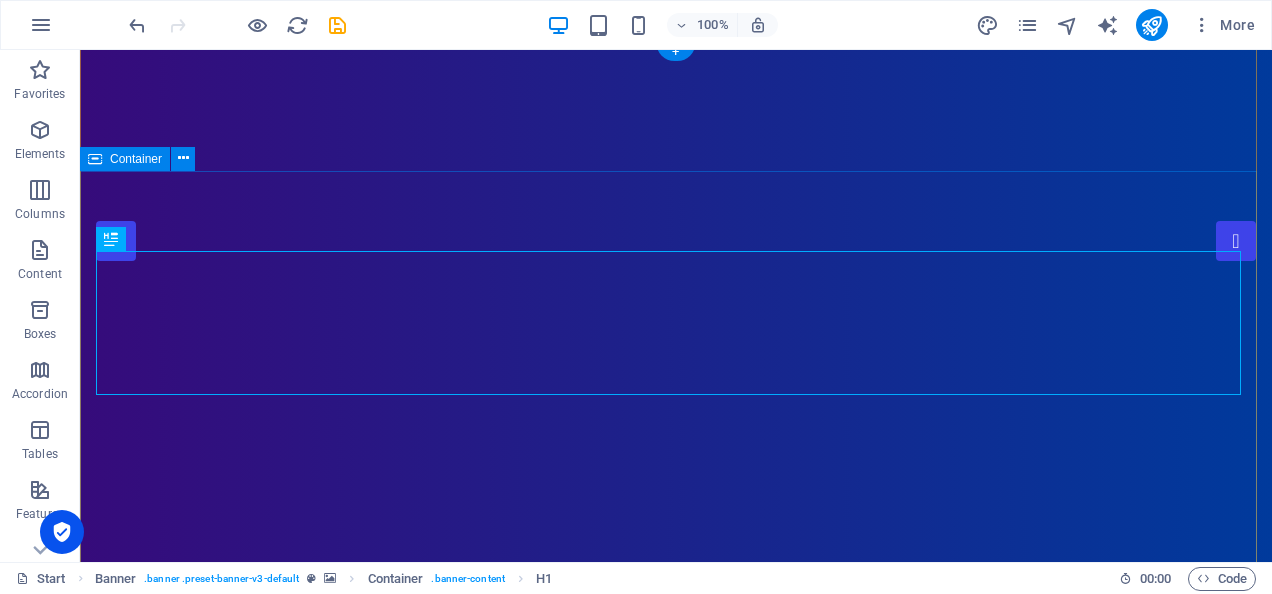 scroll, scrollTop: 0, scrollLeft: 0, axis: both 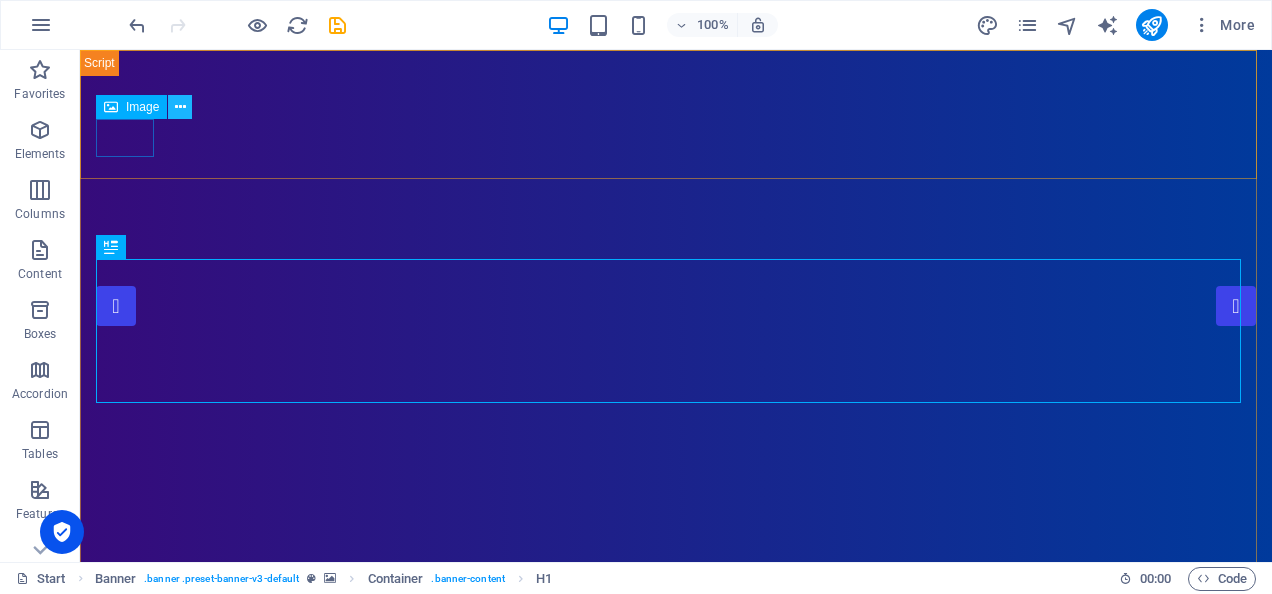 click at bounding box center [180, 107] 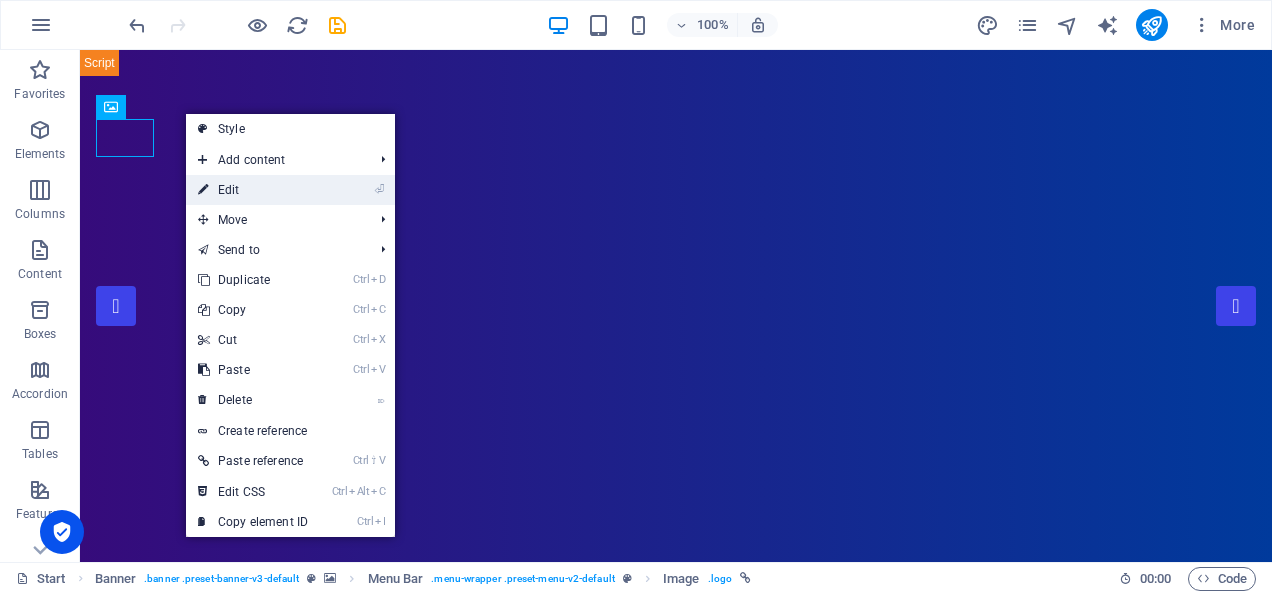 click on "⏎  Edit" at bounding box center [253, 190] 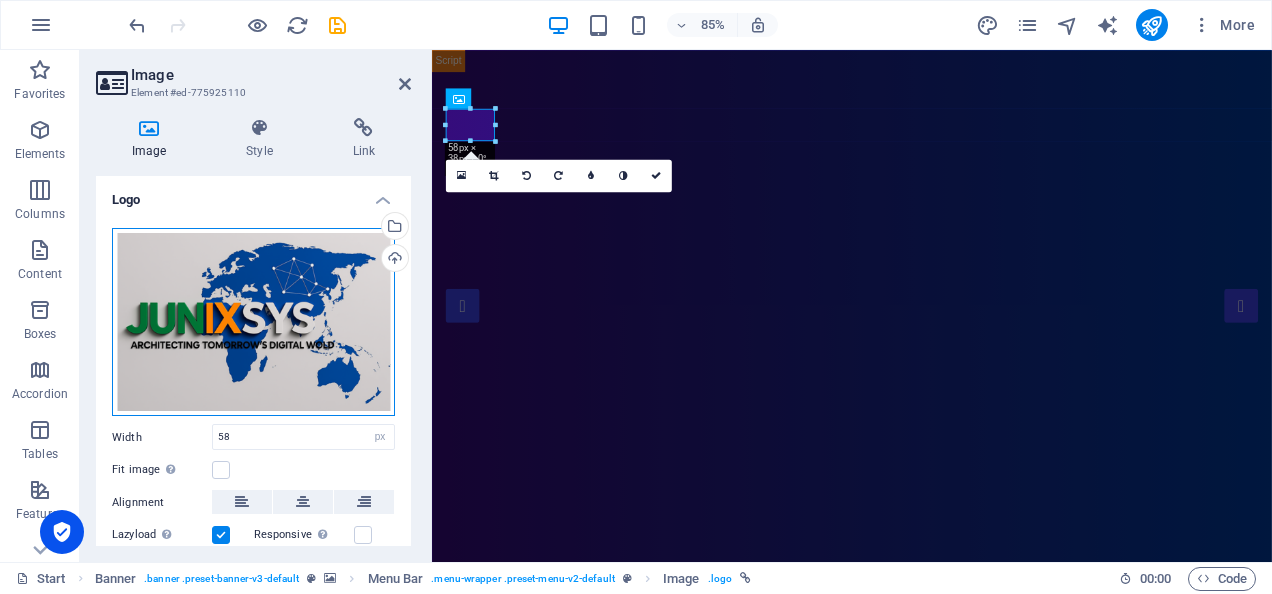 click on "Drag files here, click to choose files or select files from Files or our free stock photos & videos" at bounding box center (253, 322) 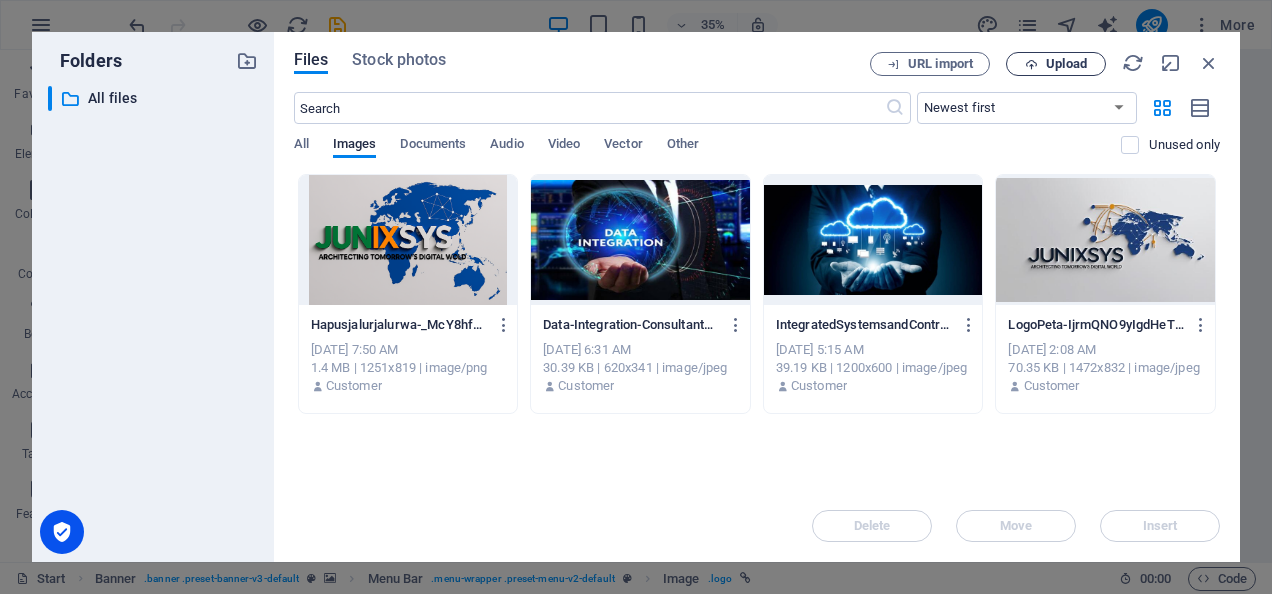 click on "Upload" at bounding box center [1066, 64] 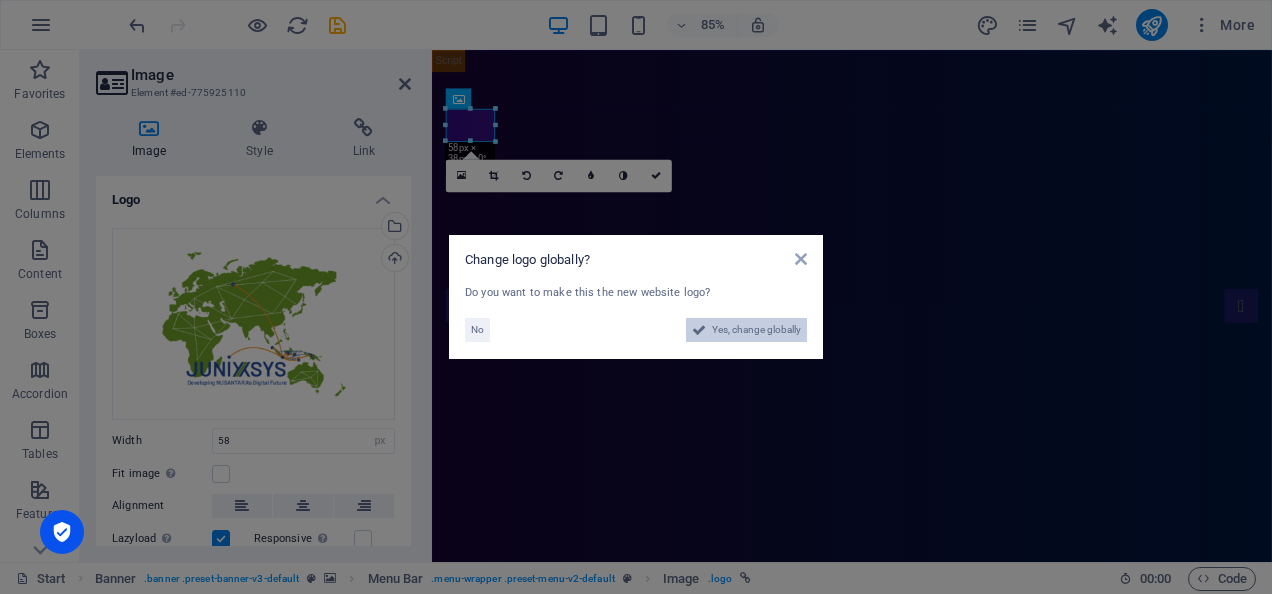 click on "Yes, change globally" at bounding box center [756, 330] 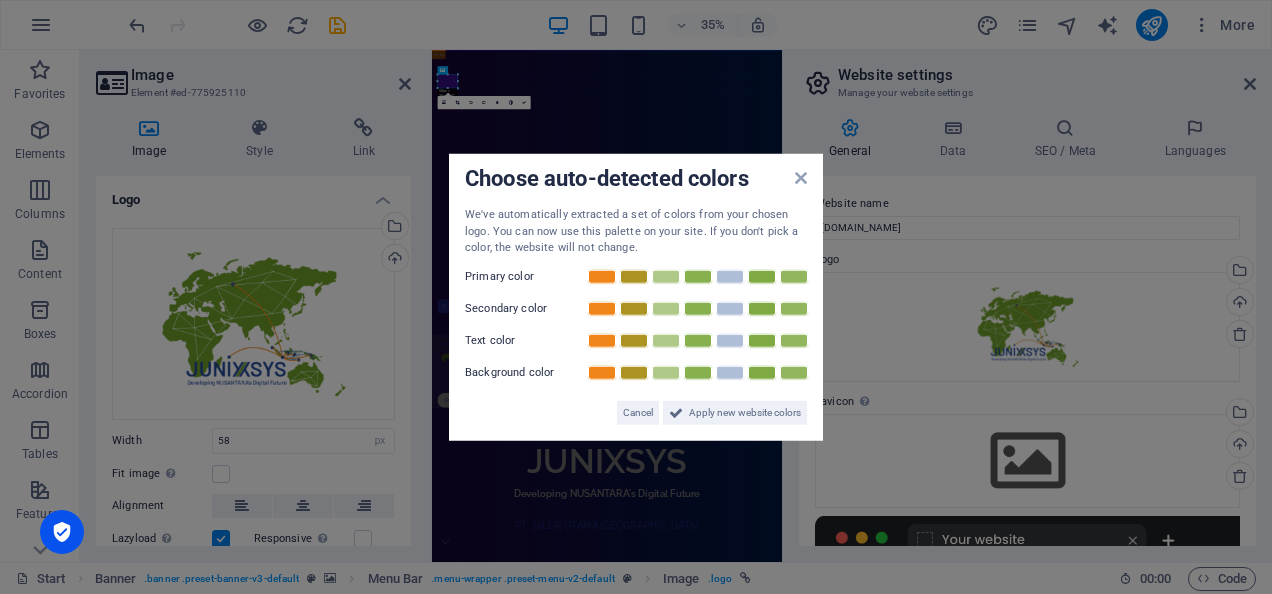 click on "Choose auto-detected colors We've automatically extracted a set of colors from your chosen logo. You can now use this palette on your site. If you don't pick a color, the website will not change.  Primary color Secondary color Text color Background color Cancel Apply new website colors" at bounding box center (636, 297) 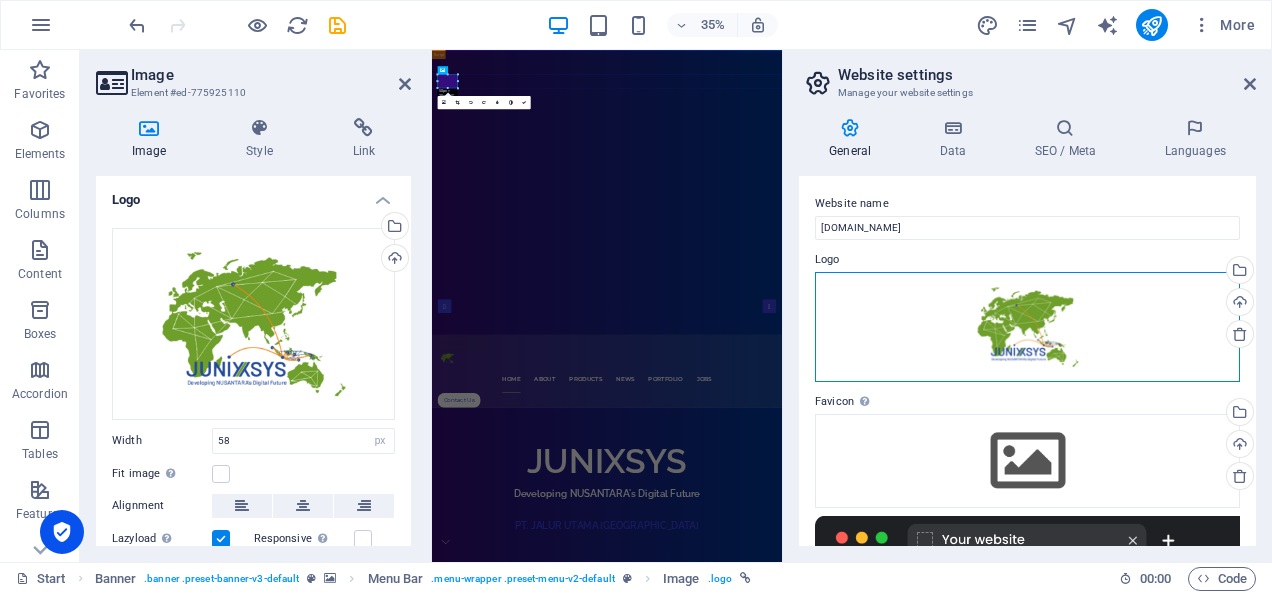 click on "Drag files here, click to choose files or select files from Files or our free stock photos & videos" at bounding box center [1027, 327] 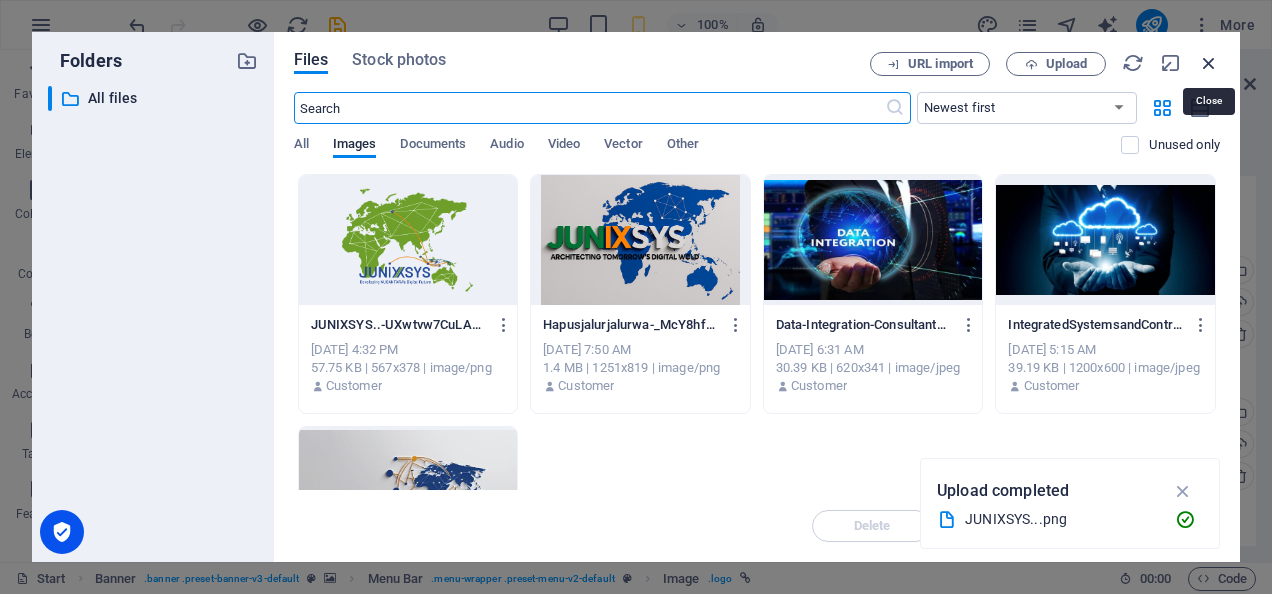 click at bounding box center (1209, 63) 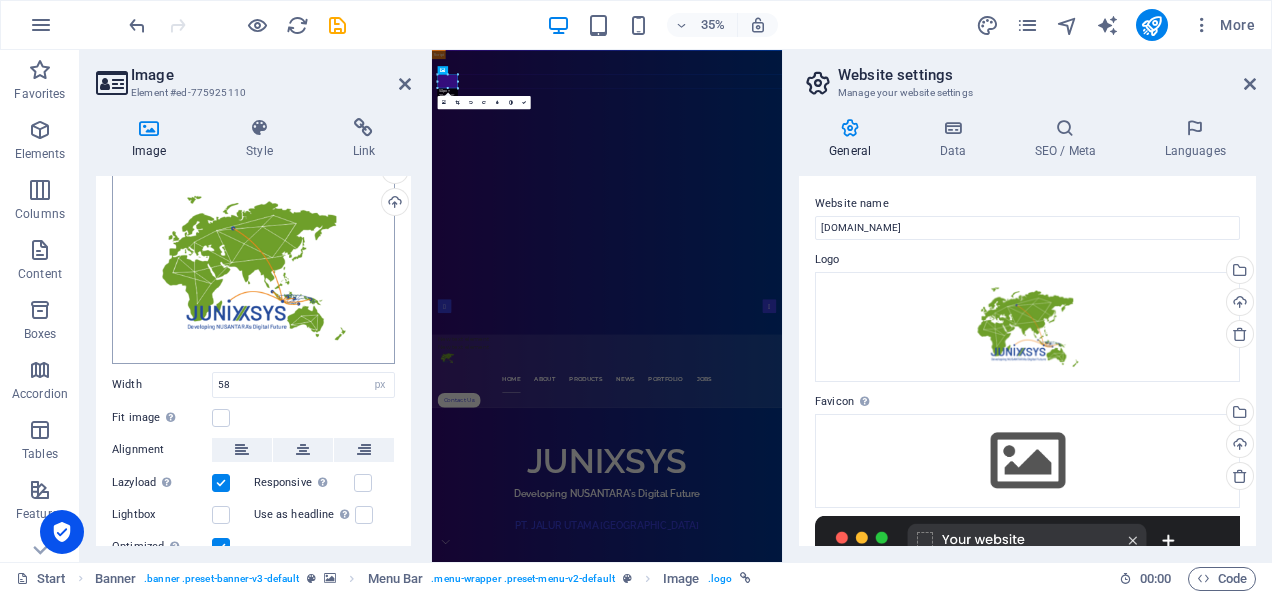 scroll, scrollTop: 34, scrollLeft: 0, axis: vertical 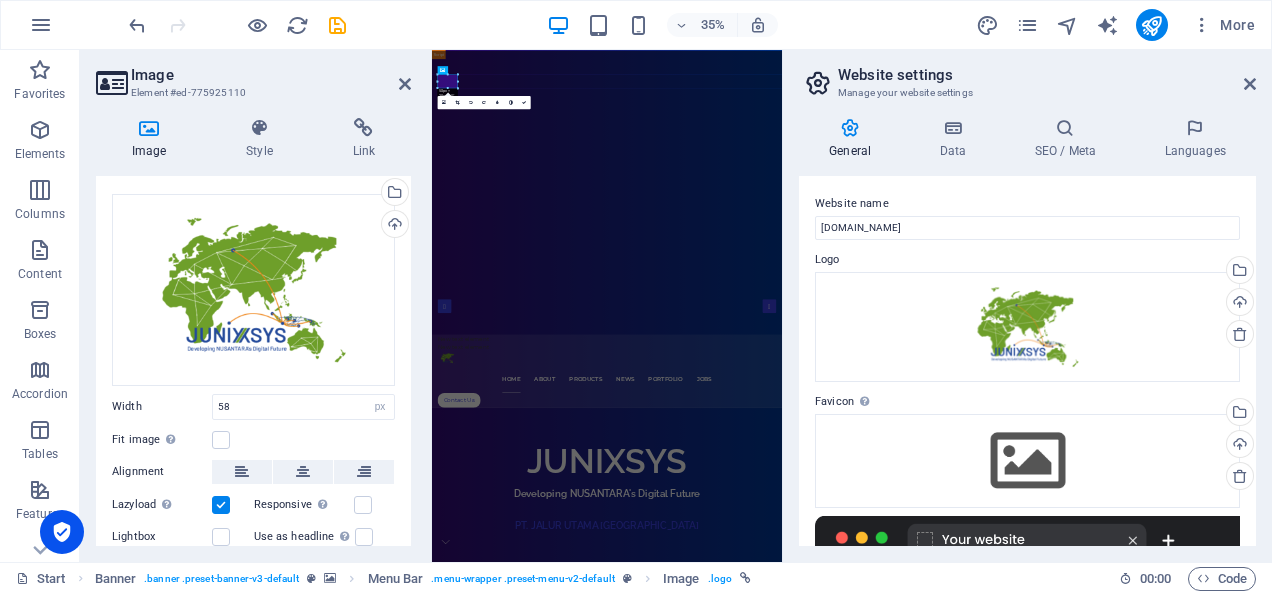 click on "Website settings" at bounding box center (1047, 75) 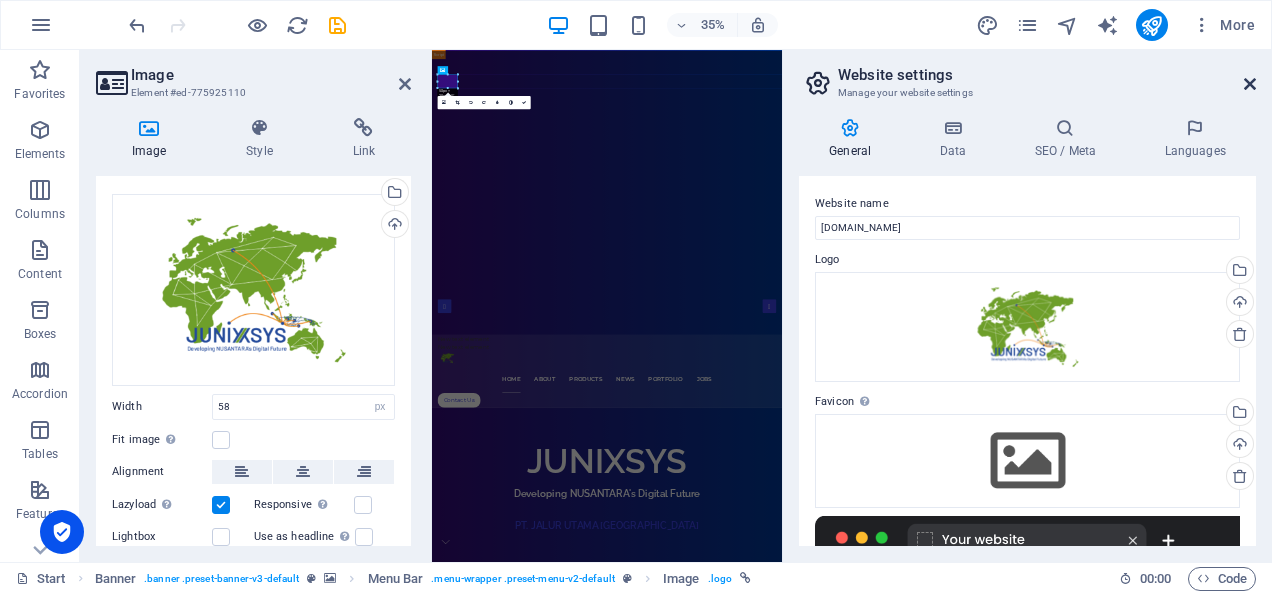 click at bounding box center [1250, 84] 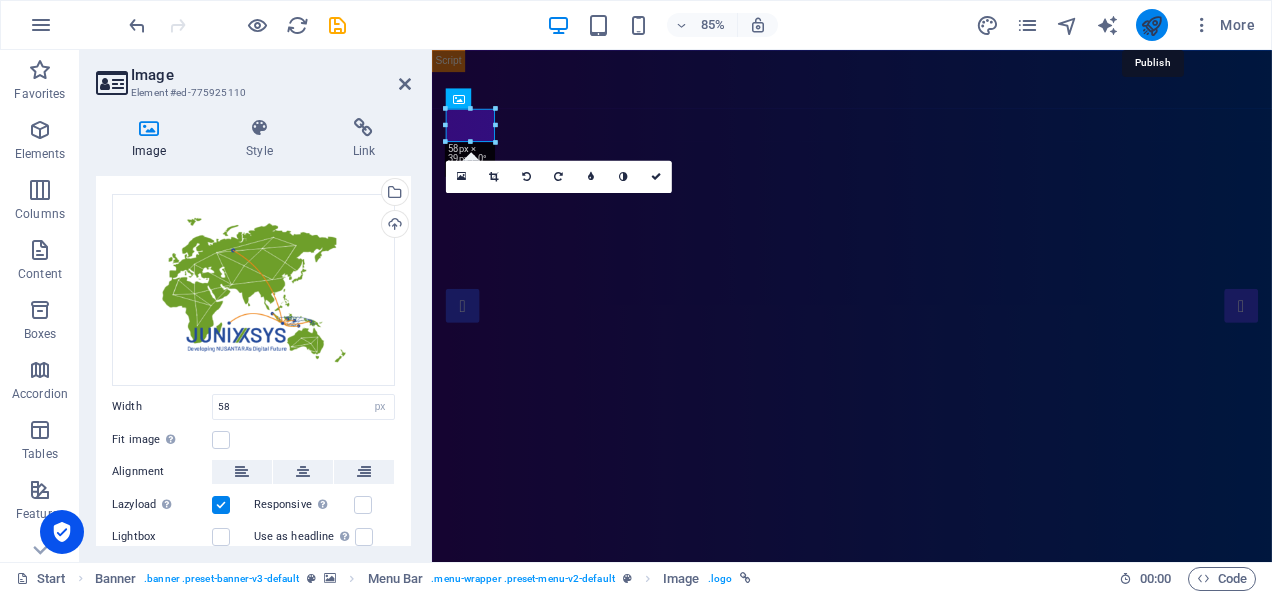 click at bounding box center (1151, 25) 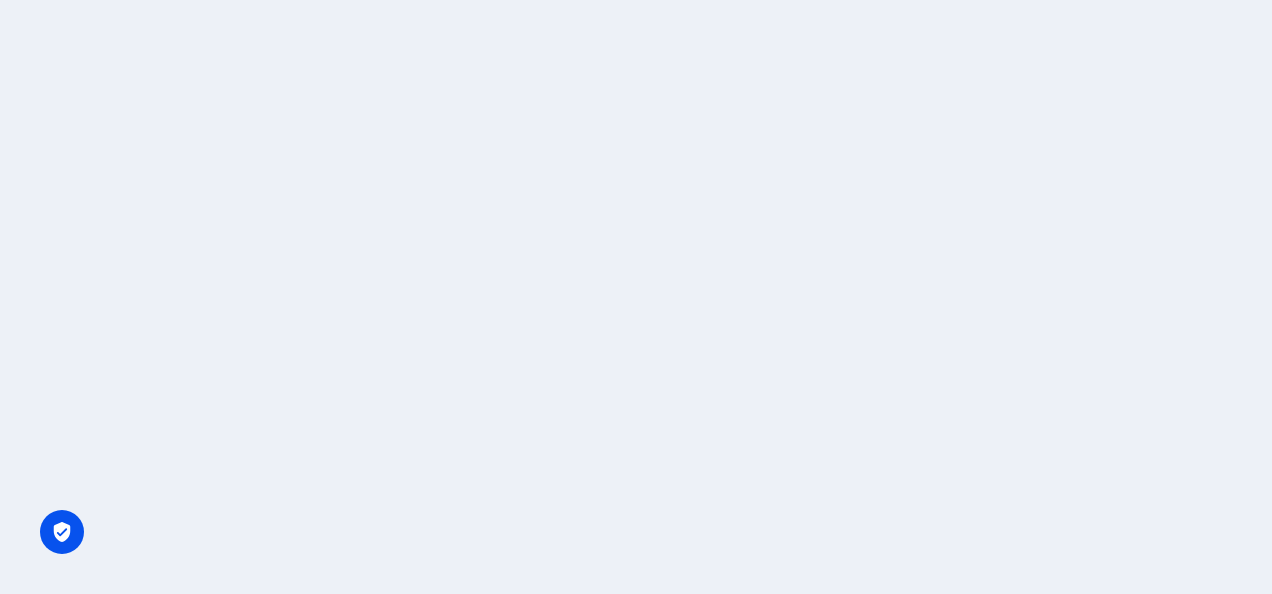 scroll, scrollTop: 0, scrollLeft: 0, axis: both 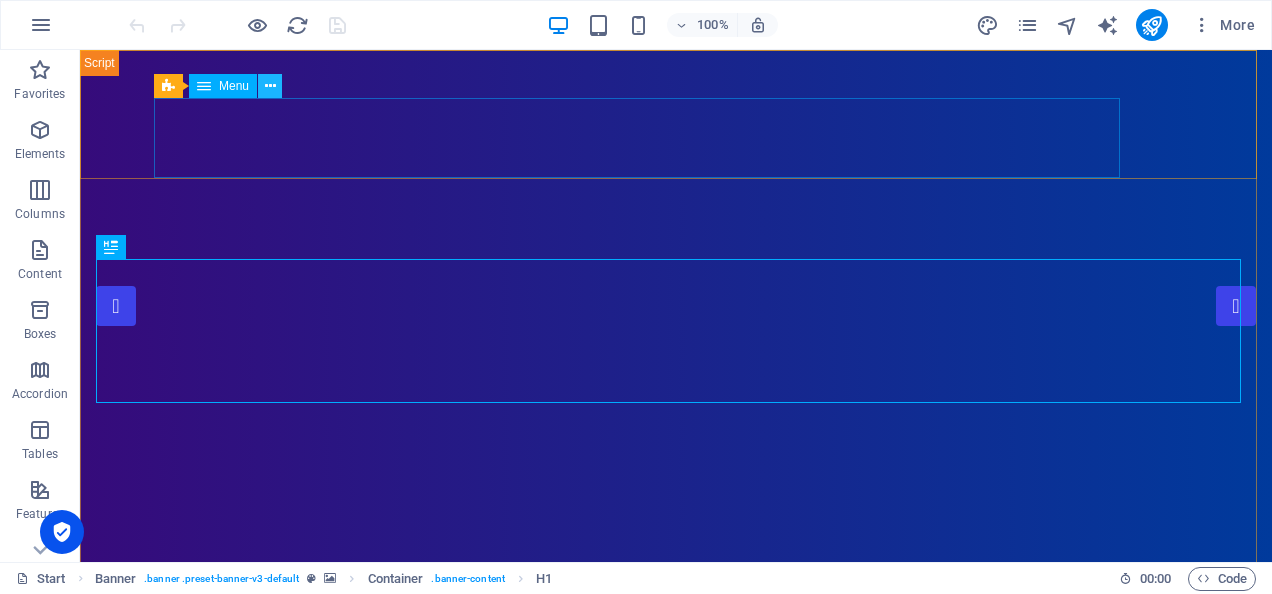 click at bounding box center (270, 86) 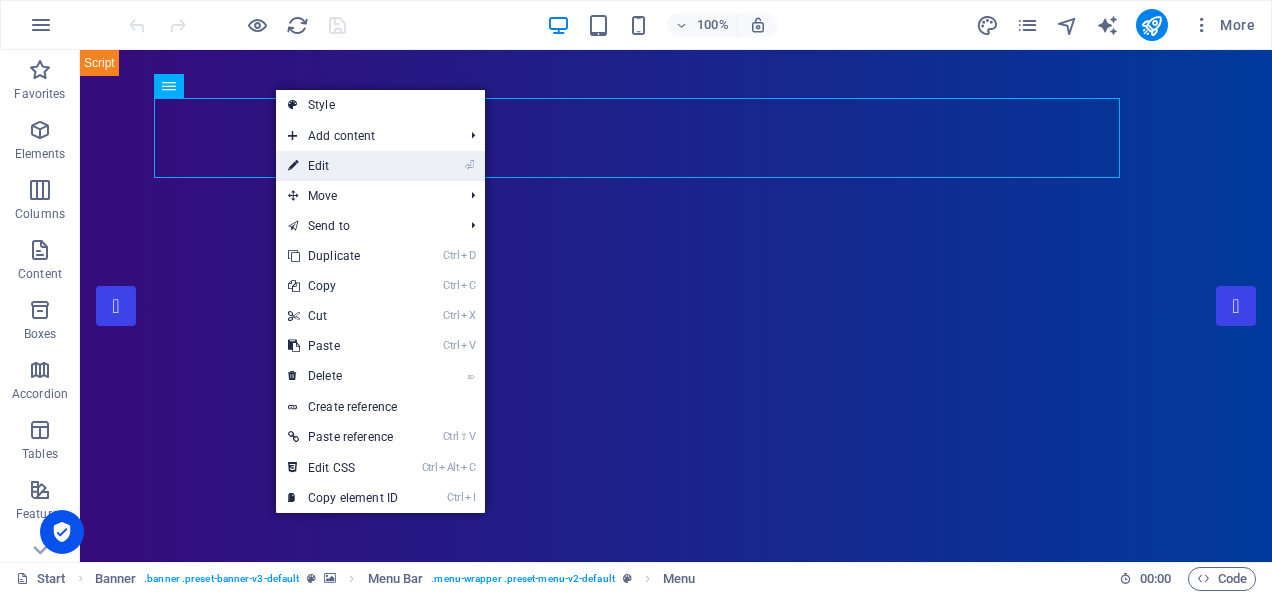 click on "⏎  Edit" at bounding box center [343, 166] 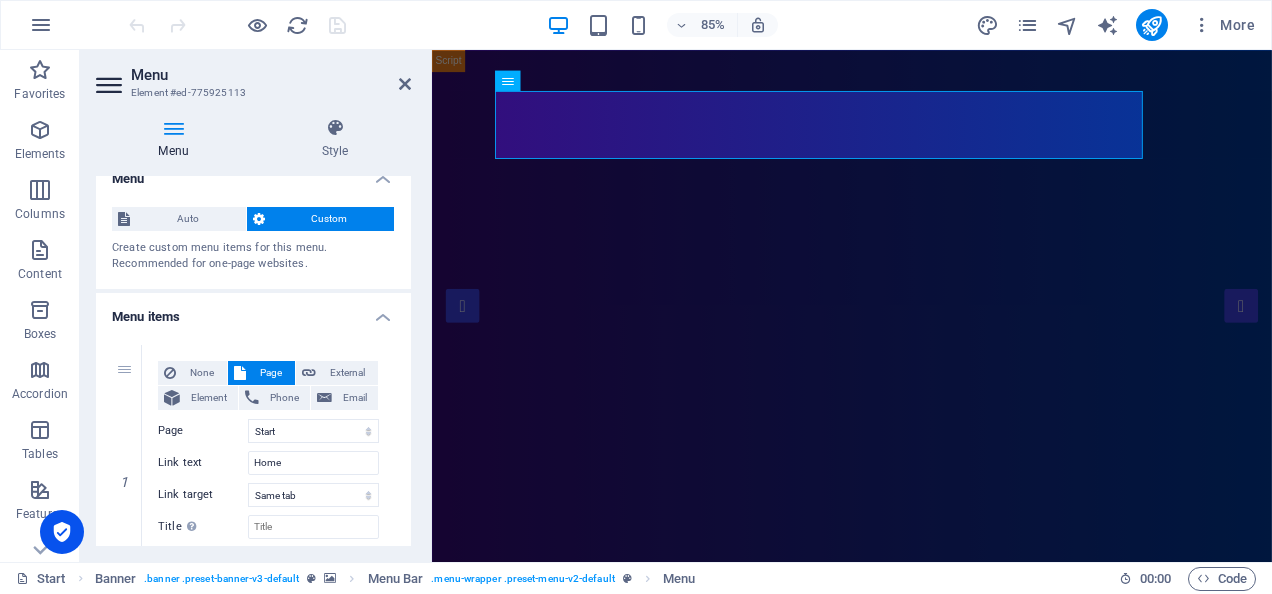 scroll, scrollTop: 0, scrollLeft: 0, axis: both 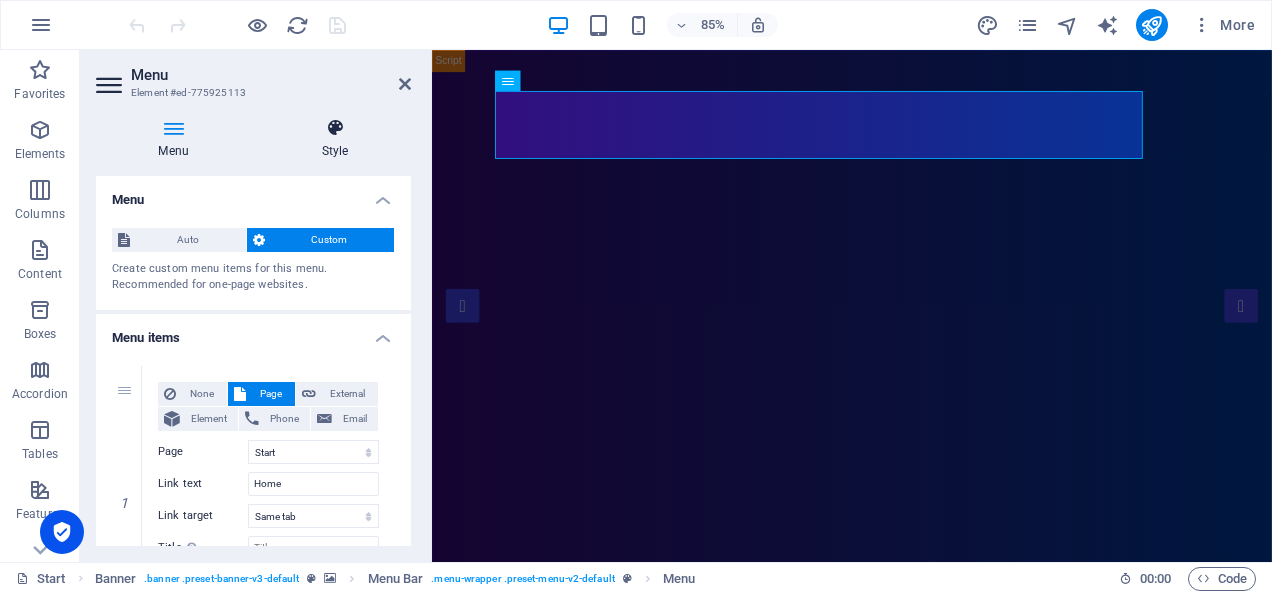 click at bounding box center [335, 128] 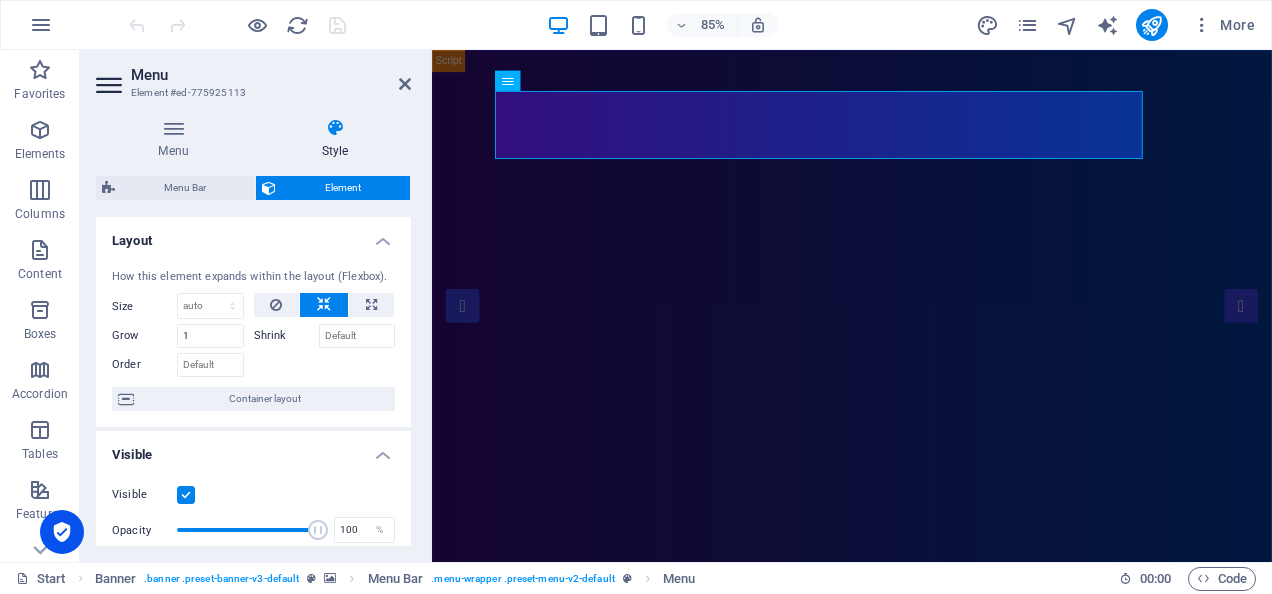 click at bounding box center (335, 128) 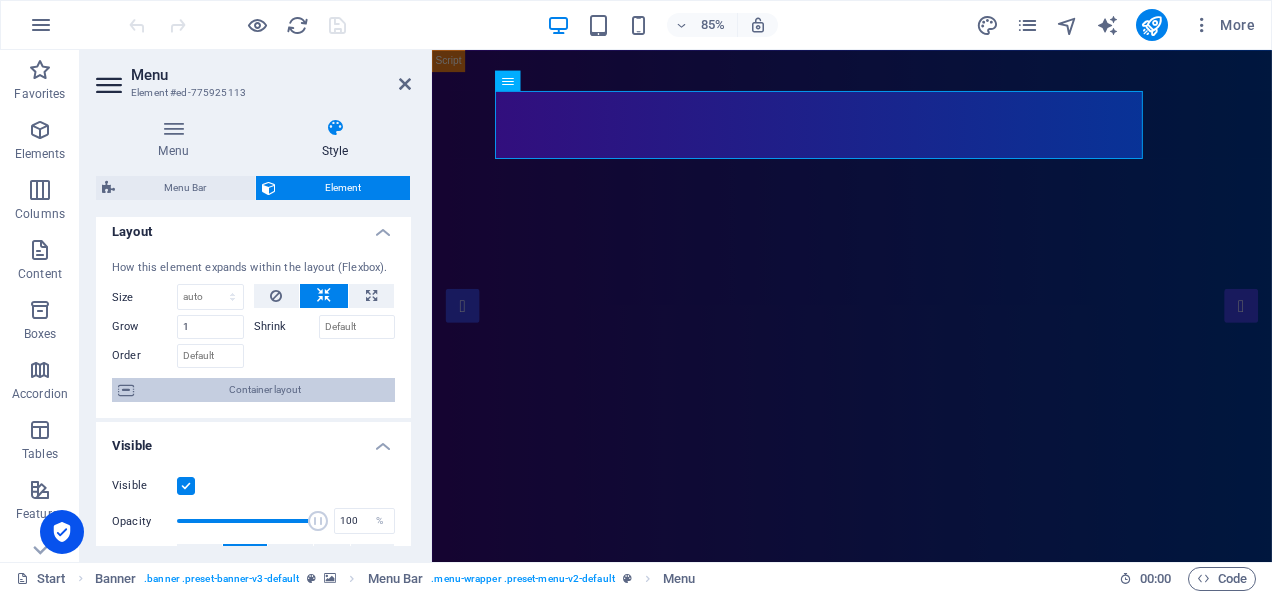 scroll, scrollTop: 0, scrollLeft: 0, axis: both 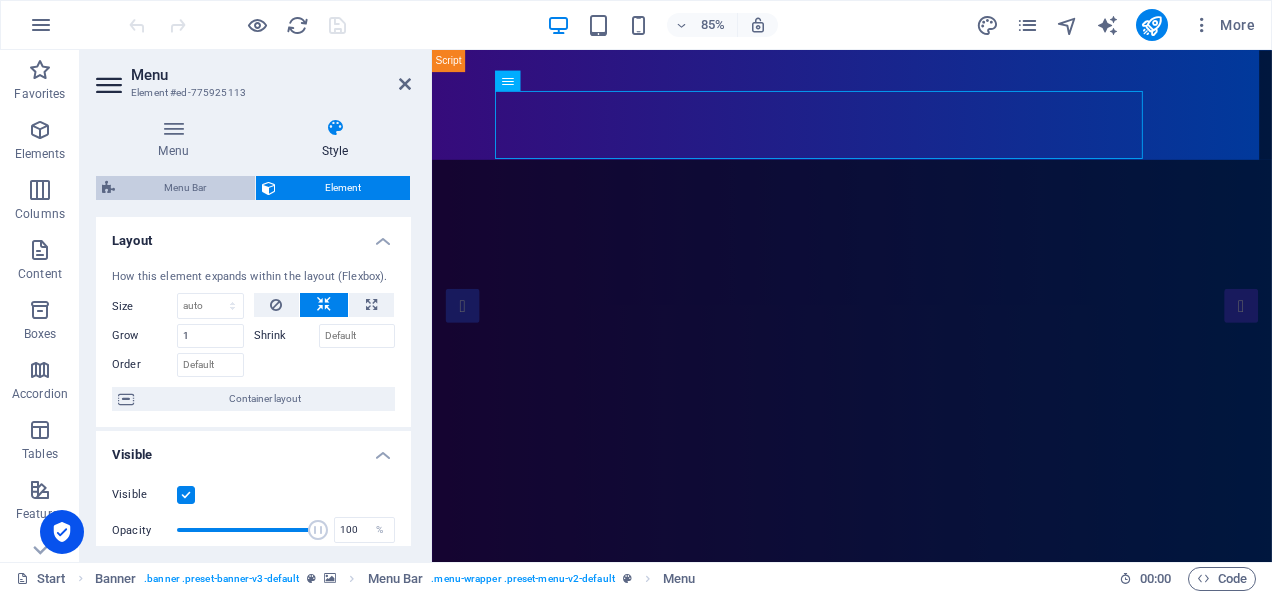 click on "Menu Bar" at bounding box center [185, 188] 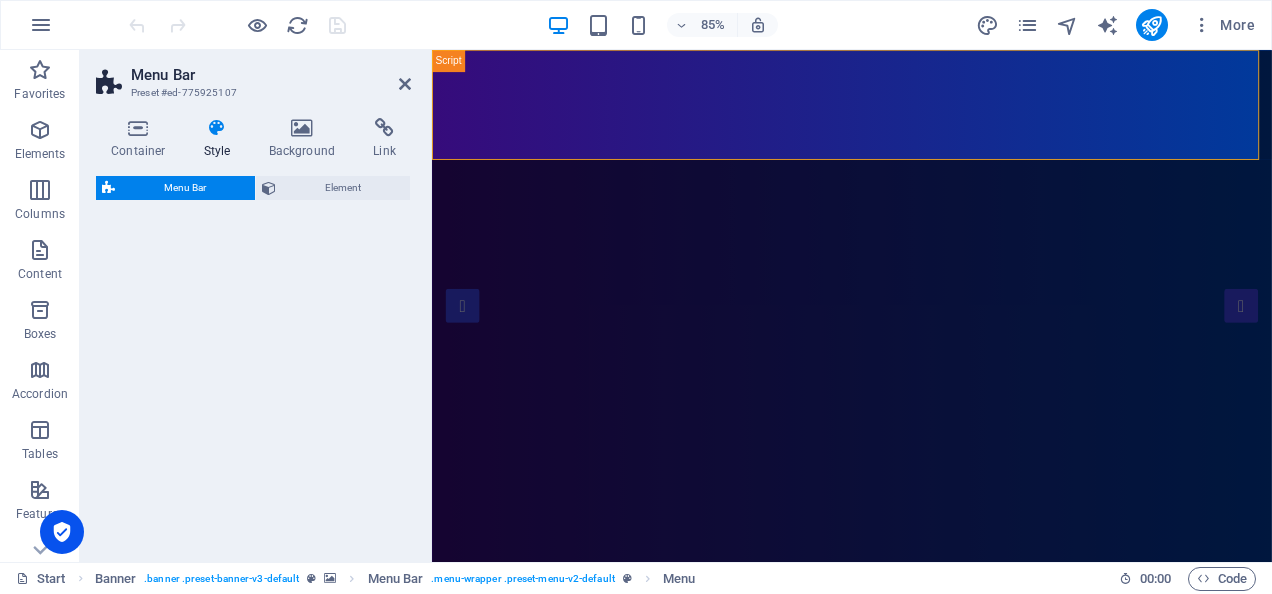 select on "rem" 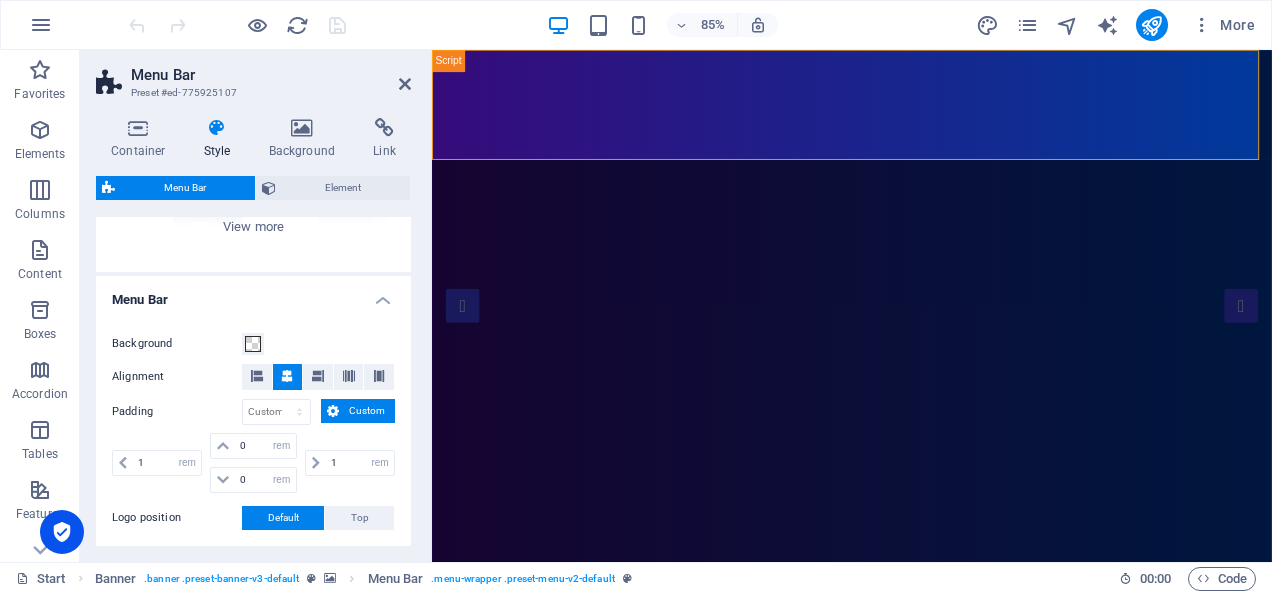 scroll, scrollTop: 288, scrollLeft: 0, axis: vertical 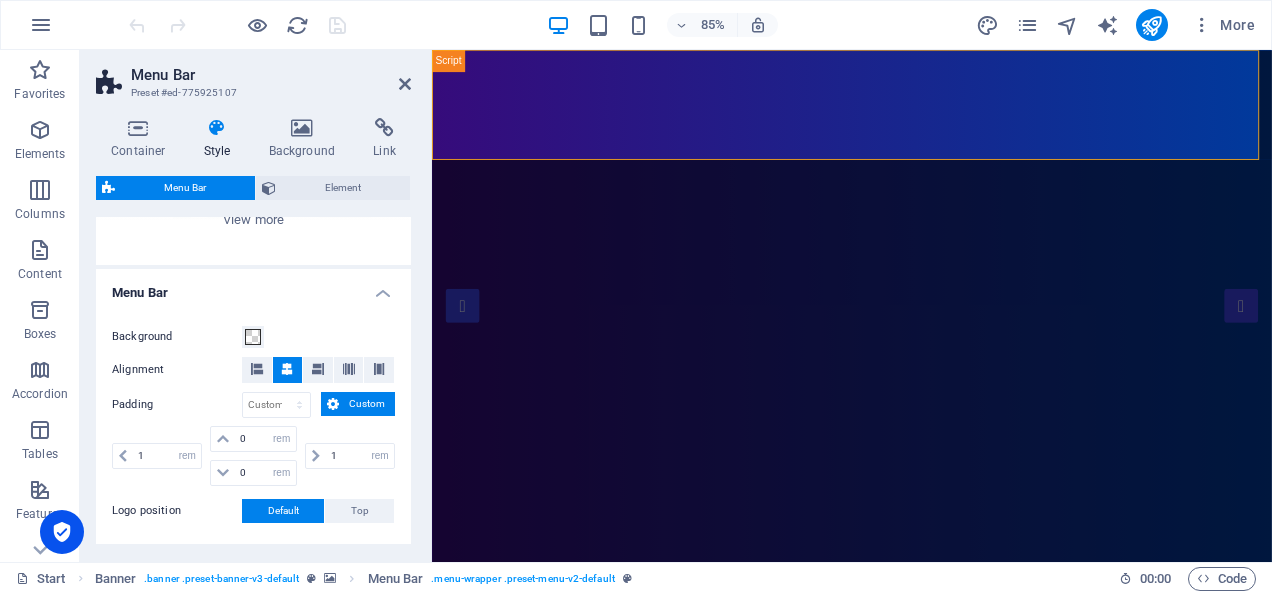 click on "Background Alignment Padding px rem % vh vw Custom Custom 1 px rem % vh vw 0 px rem % vh vw 0 px rem % vh vw 1 px rem % vh vw Logo position Default Top  - Padding 1 px rem % vh vw Custom Custom 1 px rem % vh vw 1 px rem % vh vw 1 px rem % vh vw 1 px rem % vh vw Menu width Default Wide  - Padding 0 px rem % vh vw Custom Custom 0 px rem % vh vw 0 px rem % vh vw 0 px rem % vh vw 0 px rem % vh vw  - Background" at bounding box center (253, 424) 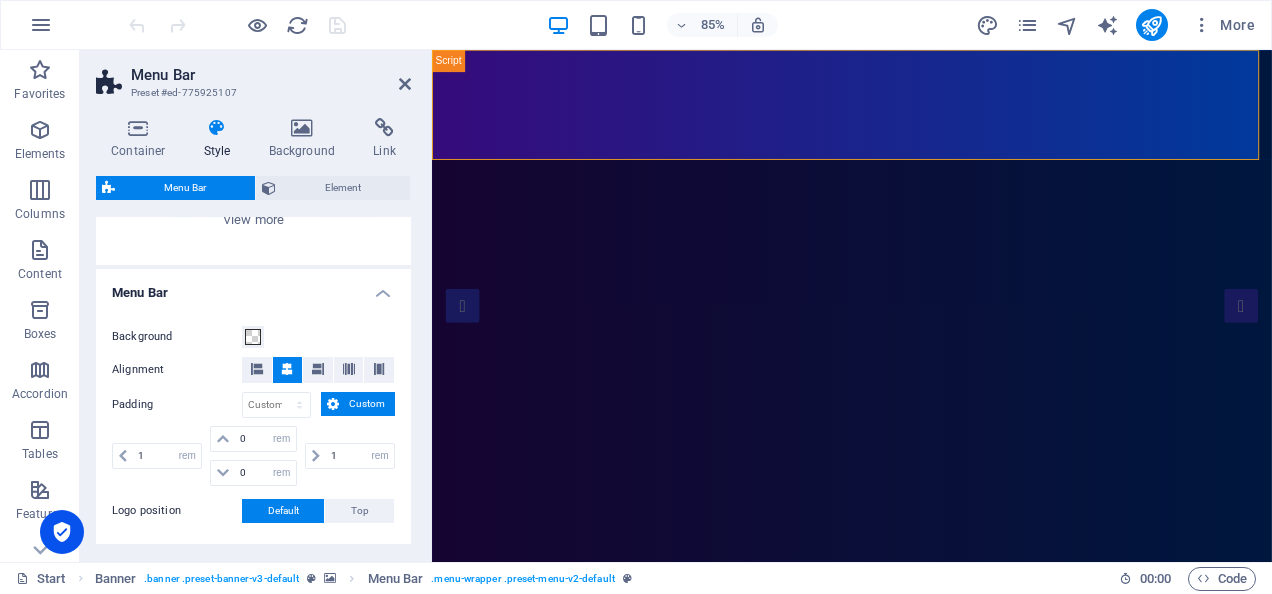 click on "Container Style Background Link Size Height Default px rem % vh vw Min. height None px rem % vh vw Width Default px rem % em vh vw Min. width None px rem % vh vw Content width Default Custom width Width Default px rem % em vh vw Min. width None px rem % vh vw Default padding Custom spacing Default content width and padding can be changed under Design. Edit design Layout (Flexbox) Alignment Determines the flex direction. Default Main axis Determine how elements should behave along the main axis inside this container (justify content). Default Side axis Control the vertical direction of the element inside of the container (align items). Default Wrap Default On Off Fill Controls the distances and direction of elements on the y-axis across several lines (align content). Default Accessibility ARIA helps assistive technologies (like screen readers) to understand the role, state, and behavior of web elements Role The ARIA role defines the purpose of an element.  None Alert Article Banner Comment Fan" at bounding box center (253, 332) 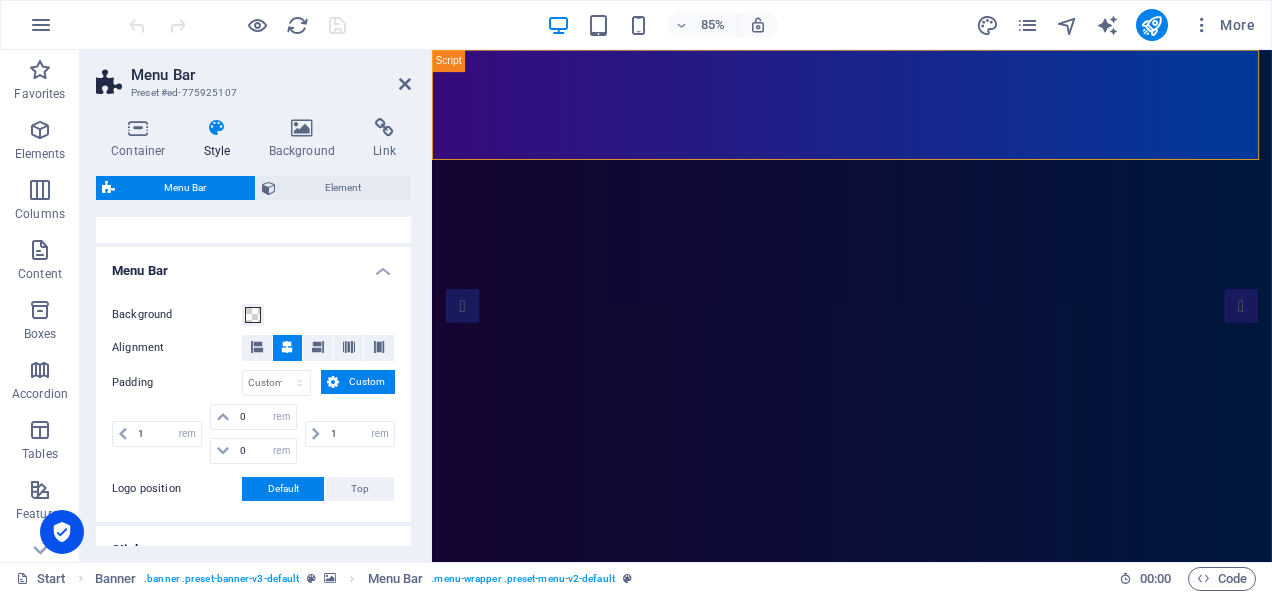 scroll, scrollTop: 309, scrollLeft: 0, axis: vertical 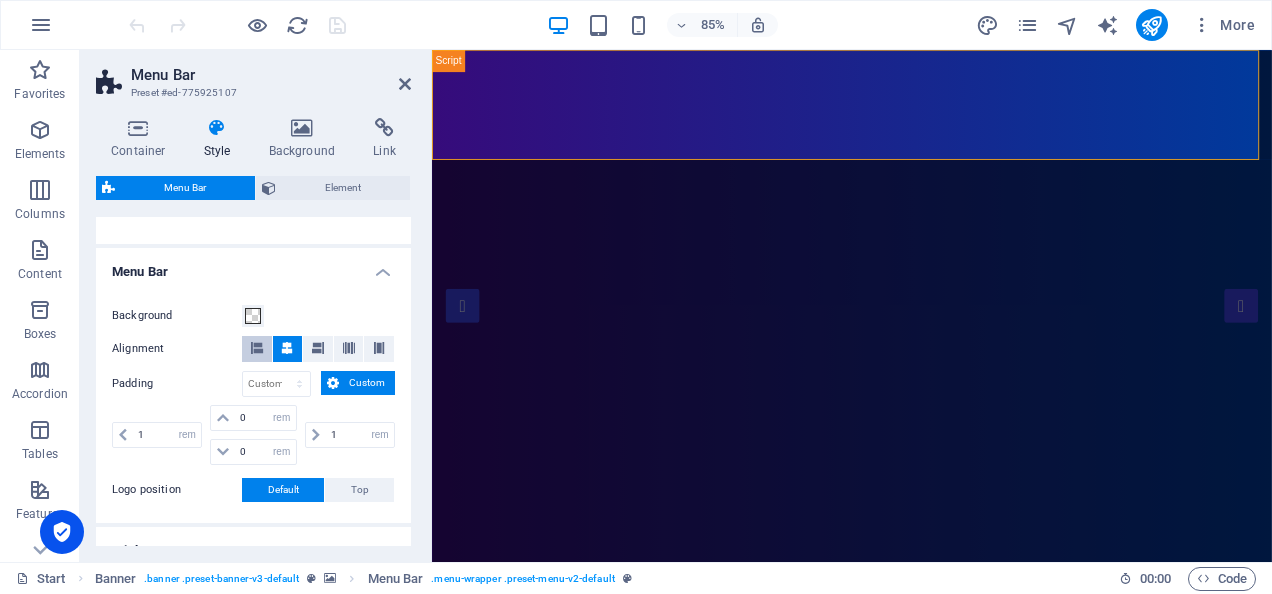 click at bounding box center [257, 348] 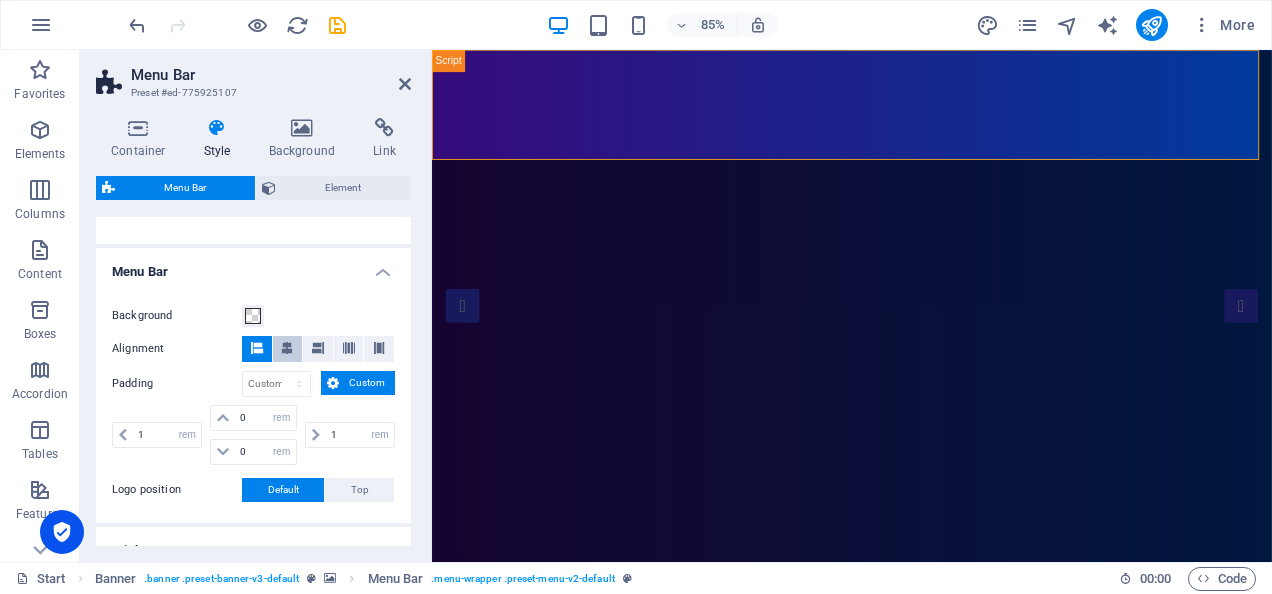 click at bounding box center (287, 348) 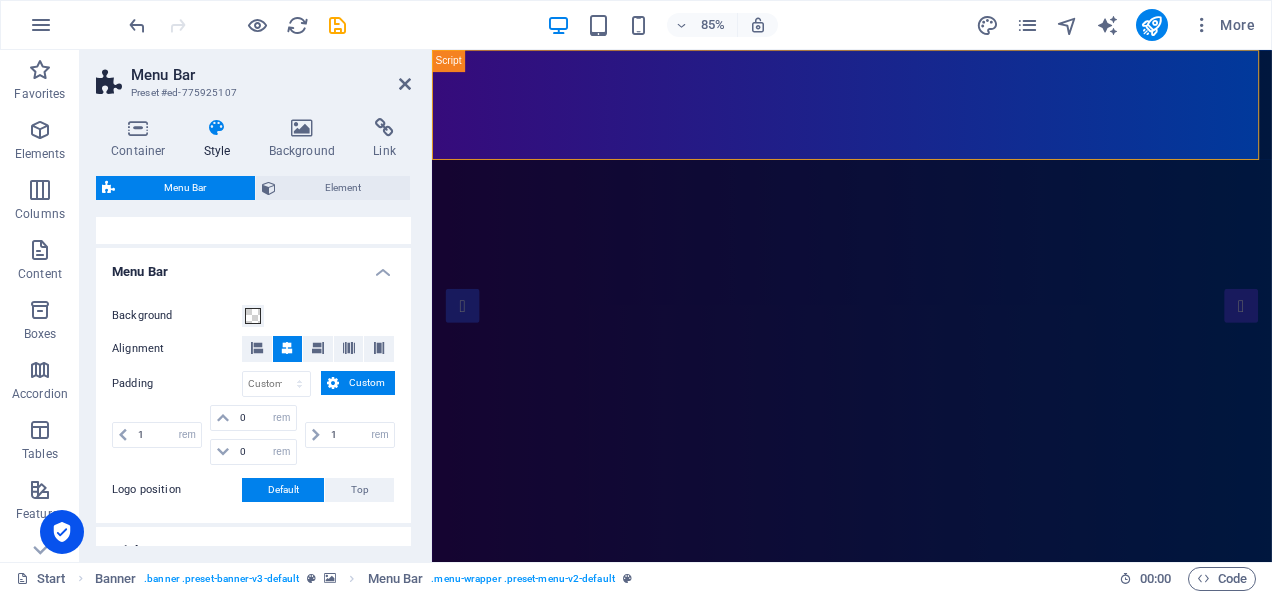 click on "Custom" at bounding box center (367, 383) 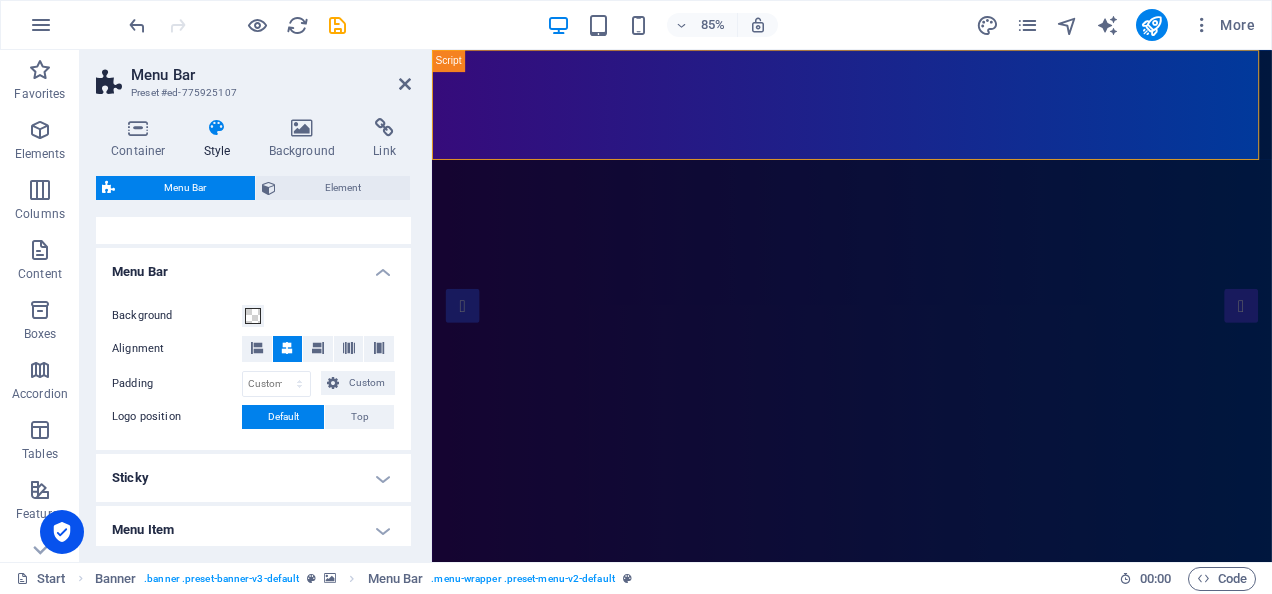 click on "Default" at bounding box center [283, 417] 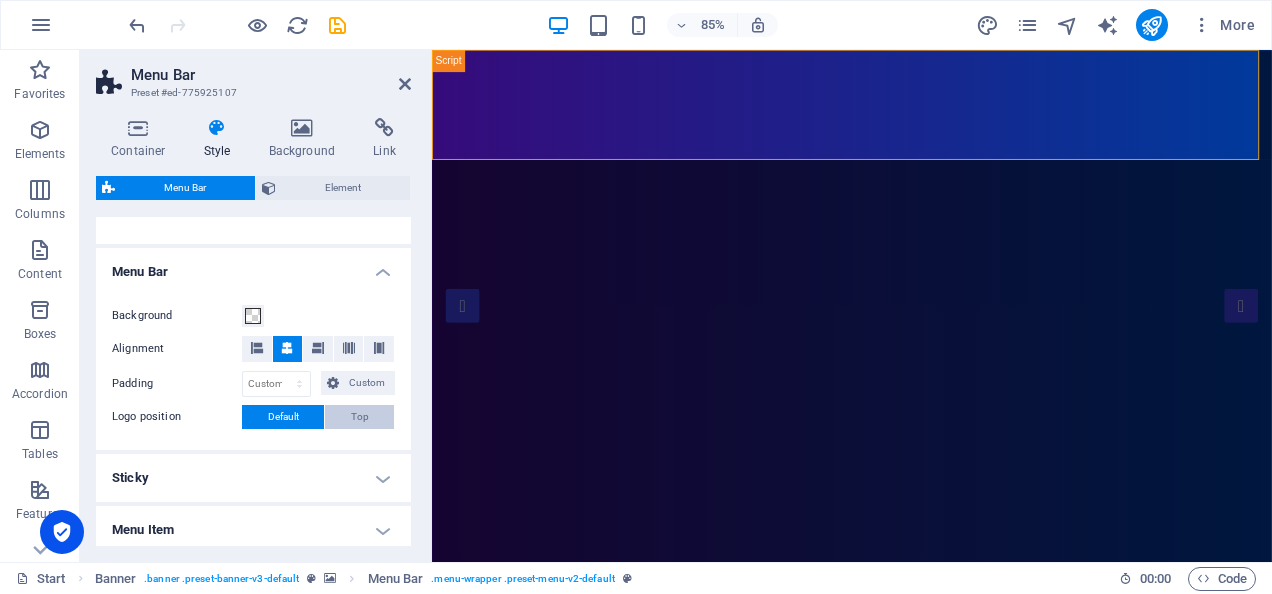 click on "Top" at bounding box center (360, 417) 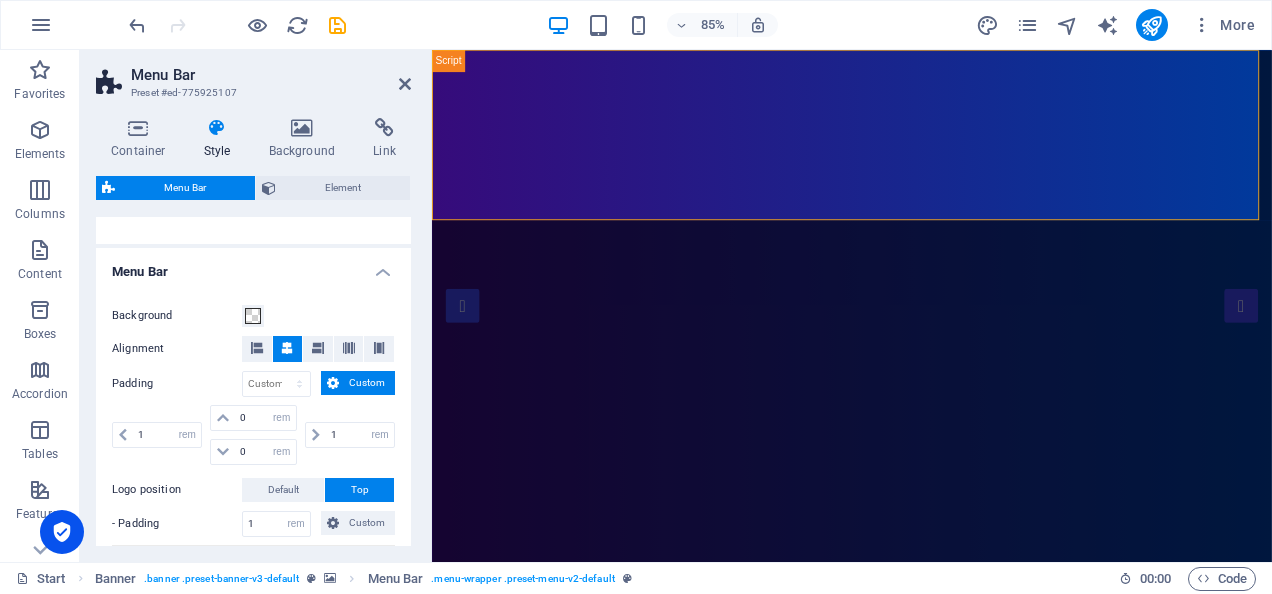 click on "Custom" at bounding box center [367, 383] 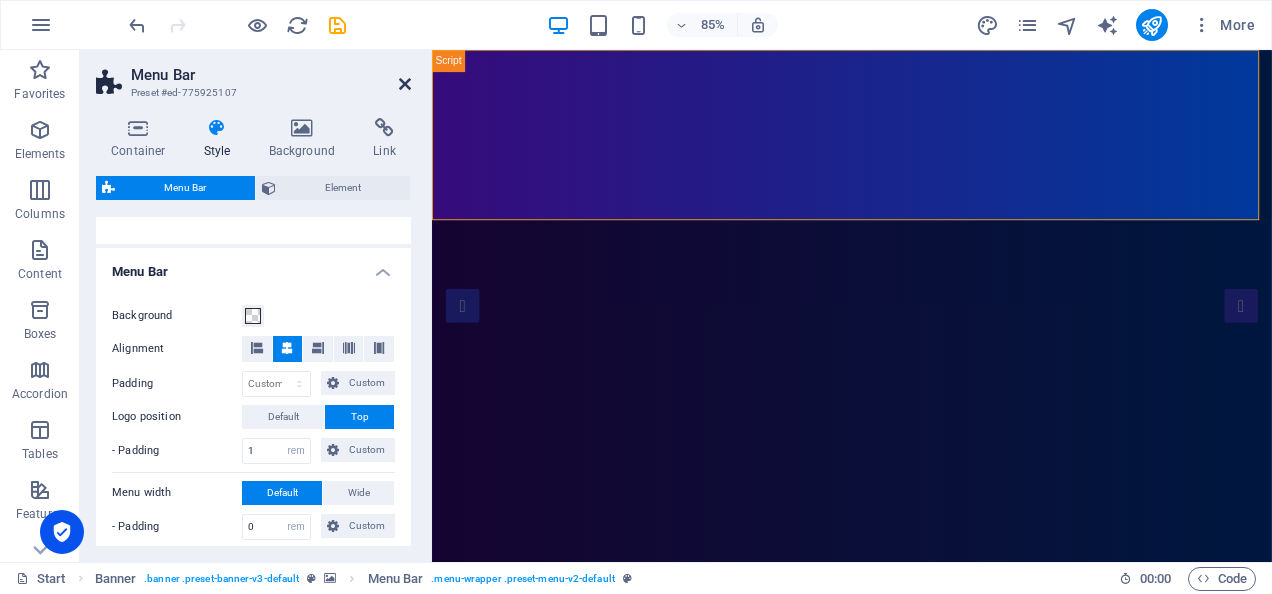 click at bounding box center (405, 84) 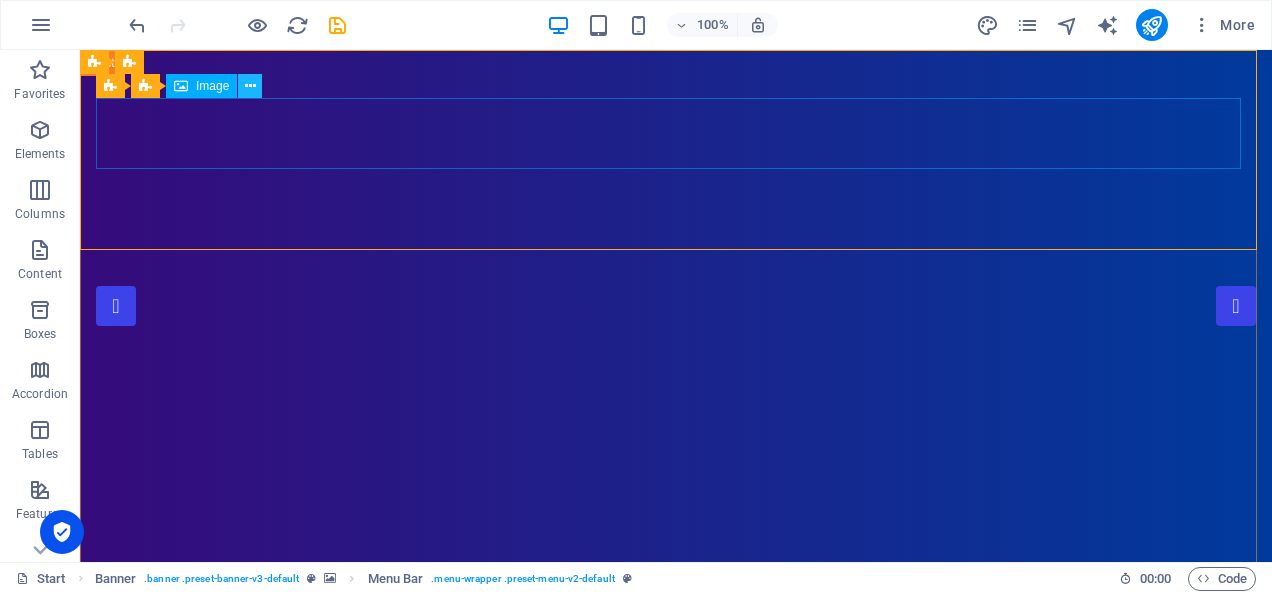 click at bounding box center (250, 86) 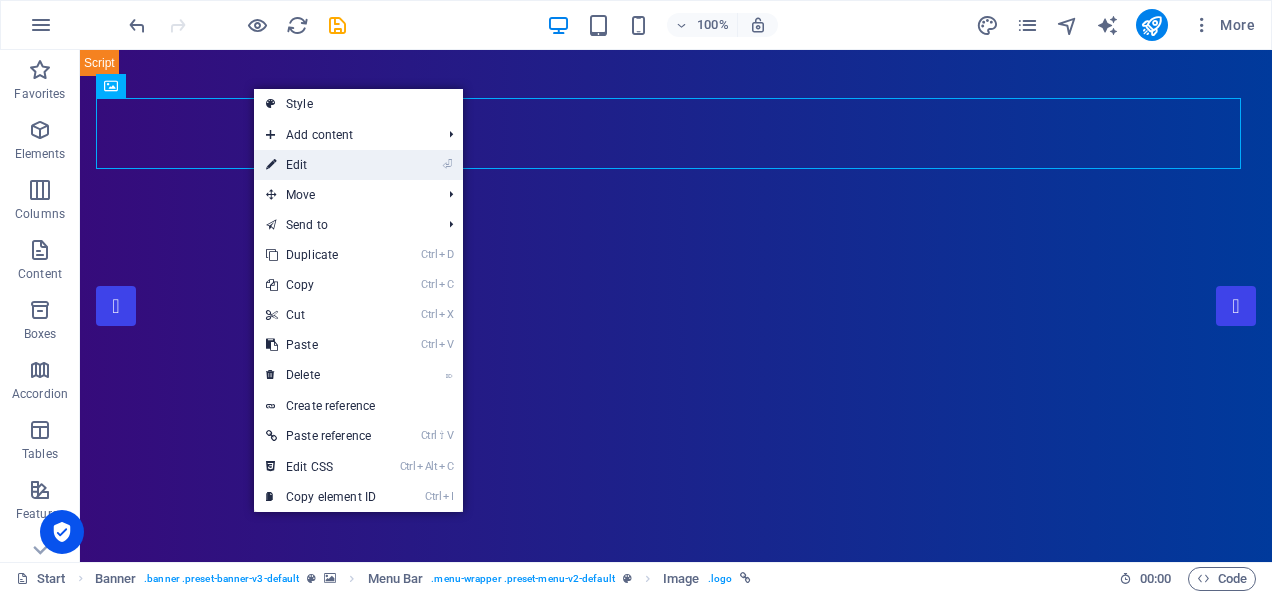 click on "⏎  Edit" at bounding box center [321, 165] 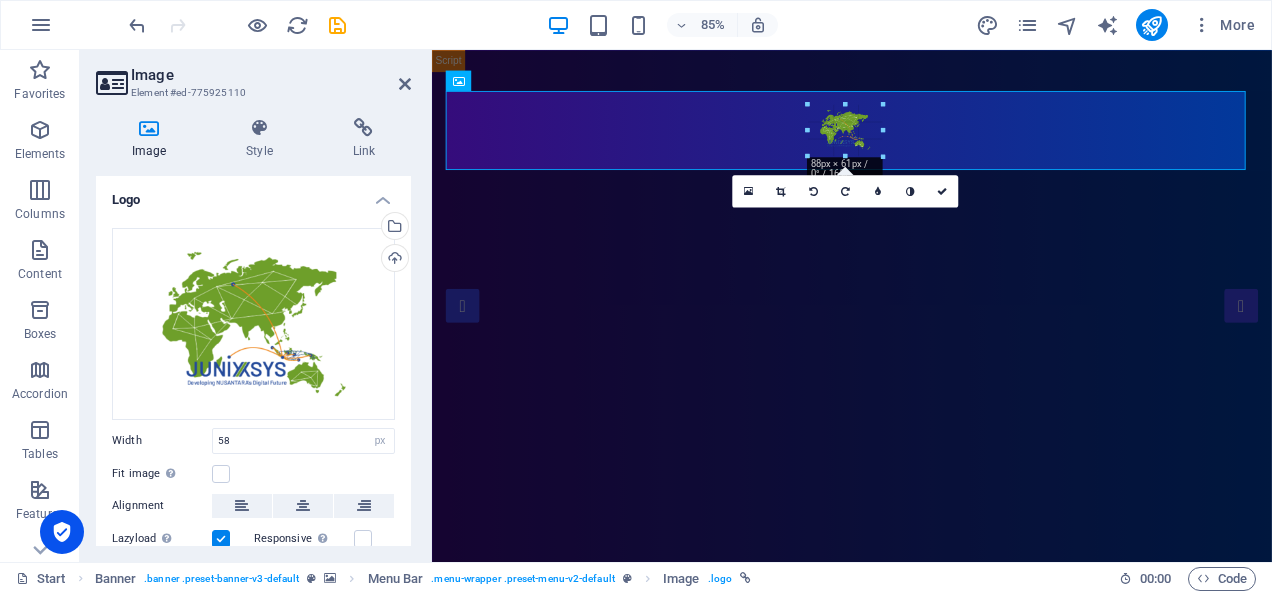 drag, startPoint x: 844, startPoint y: 102, endPoint x: 844, endPoint y: 76, distance: 26 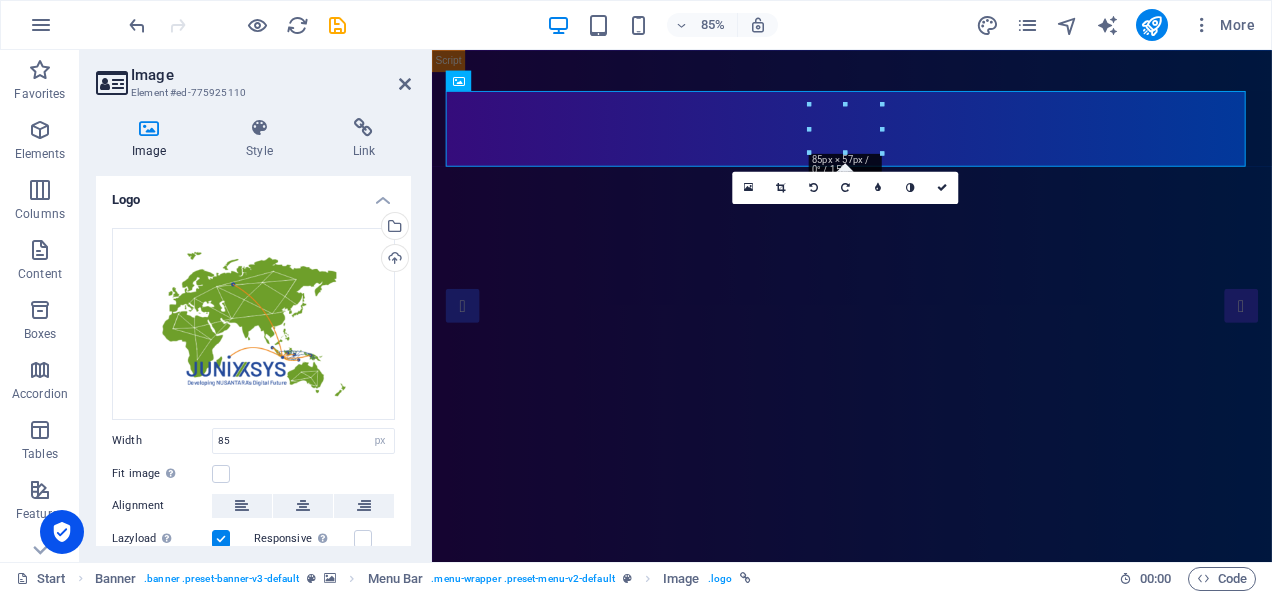 click at bounding box center (810, 128) 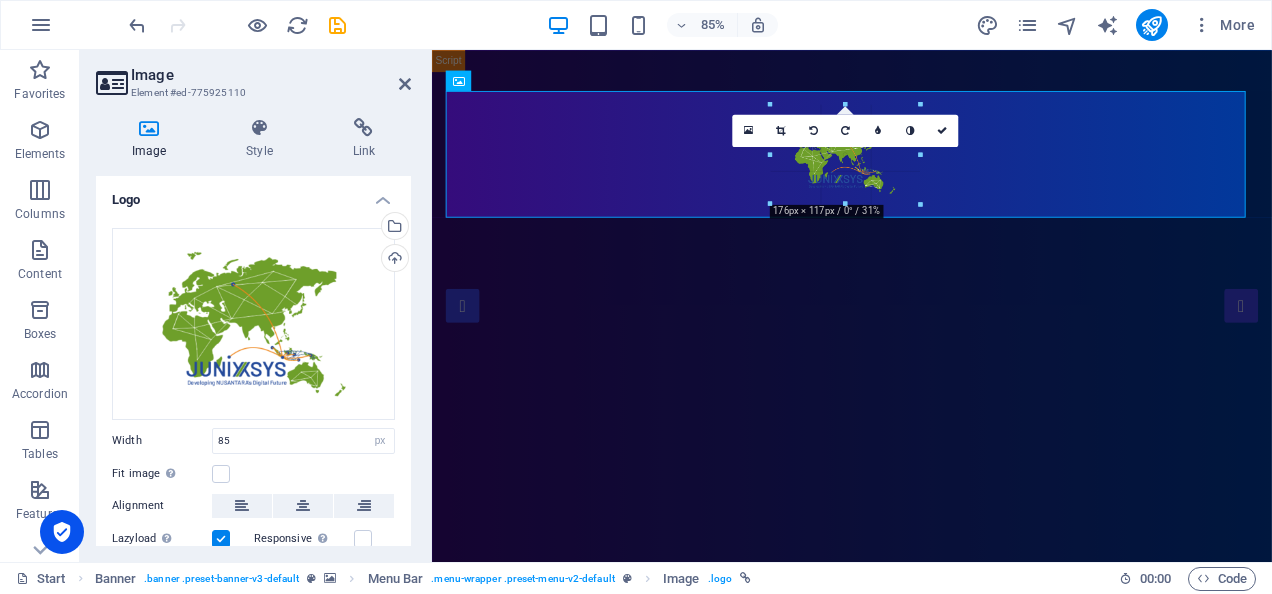 drag, startPoint x: 809, startPoint y: 129, endPoint x: 333, endPoint y: 97, distance: 477.07443 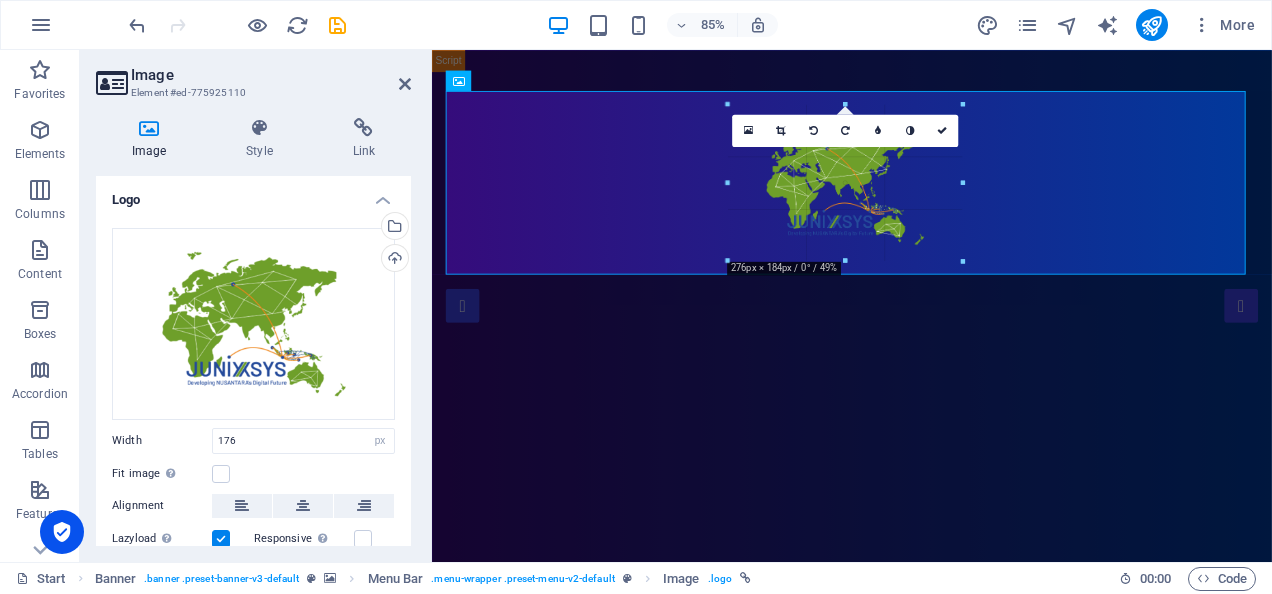 drag, startPoint x: 920, startPoint y: 160, endPoint x: 1022, endPoint y: 144, distance: 103.24728 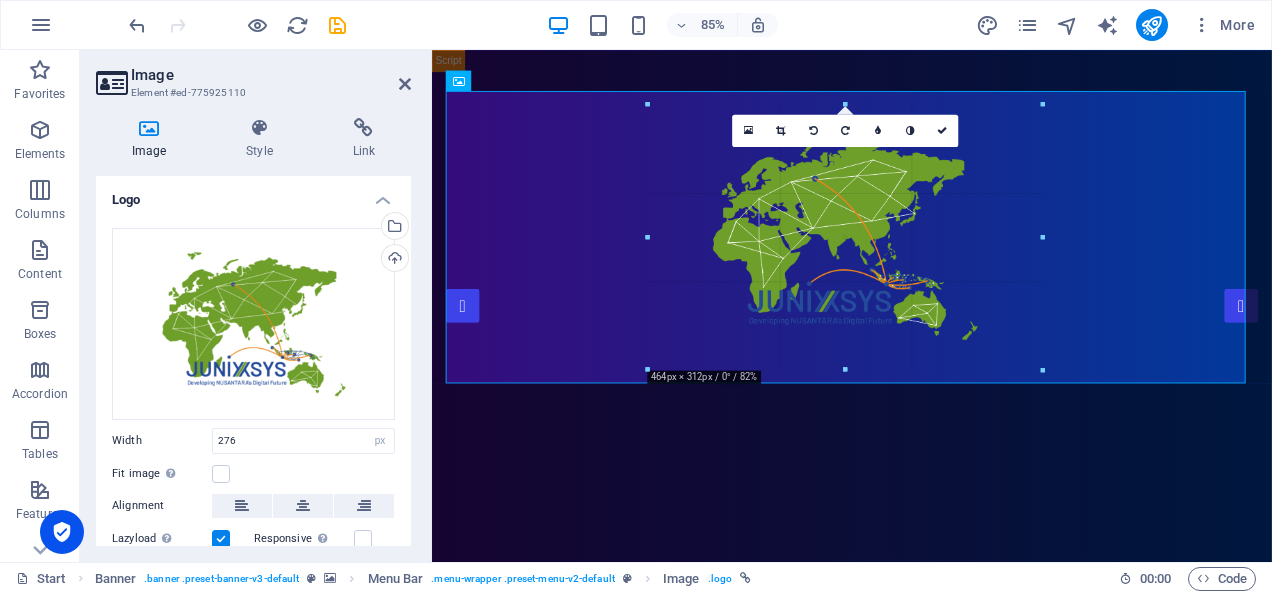 drag, startPoint x: 730, startPoint y: 180, endPoint x: 127, endPoint y: 192, distance: 603.1194 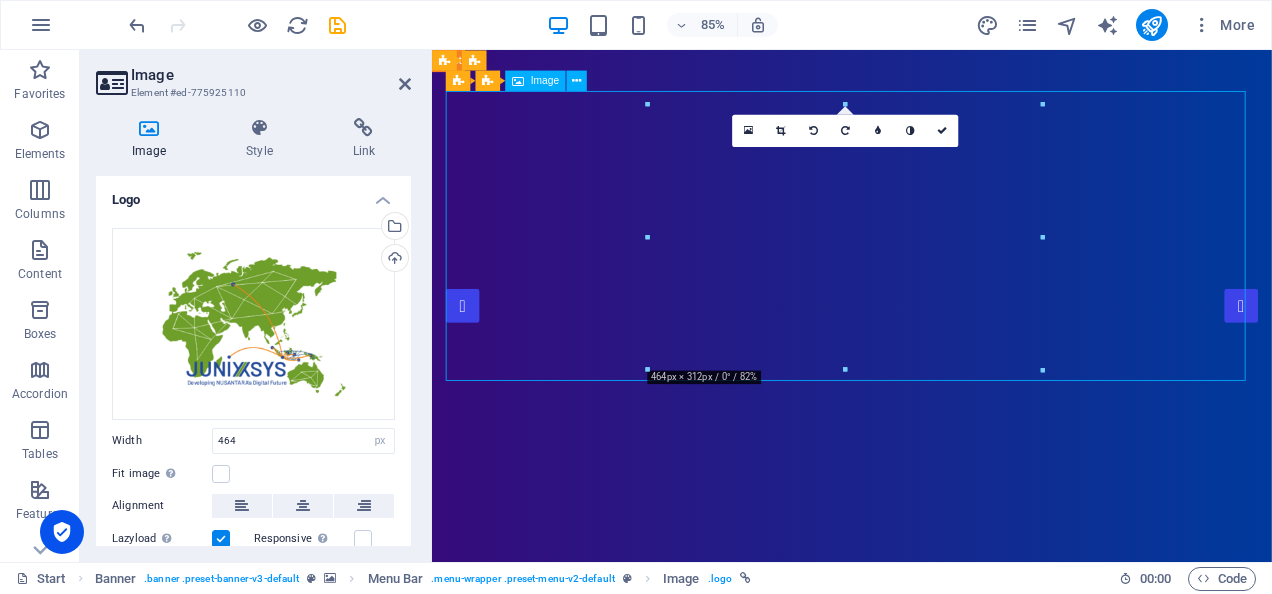drag, startPoint x: 559, startPoint y: 242, endPoint x: 907, endPoint y: 279, distance: 349.96143 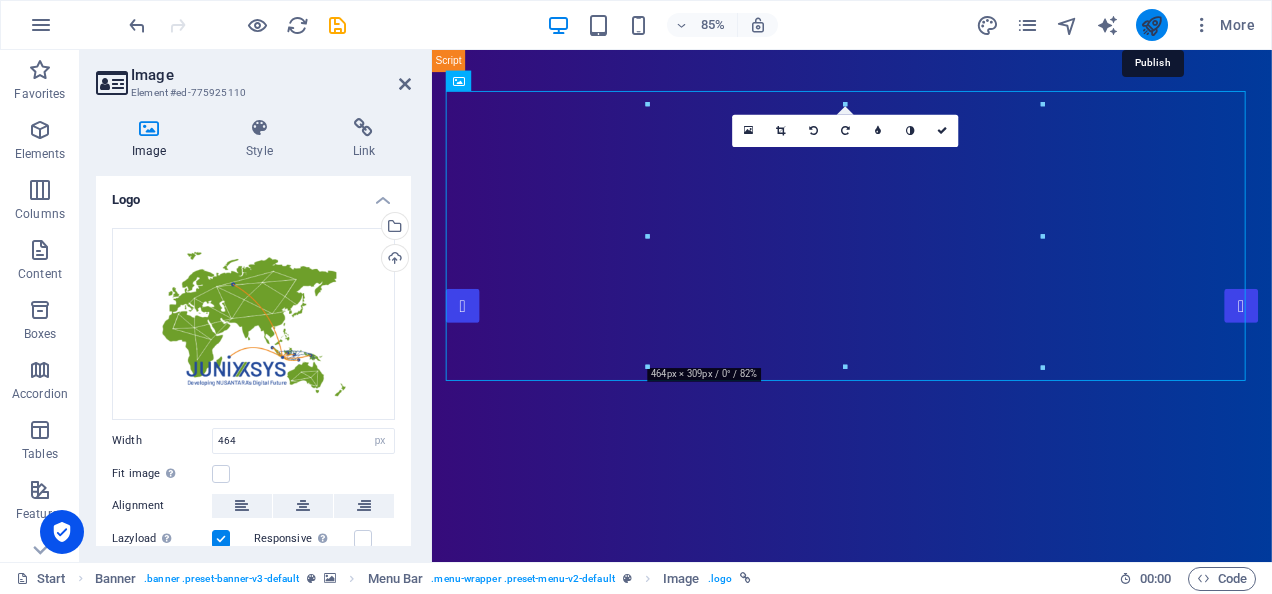 click at bounding box center (1151, 25) 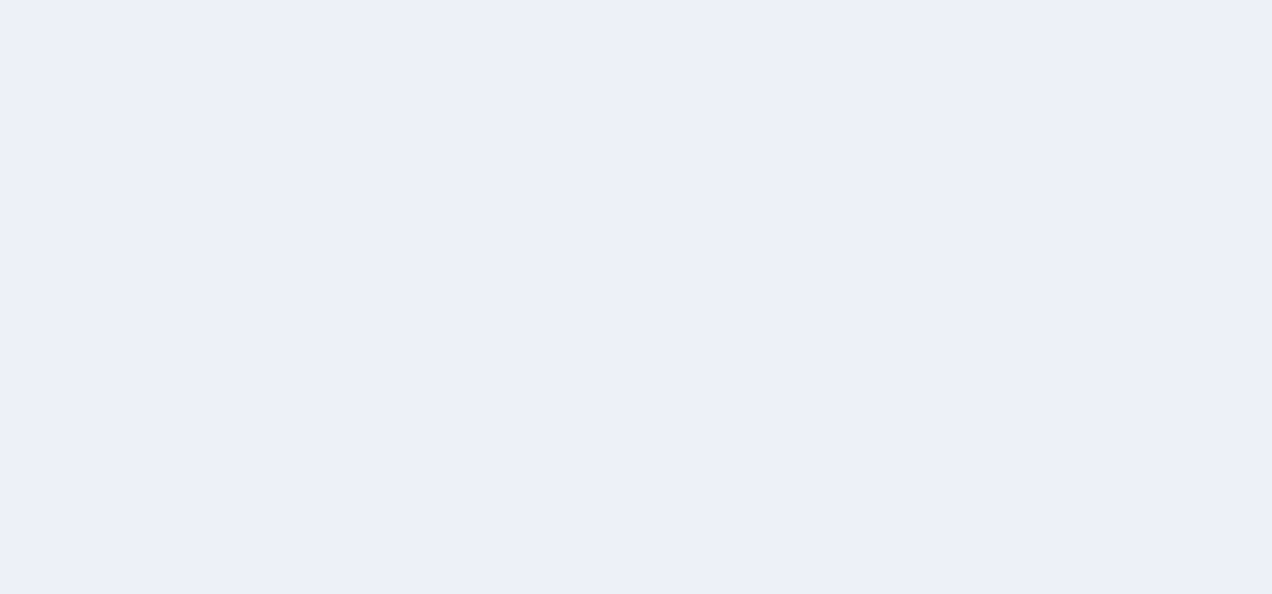 scroll, scrollTop: 0, scrollLeft: 0, axis: both 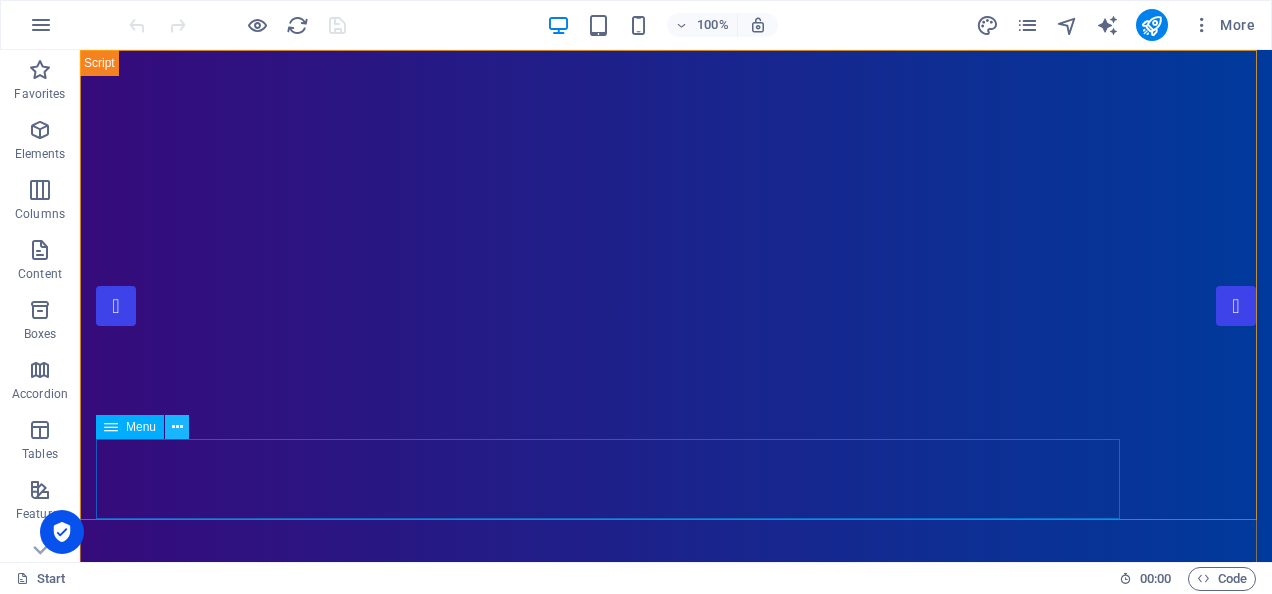click at bounding box center [177, 427] 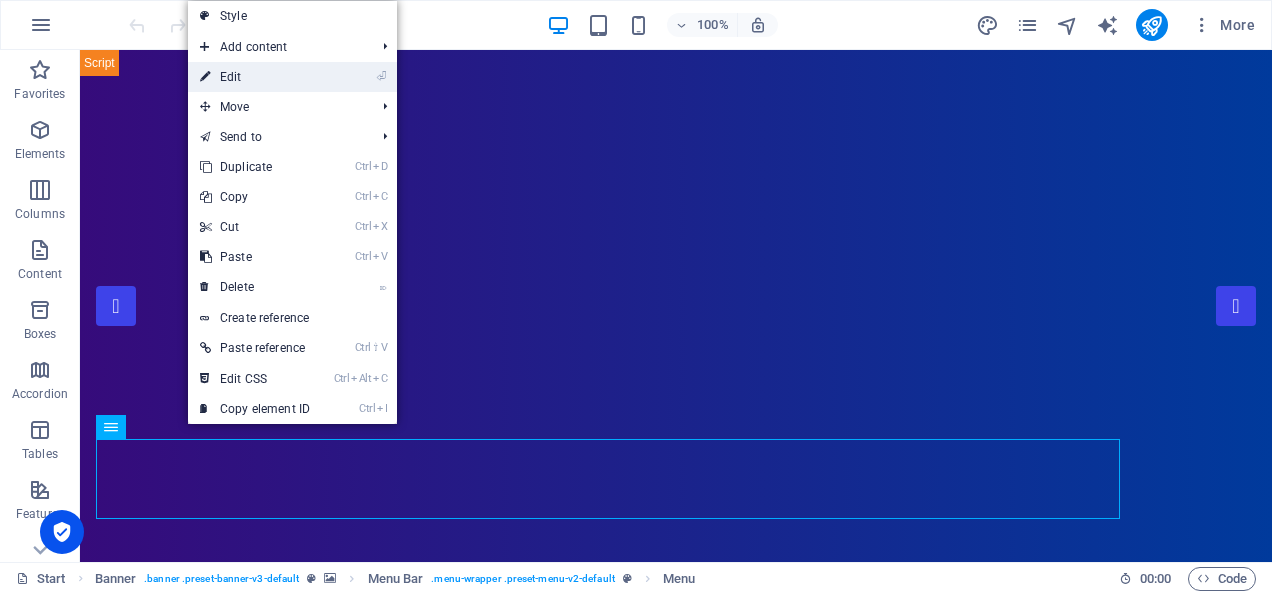 click on "⏎  Edit" at bounding box center [255, 77] 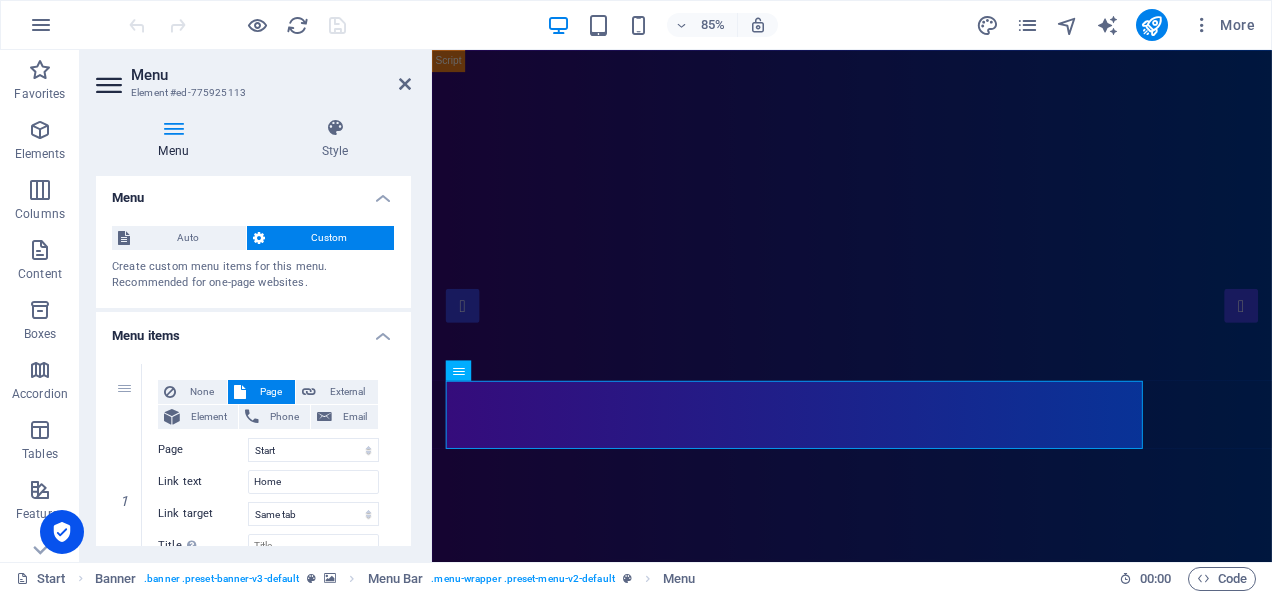 scroll, scrollTop: 0, scrollLeft: 0, axis: both 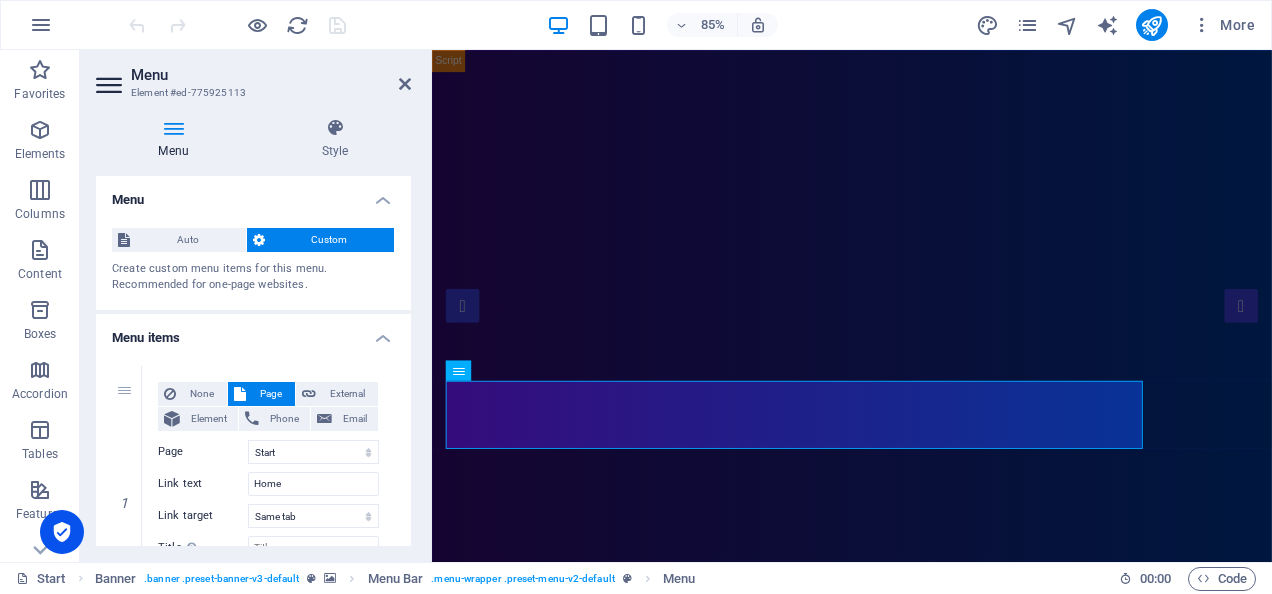 click on "Custom" at bounding box center (330, 240) 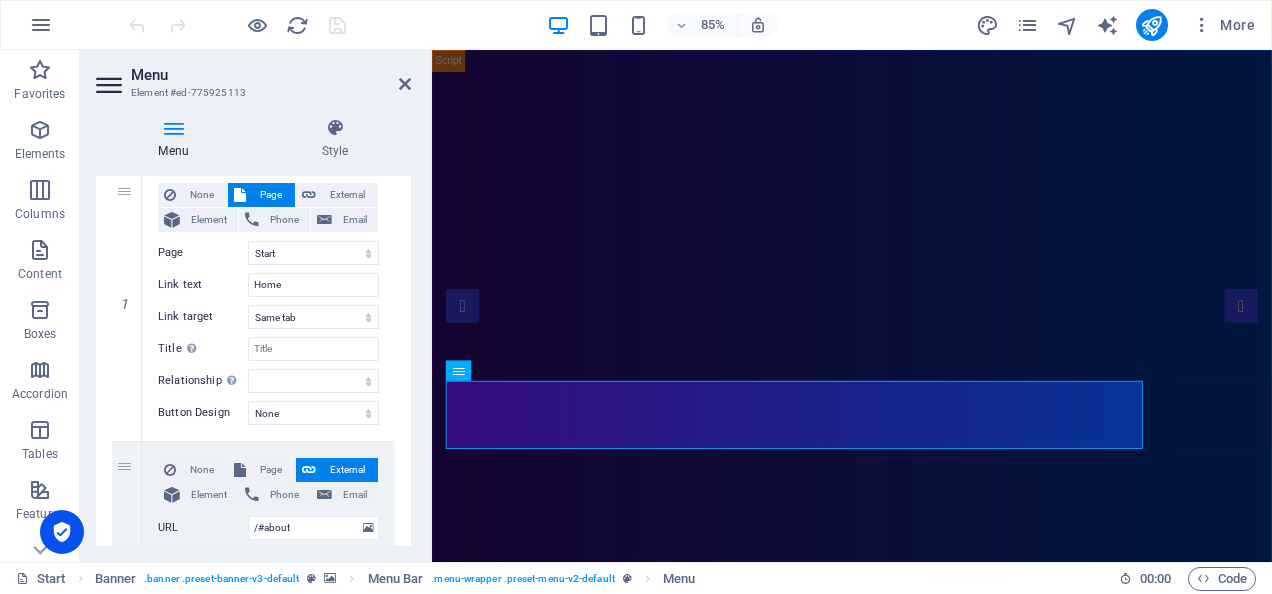 scroll, scrollTop: 200, scrollLeft: 0, axis: vertical 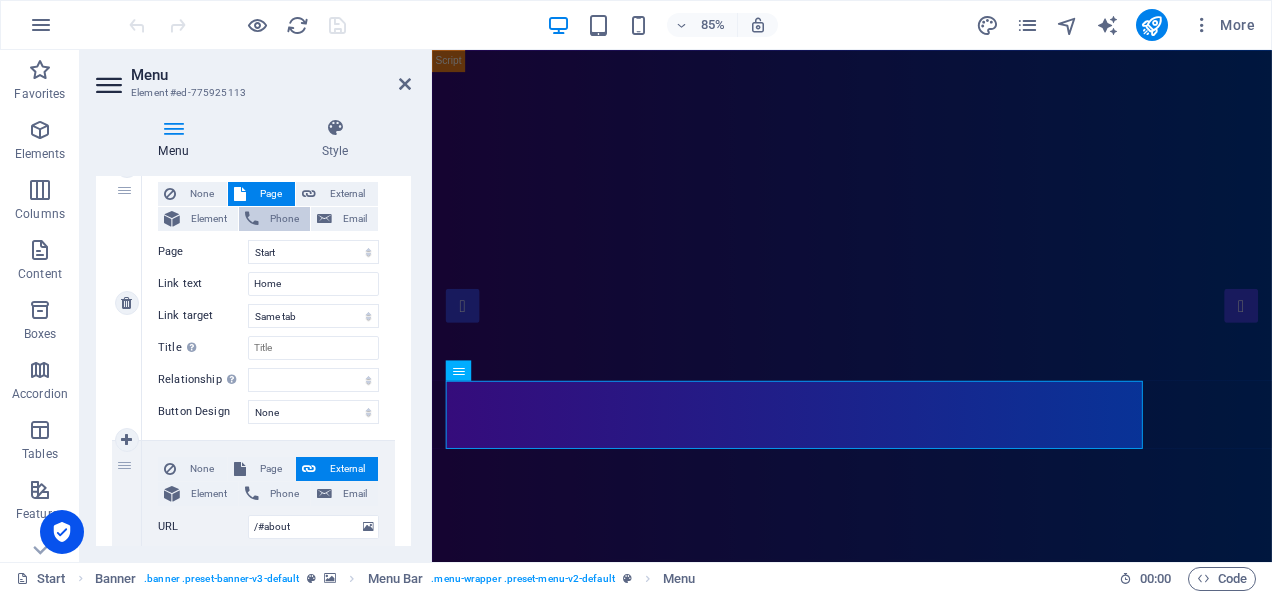 click on "Phone" at bounding box center (284, 219) 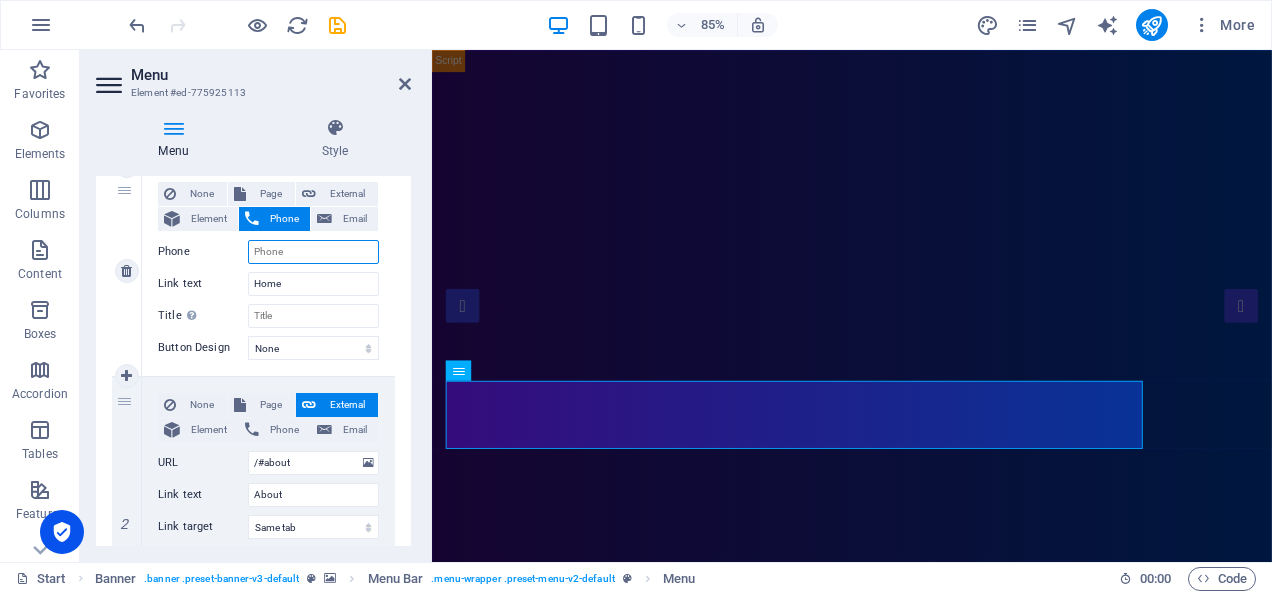 scroll, scrollTop: 136, scrollLeft: 0, axis: vertical 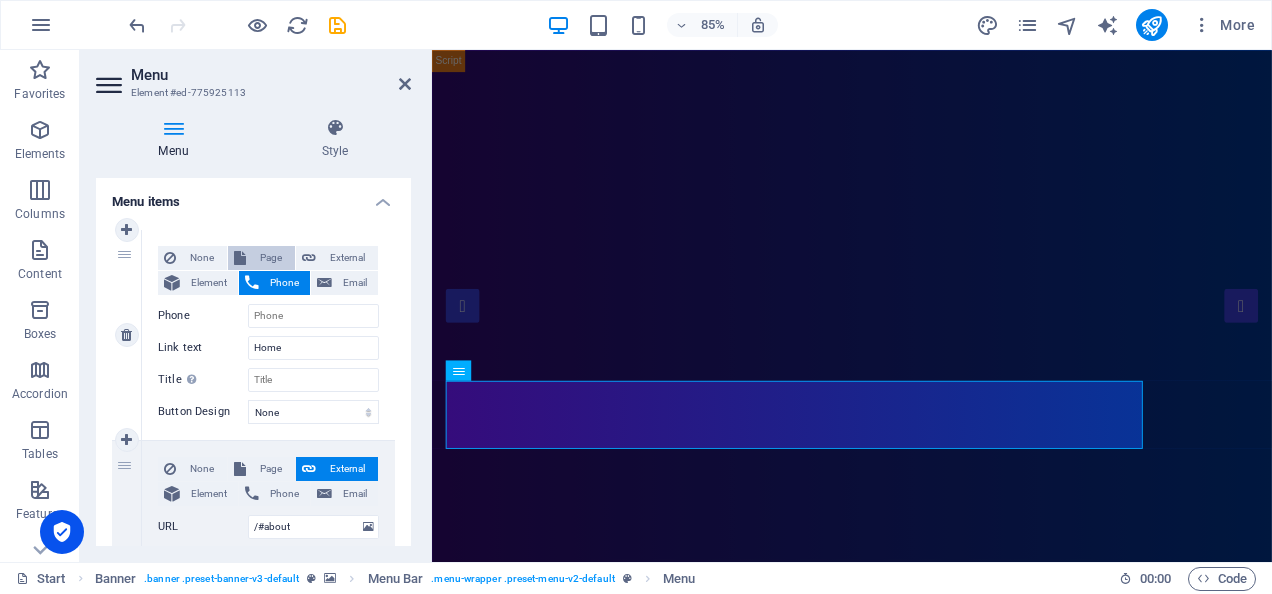 click on "Page" at bounding box center (270, 258) 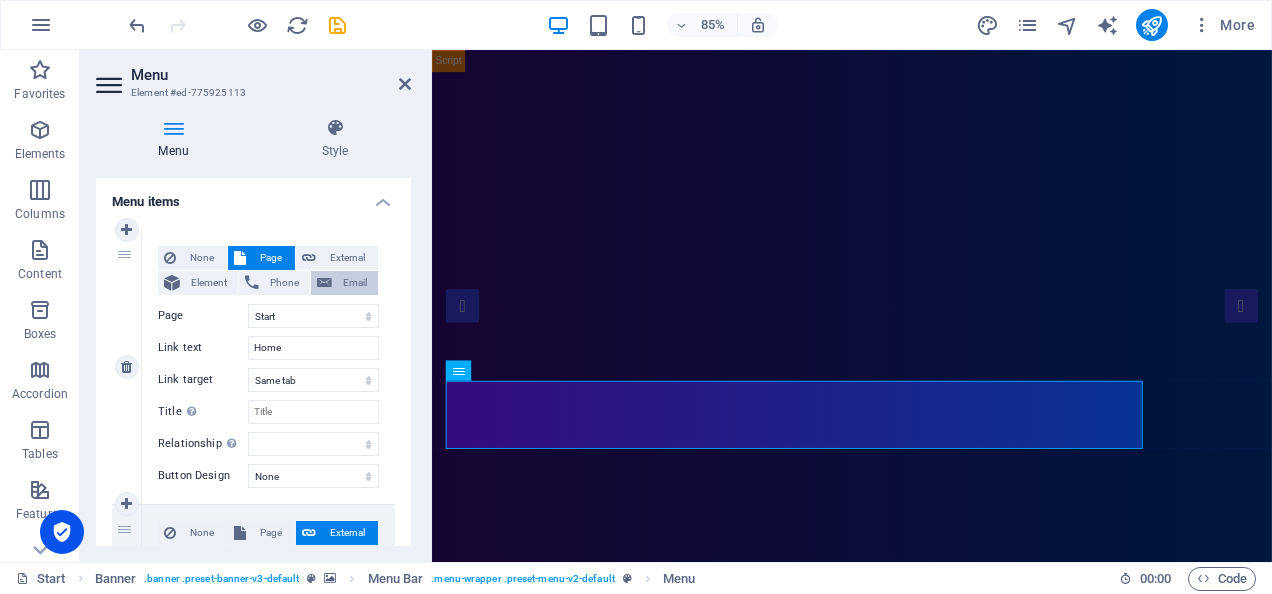 click on "Email" at bounding box center (355, 283) 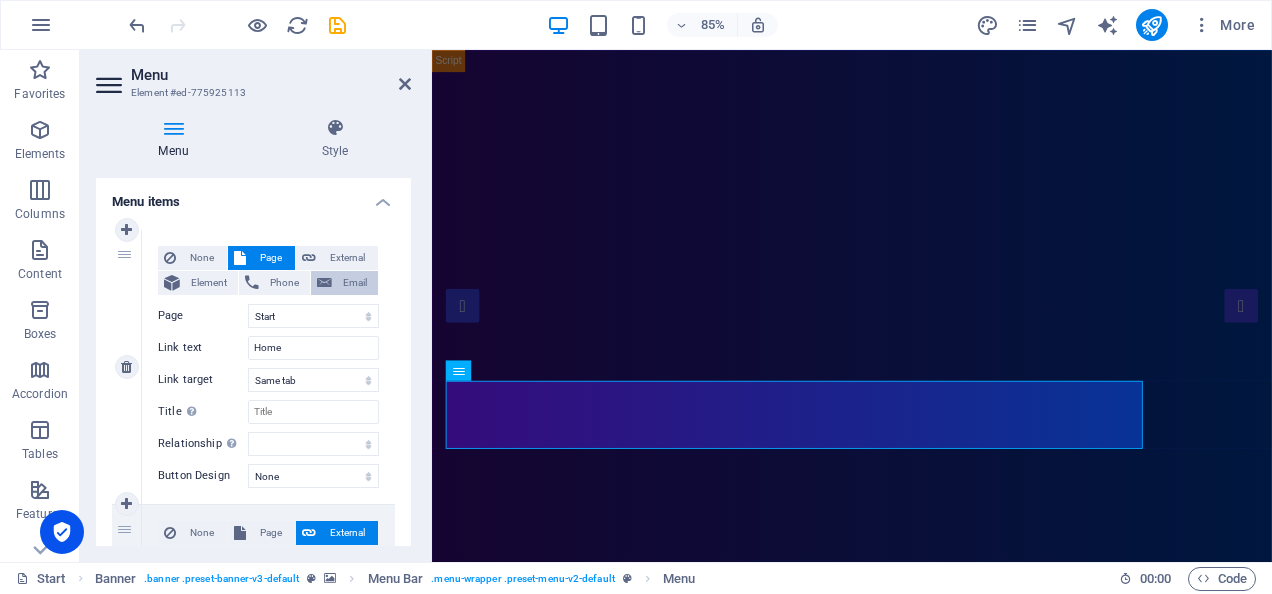 select 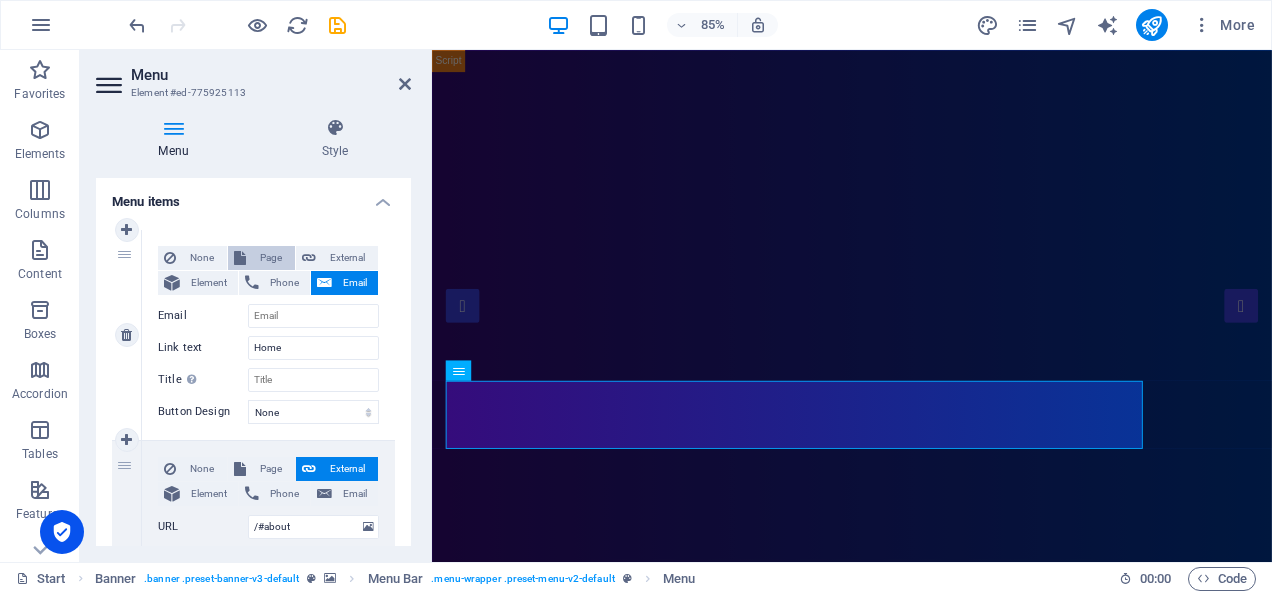 click on "Page" at bounding box center (270, 258) 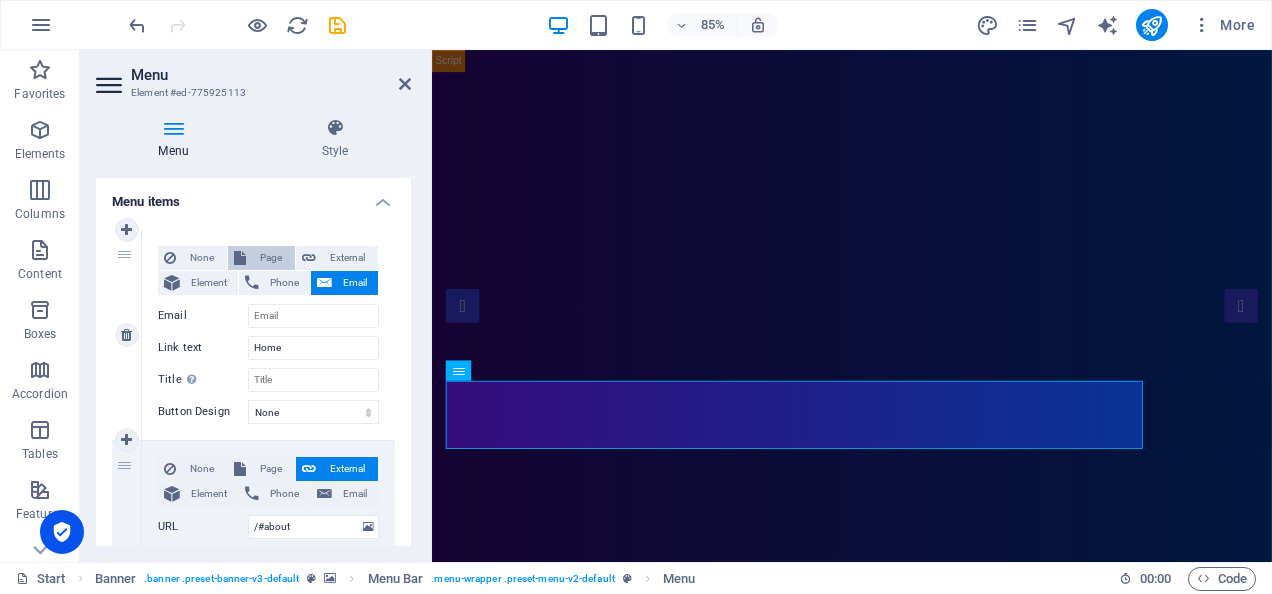 select 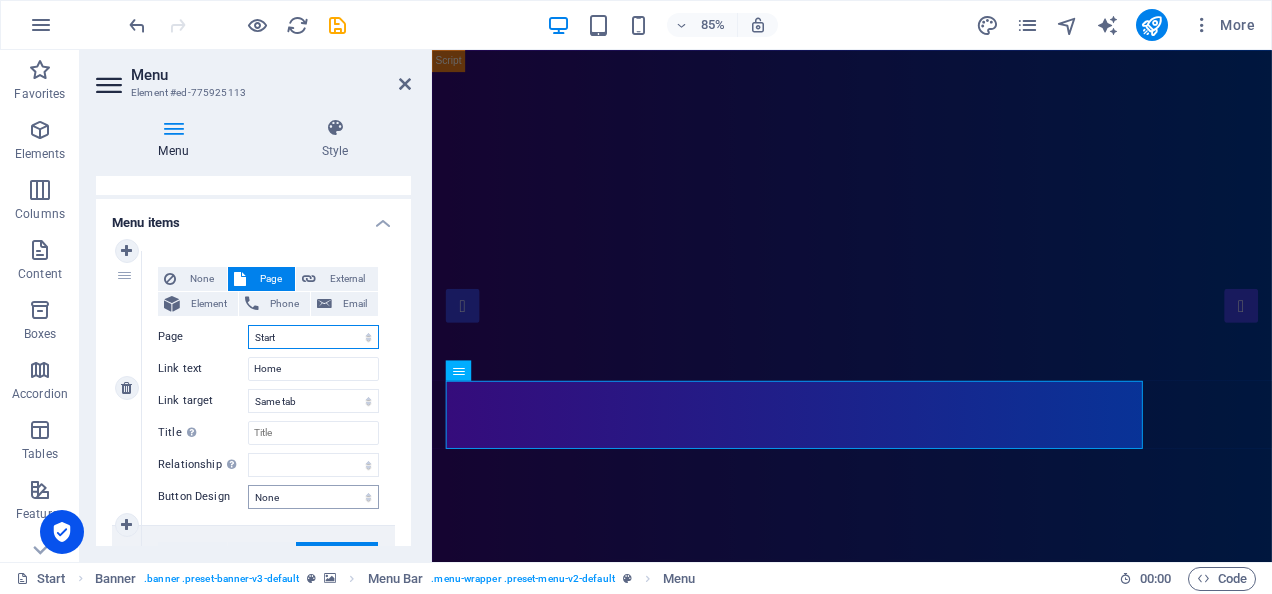 scroll, scrollTop: 0, scrollLeft: 0, axis: both 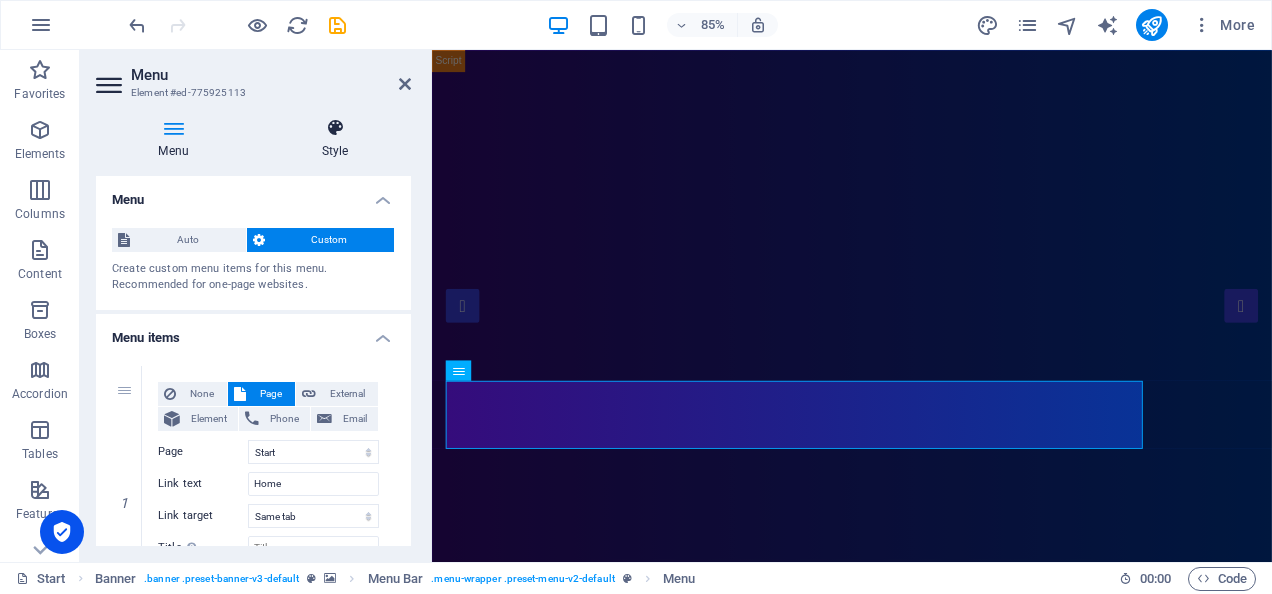 click at bounding box center (335, 128) 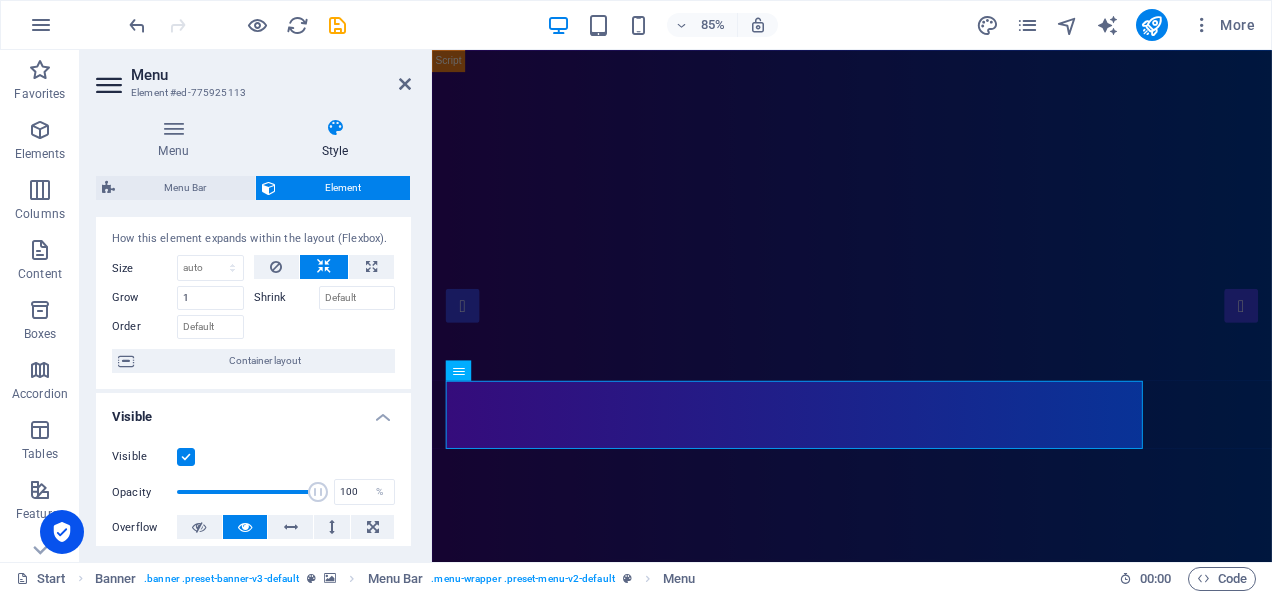 scroll, scrollTop: 0, scrollLeft: 0, axis: both 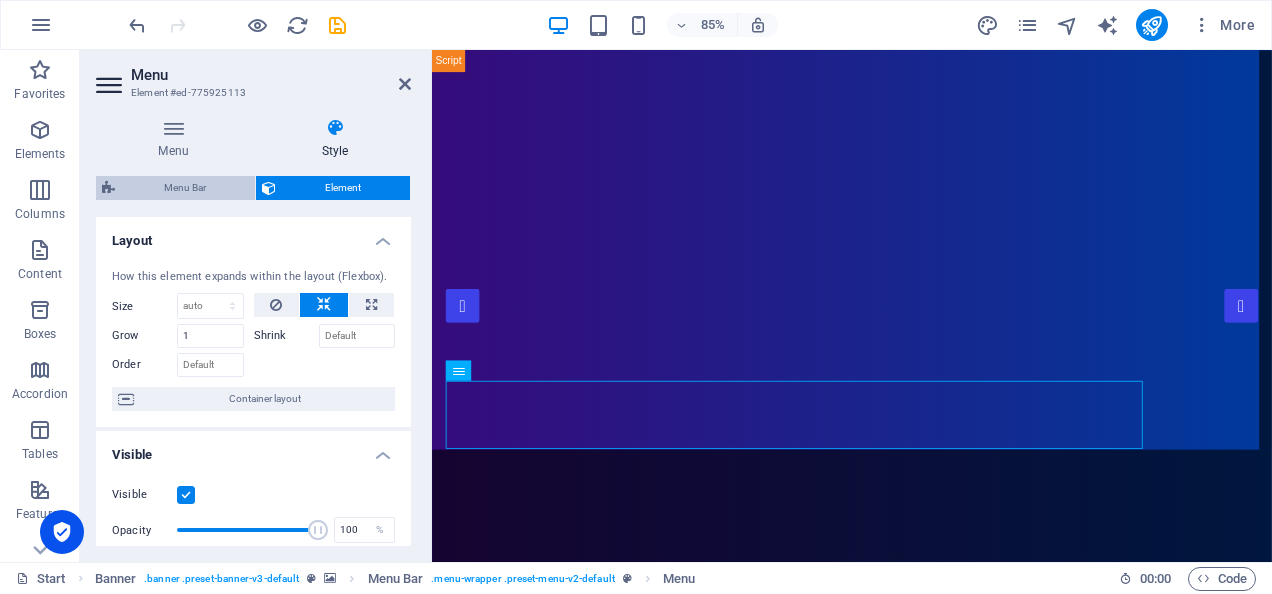 click on "Menu Bar" at bounding box center (185, 188) 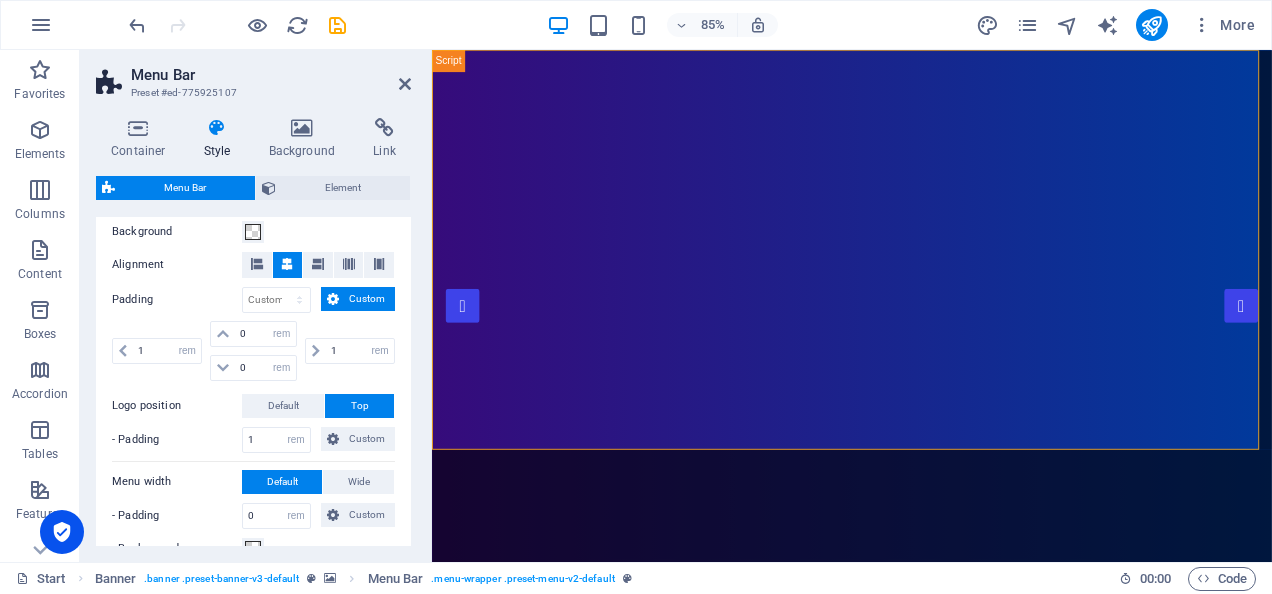 scroll, scrollTop: 393, scrollLeft: 0, axis: vertical 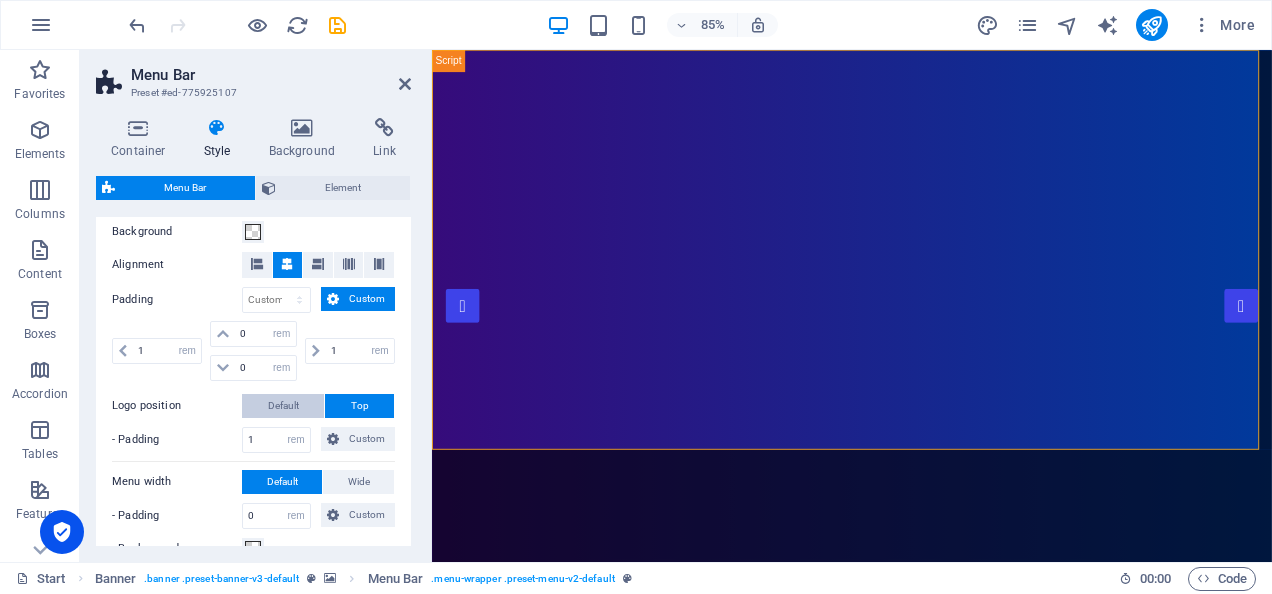 click on "Default" at bounding box center [283, 406] 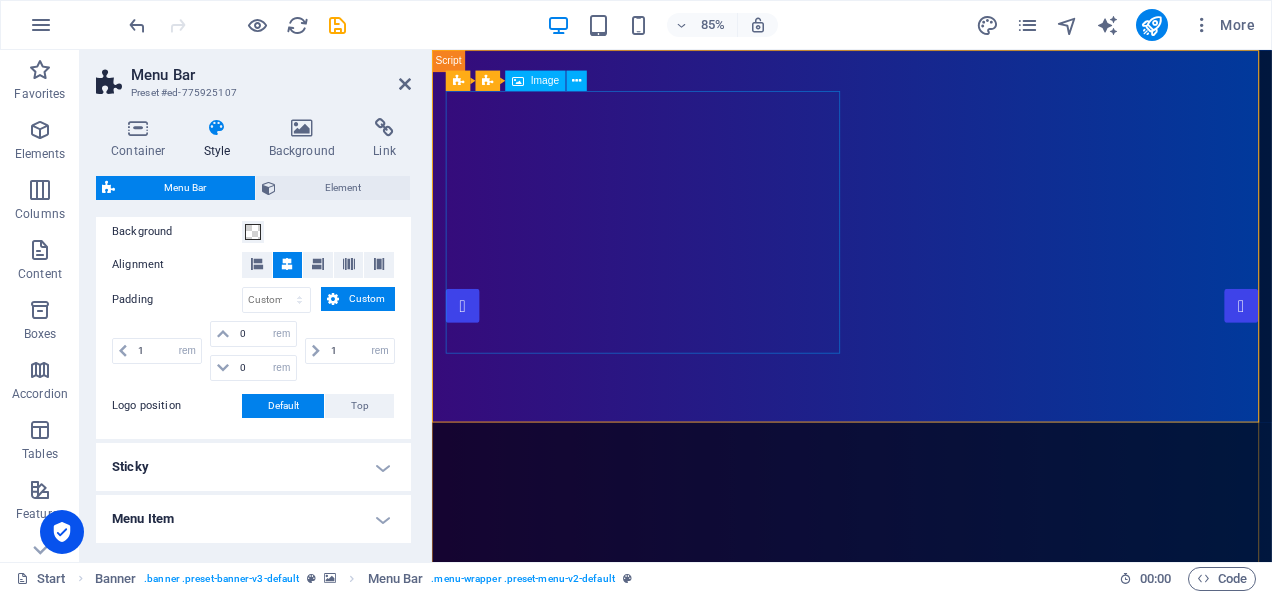 click at bounding box center [926, 1374] 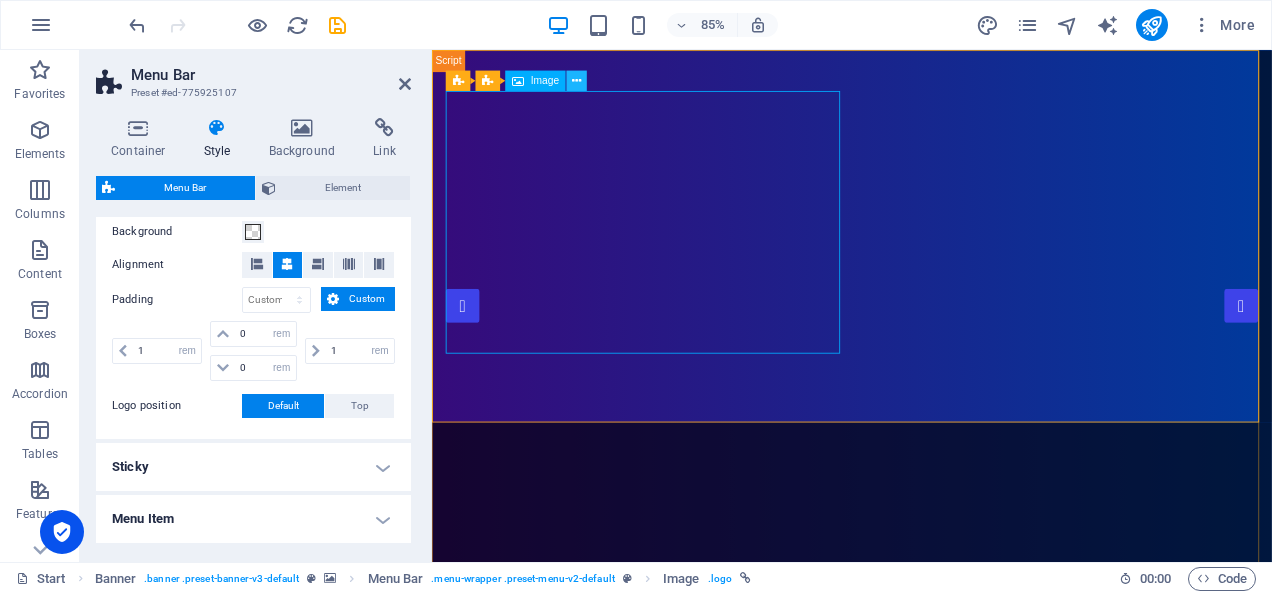 click at bounding box center [576, 81] 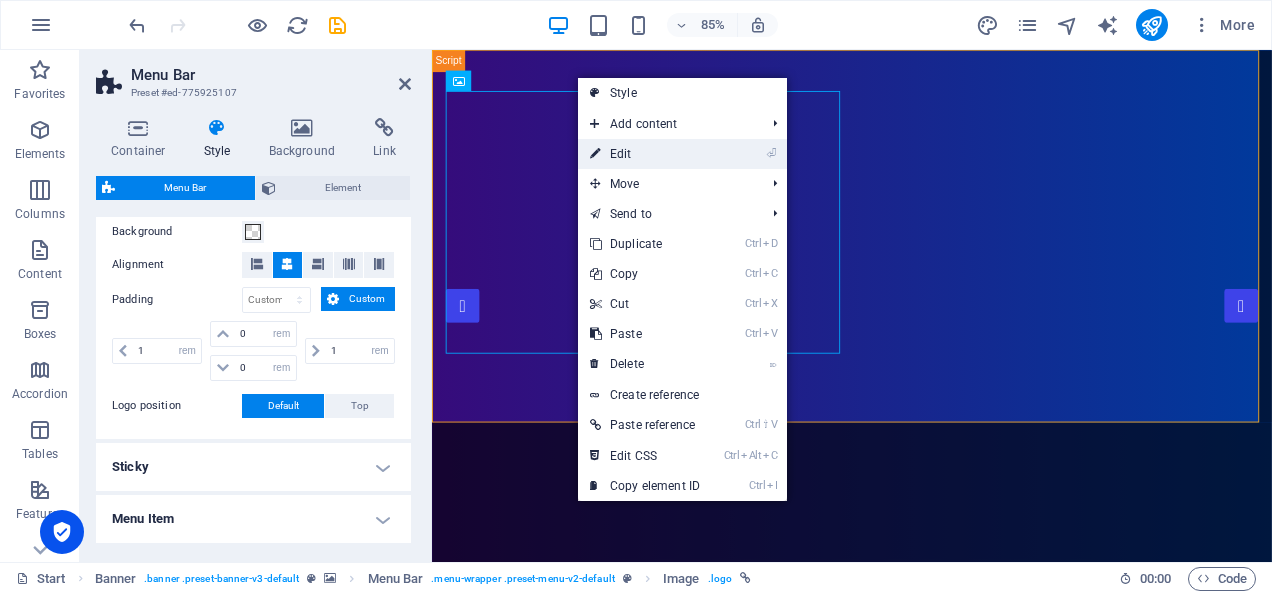 click on "⏎  Edit" at bounding box center [682, 154] 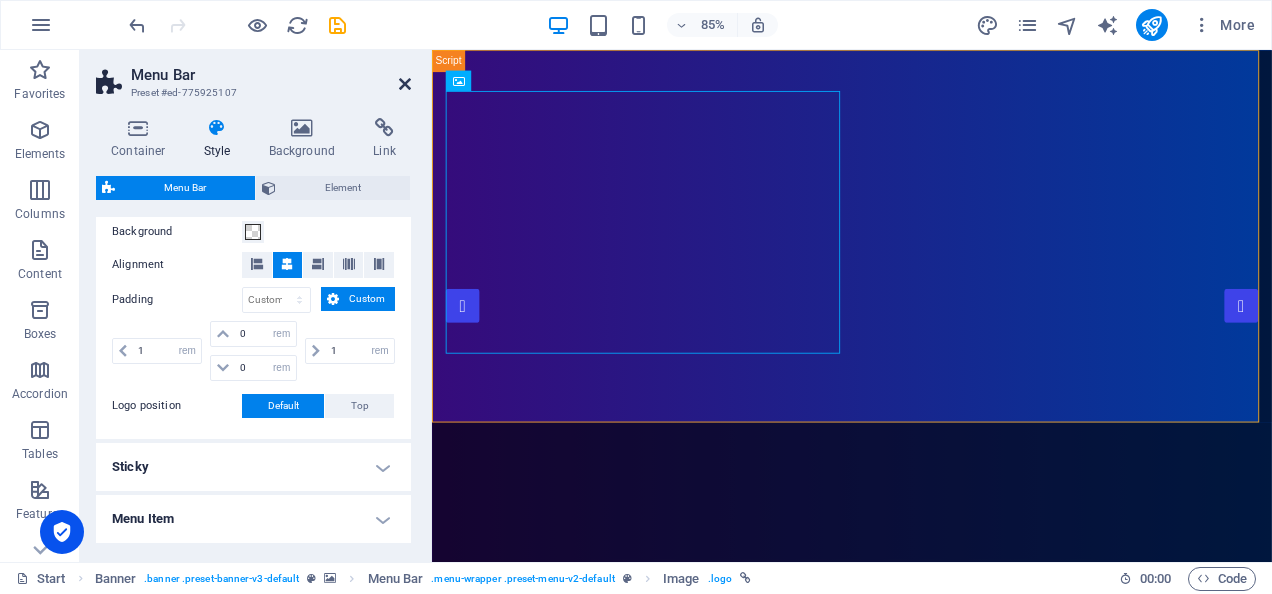 click at bounding box center (405, 84) 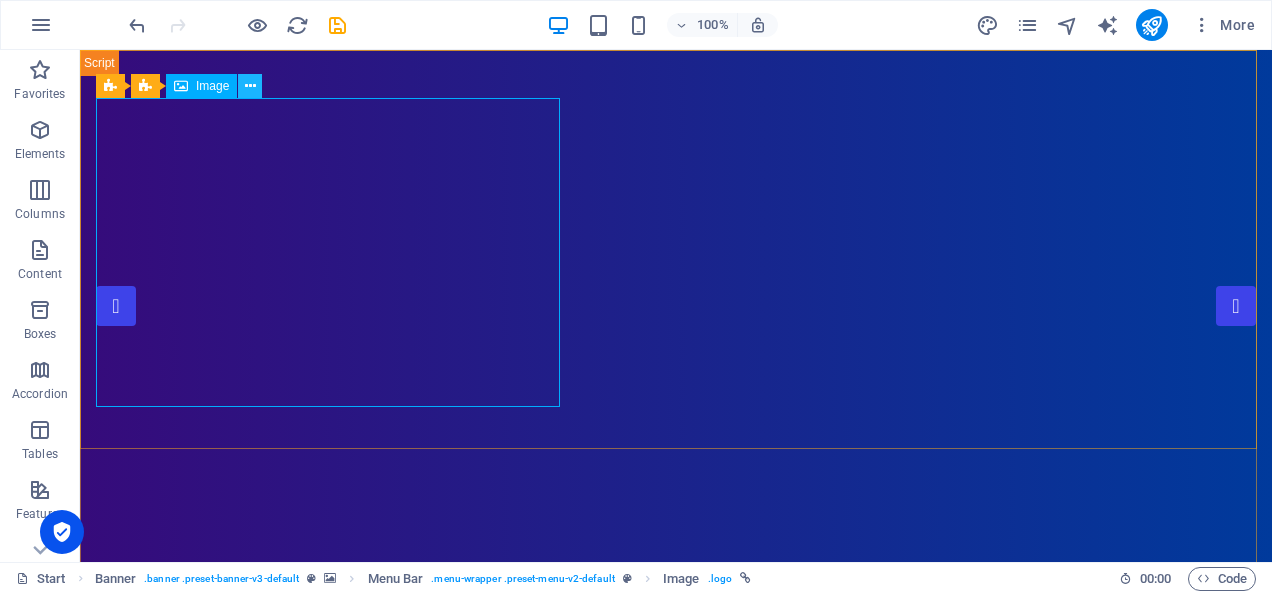click at bounding box center [250, 86] 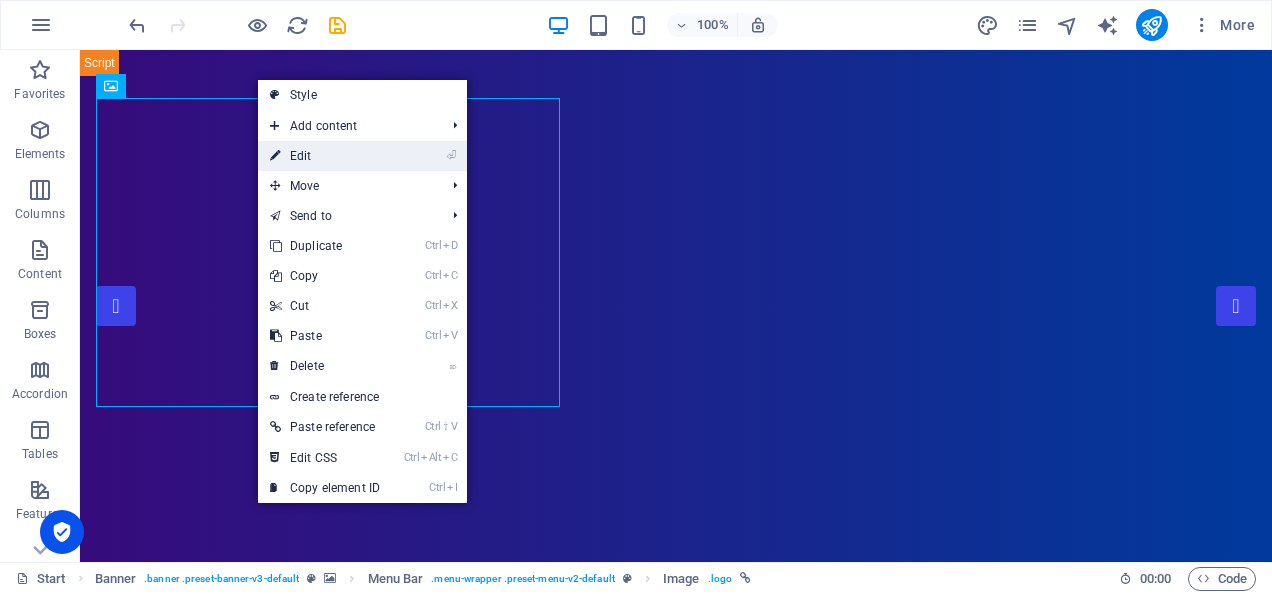 click on "⏎  Edit" at bounding box center [325, 156] 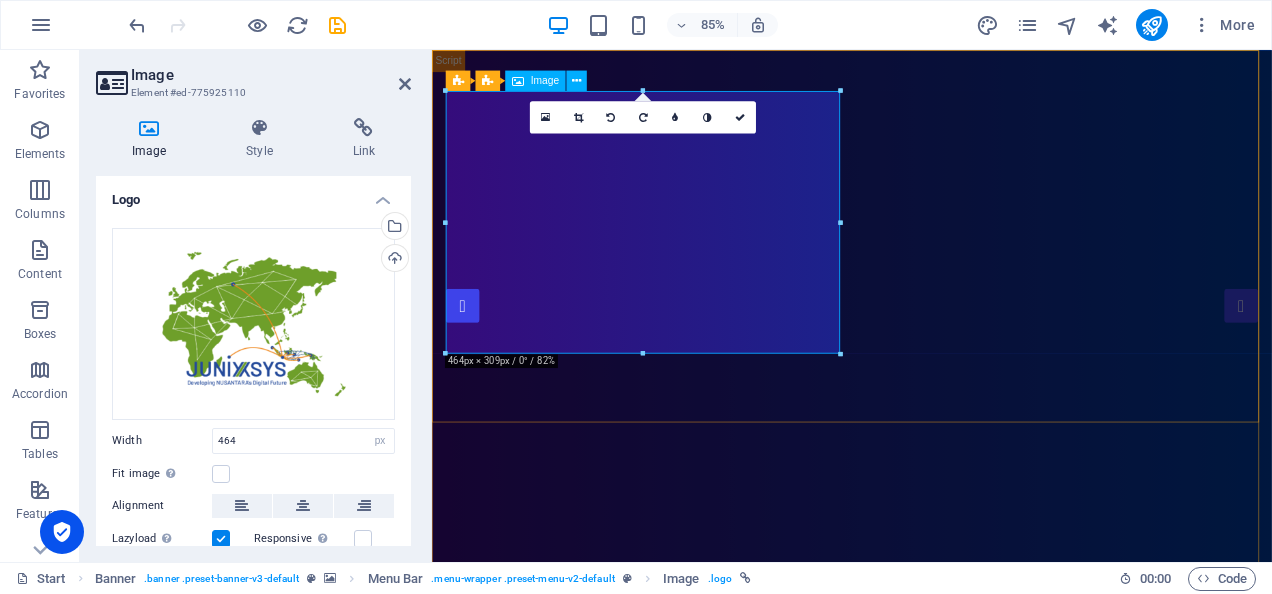 drag, startPoint x: 1275, startPoint y: 276, endPoint x: 810, endPoint y: 270, distance: 465.0387 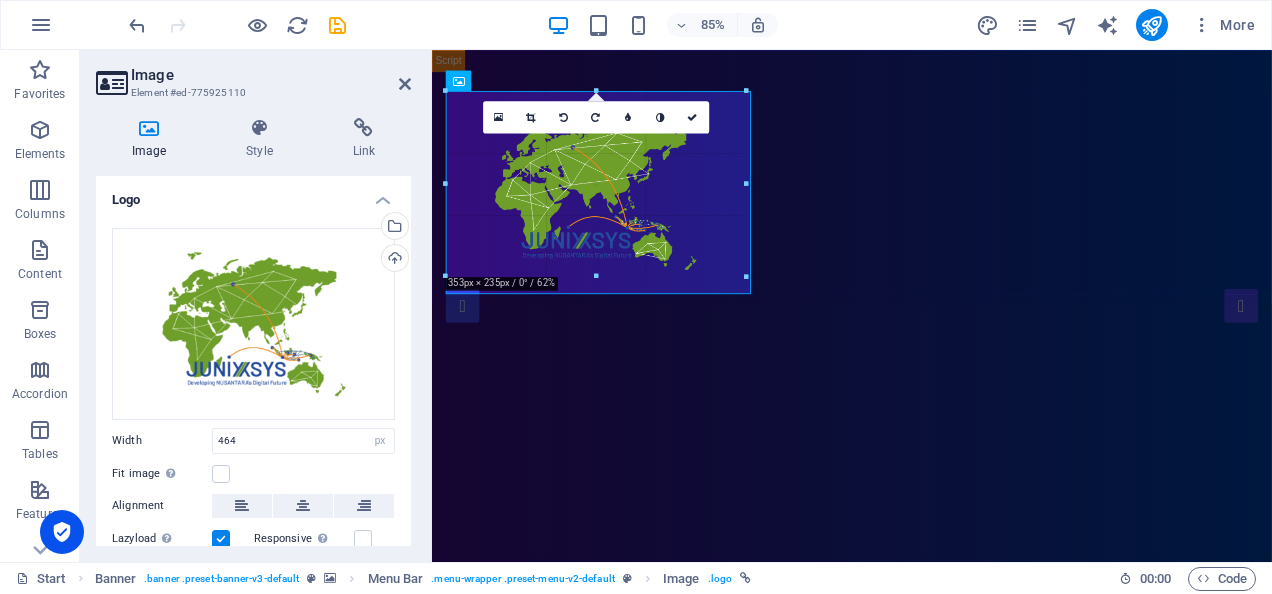 drag, startPoint x: 842, startPoint y: 223, endPoint x: 708, endPoint y: 142, distance: 156.57906 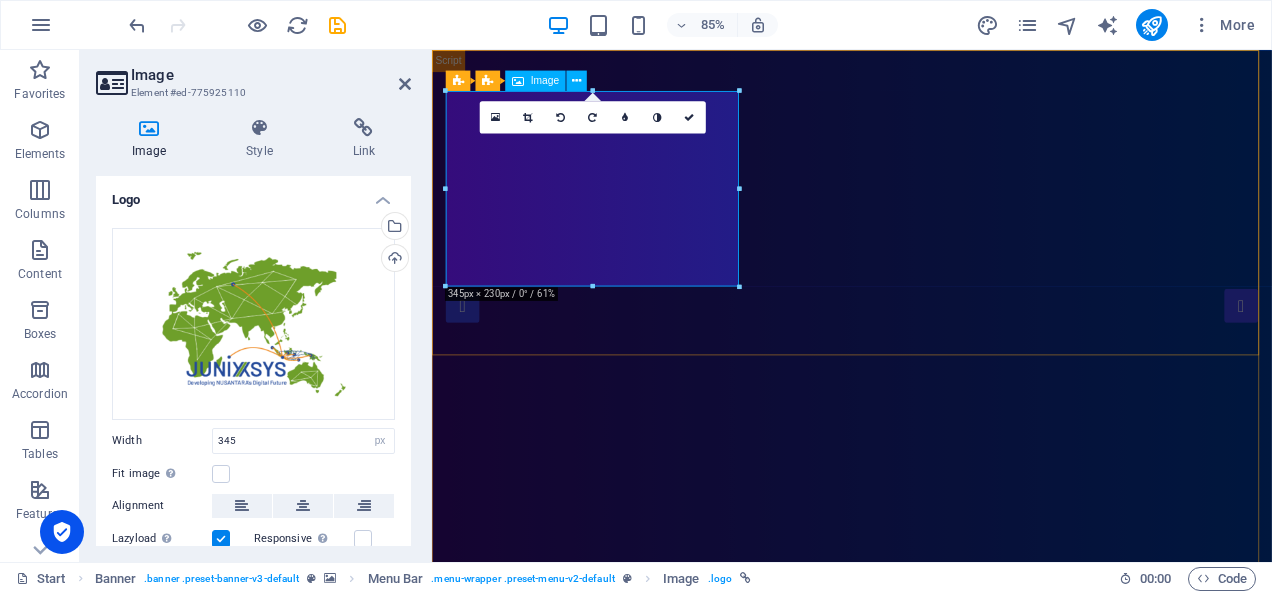 click at bounding box center (926, 1256) 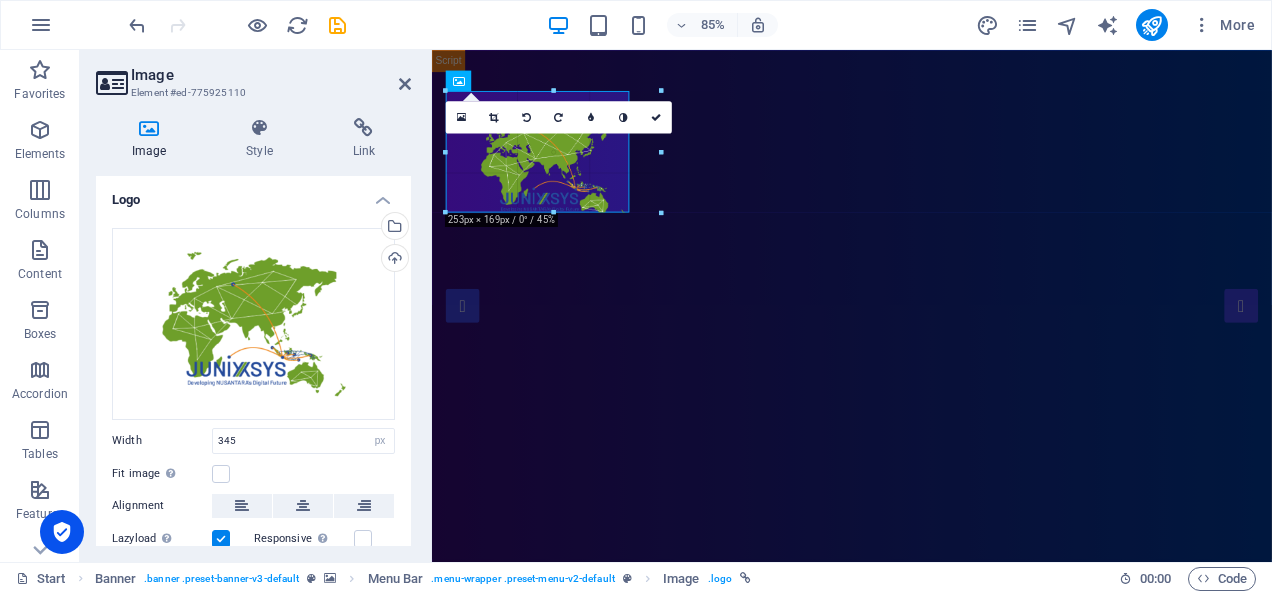 drag, startPoint x: 740, startPoint y: 187, endPoint x: 611, endPoint y: 199, distance: 129.55693 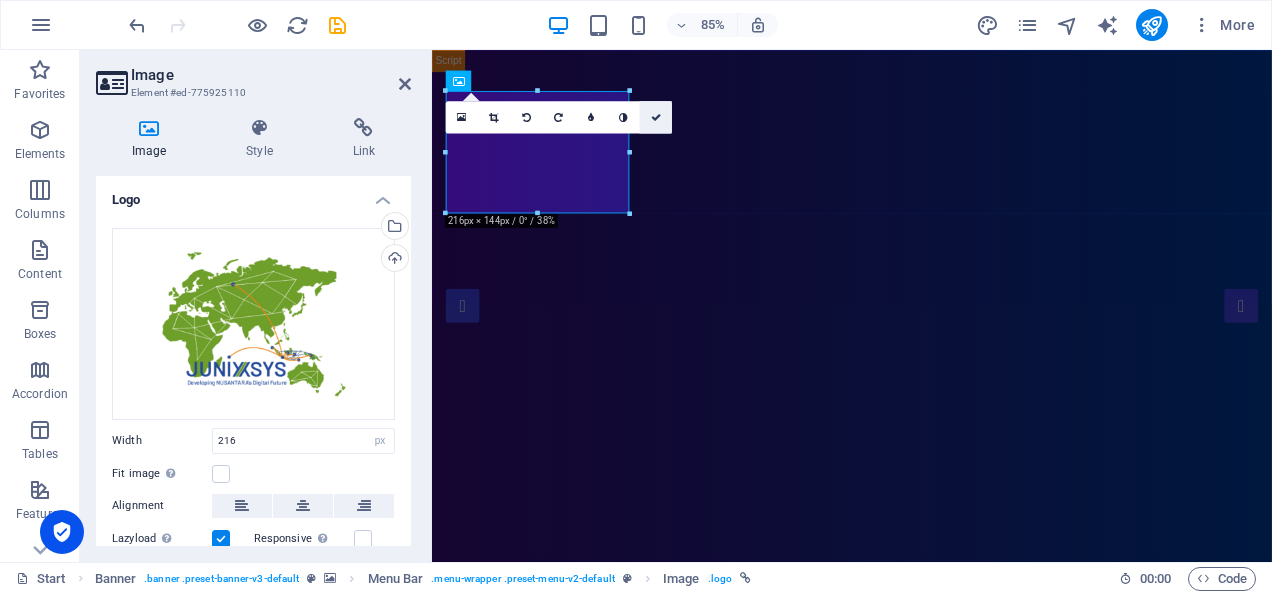 click at bounding box center (655, 117) 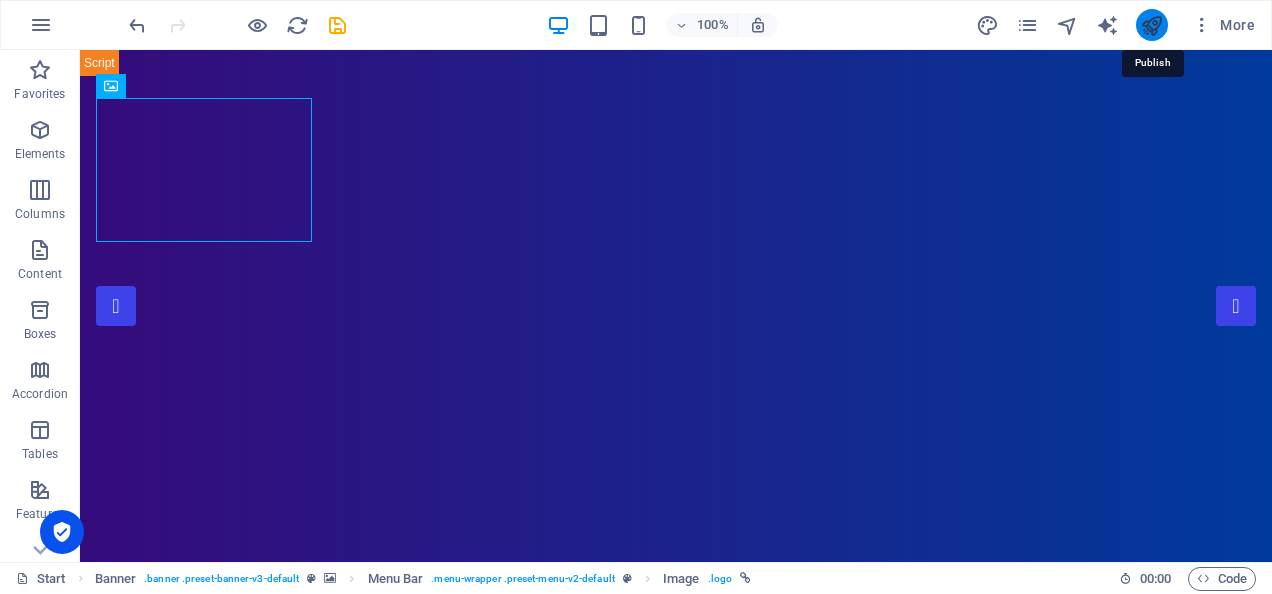 click at bounding box center [1151, 25] 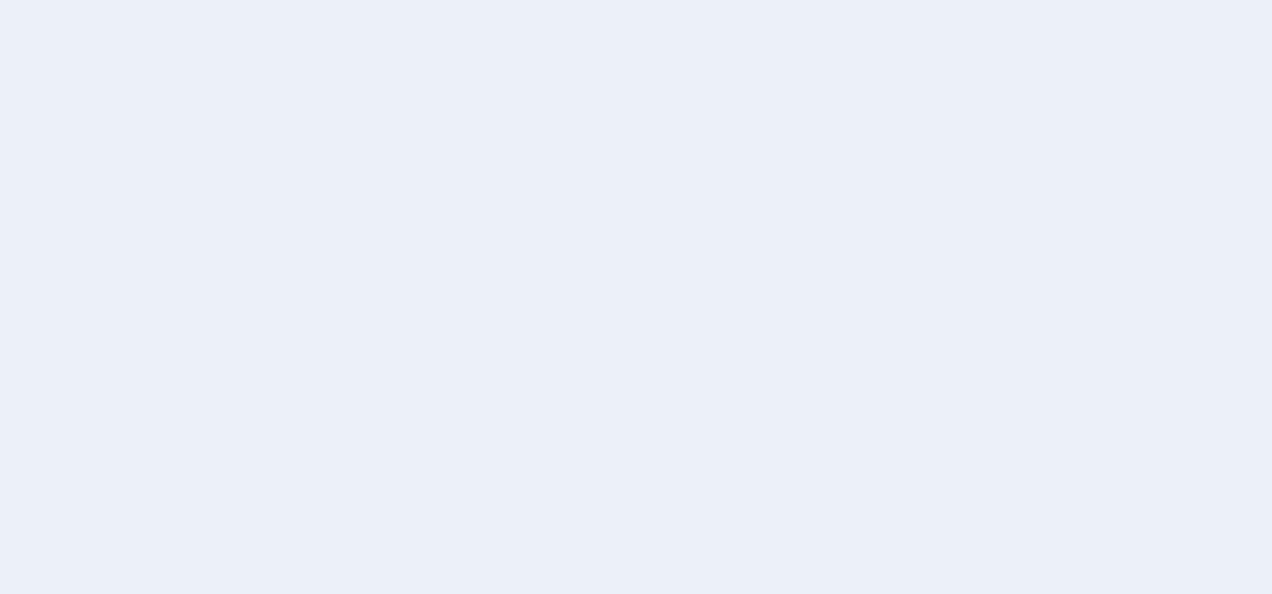 scroll, scrollTop: 0, scrollLeft: 0, axis: both 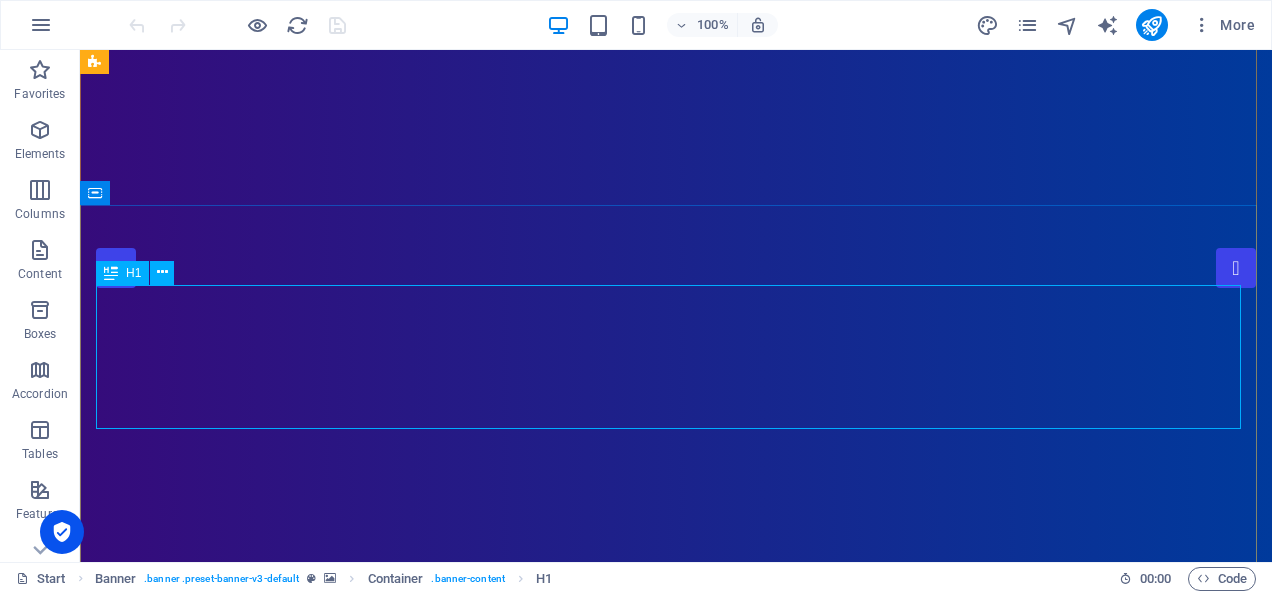 click on "JUNIXSYS" at bounding box center [676, 1356] 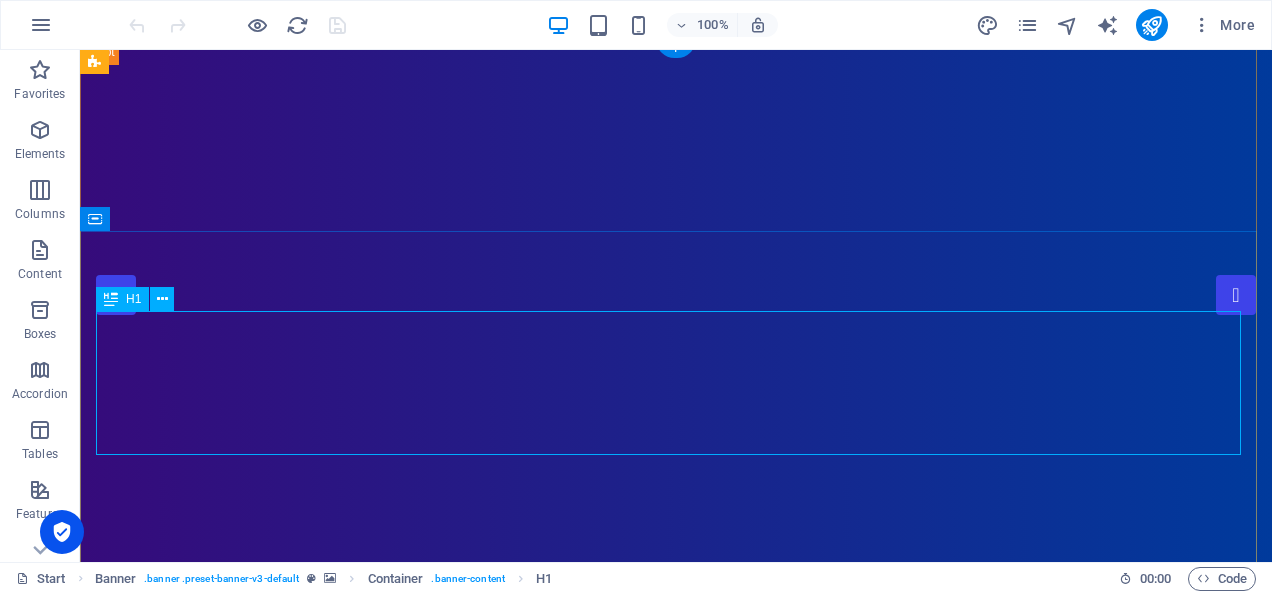 scroll, scrollTop: 9, scrollLeft: 0, axis: vertical 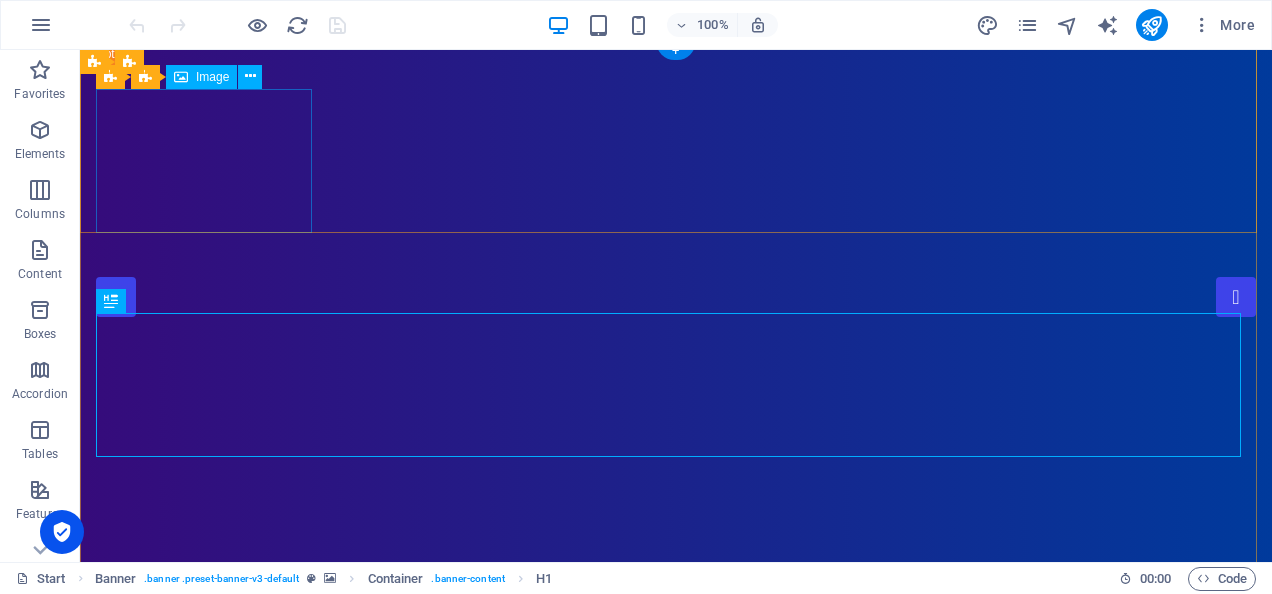 click at bounding box center [676, 1038] 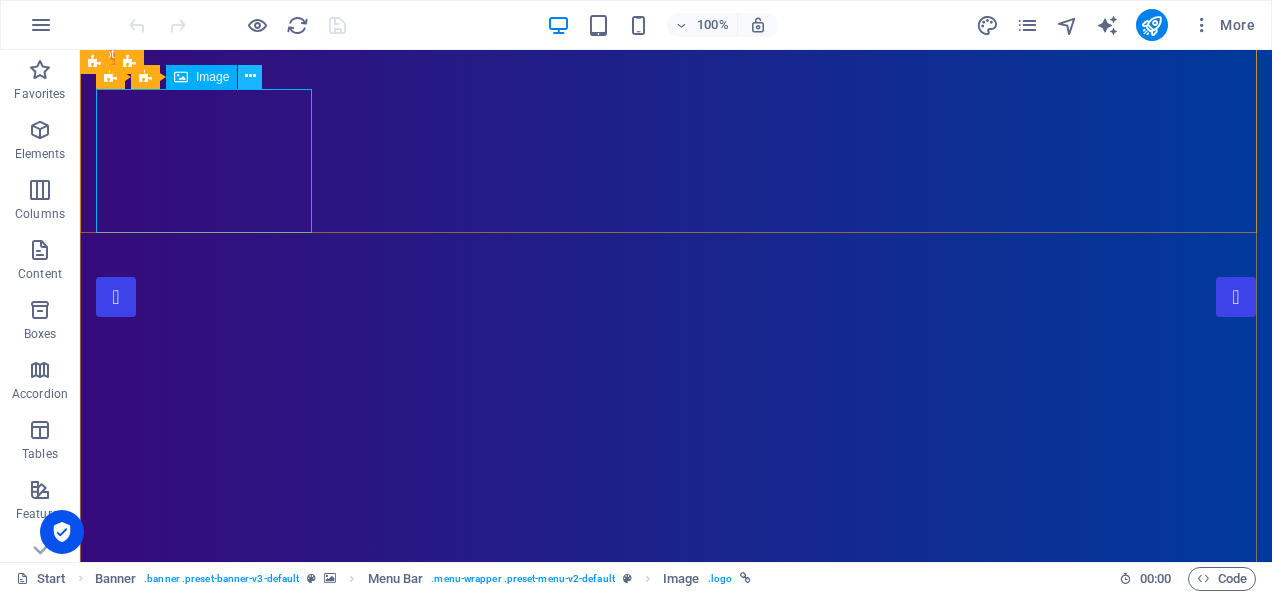 click at bounding box center [250, 76] 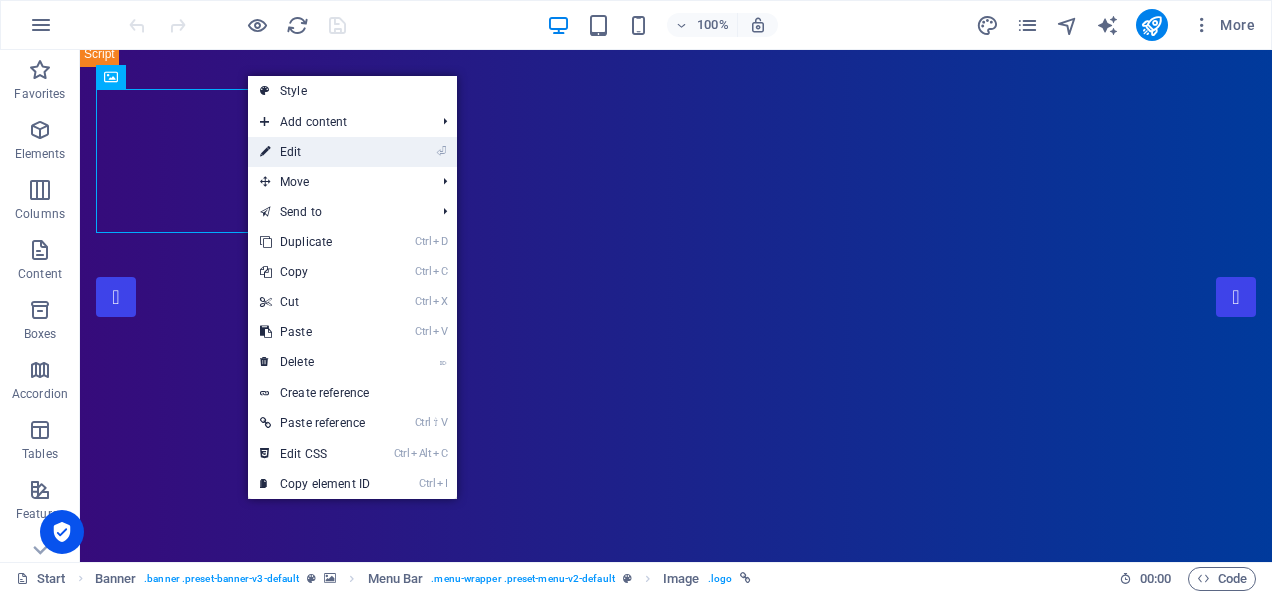 click on "⏎  Edit" at bounding box center [315, 152] 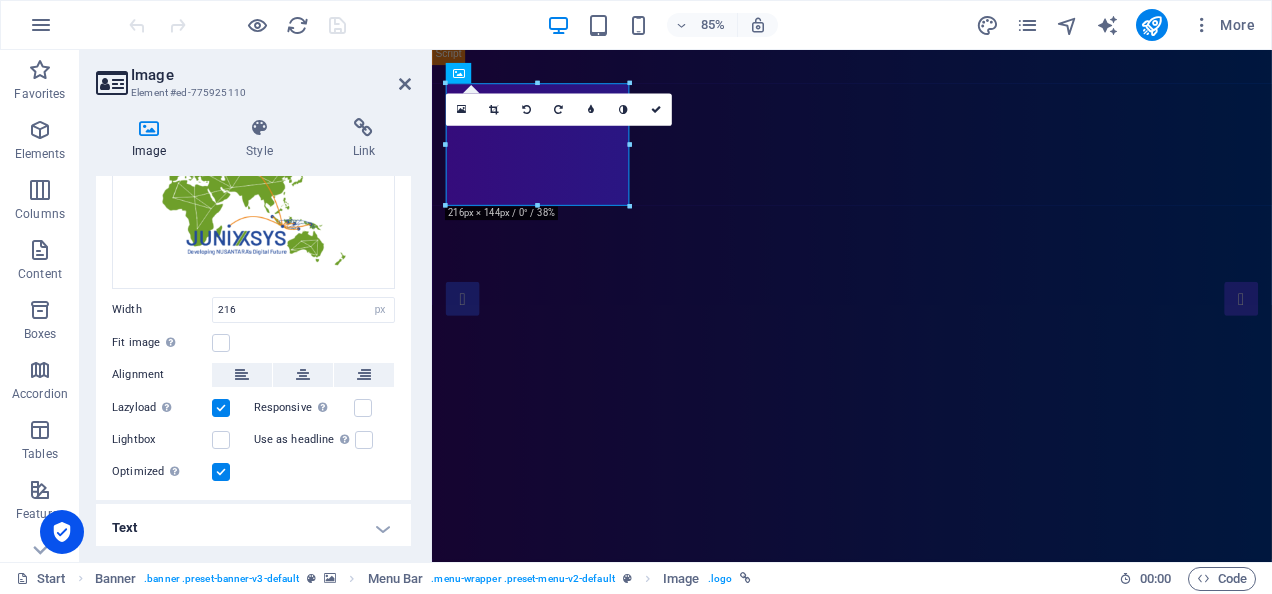 scroll, scrollTop: 133, scrollLeft: 0, axis: vertical 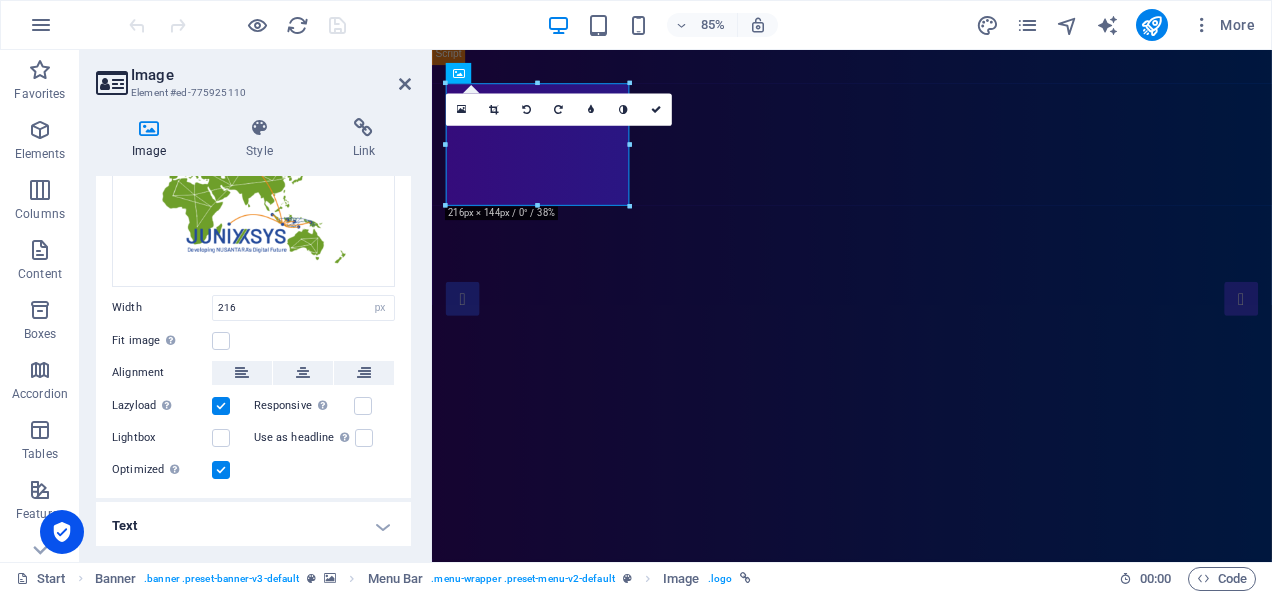 click on "Text" at bounding box center (253, 526) 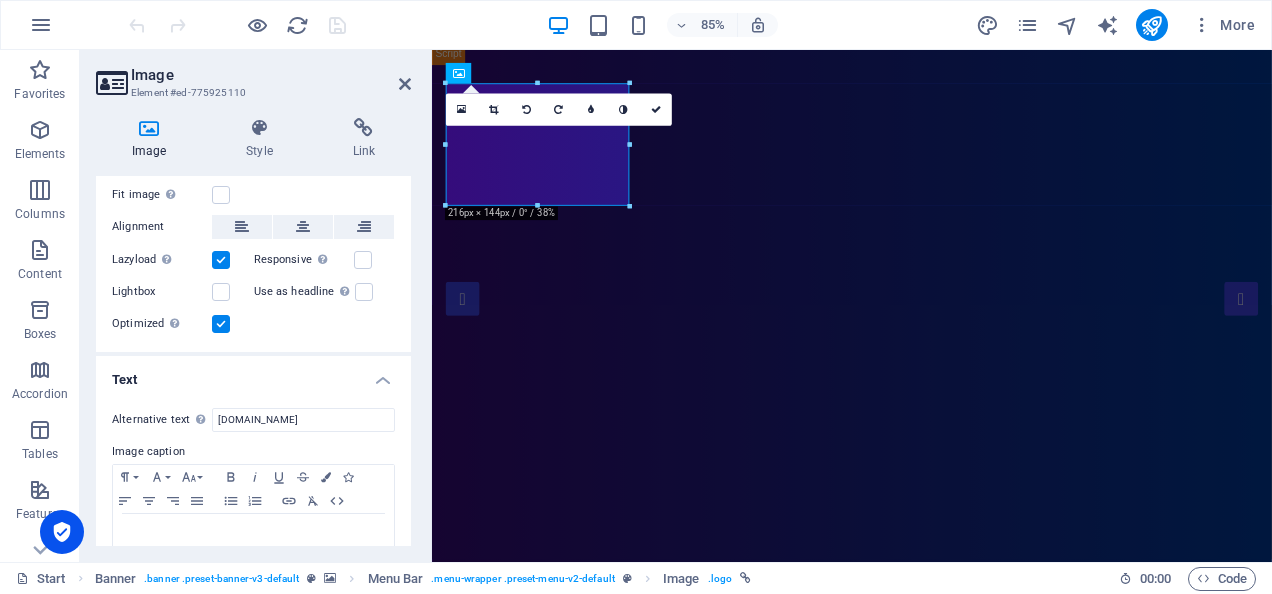 scroll, scrollTop: 320, scrollLeft: 0, axis: vertical 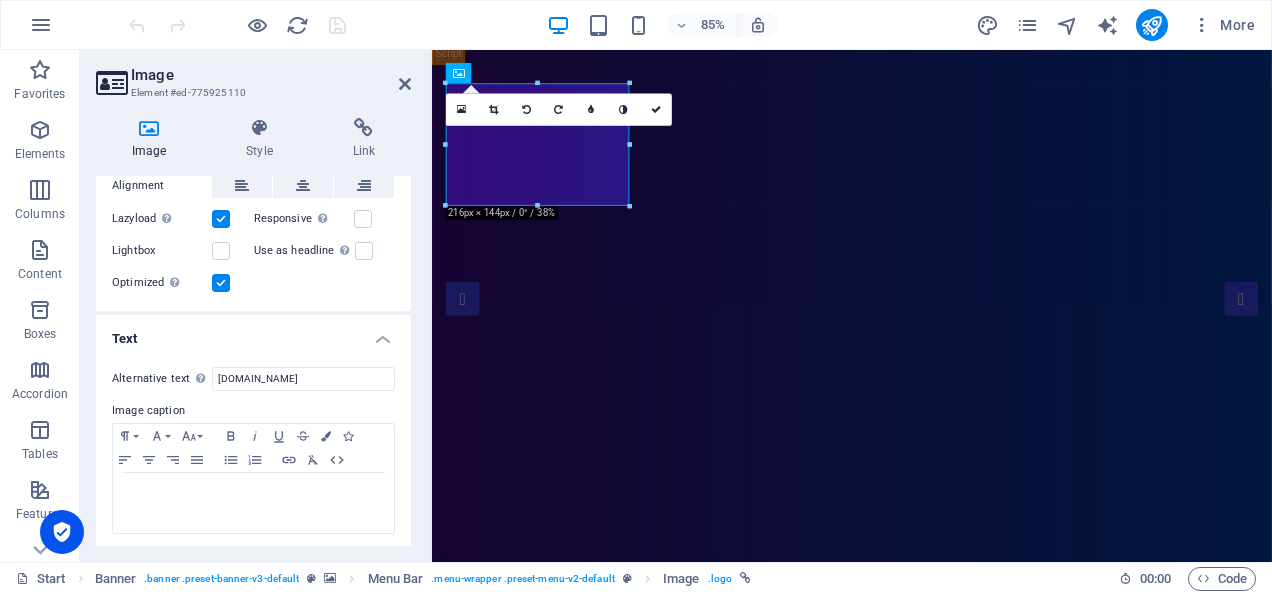 click on "Text" at bounding box center [253, 333] 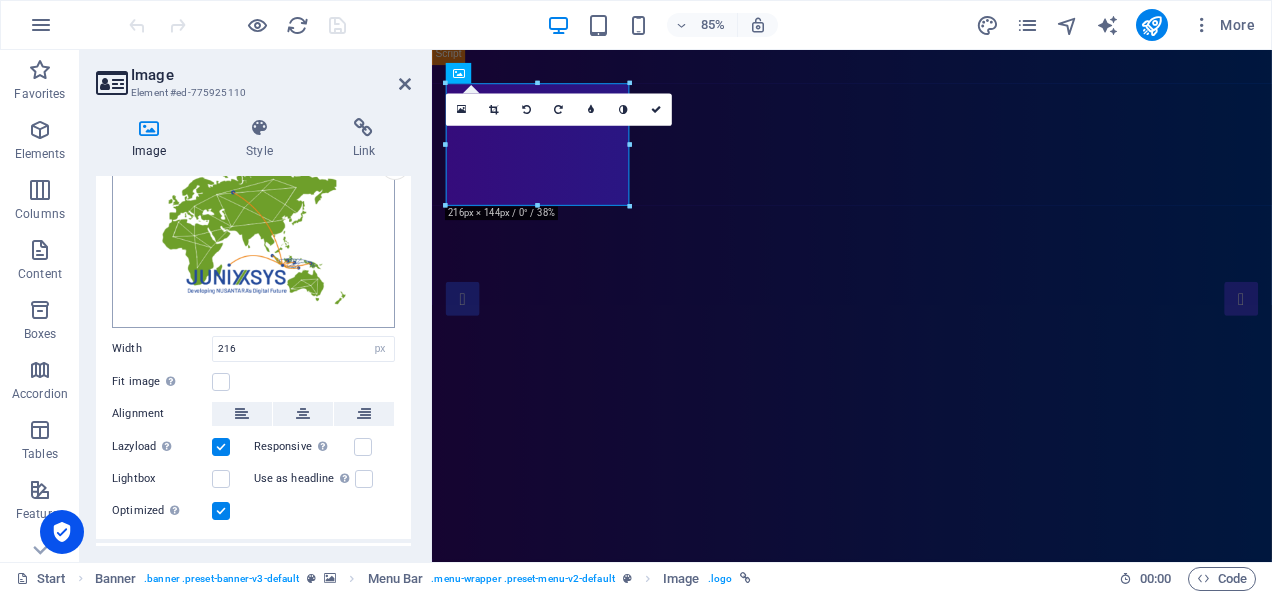scroll, scrollTop: 133, scrollLeft: 0, axis: vertical 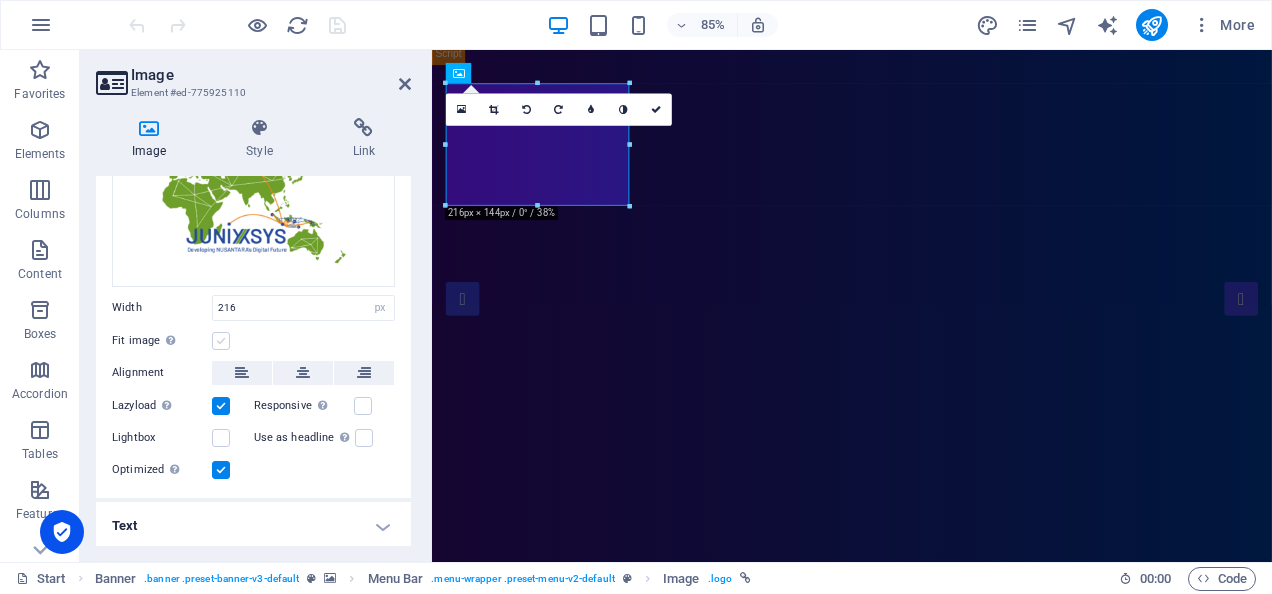 click at bounding box center [221, 341] 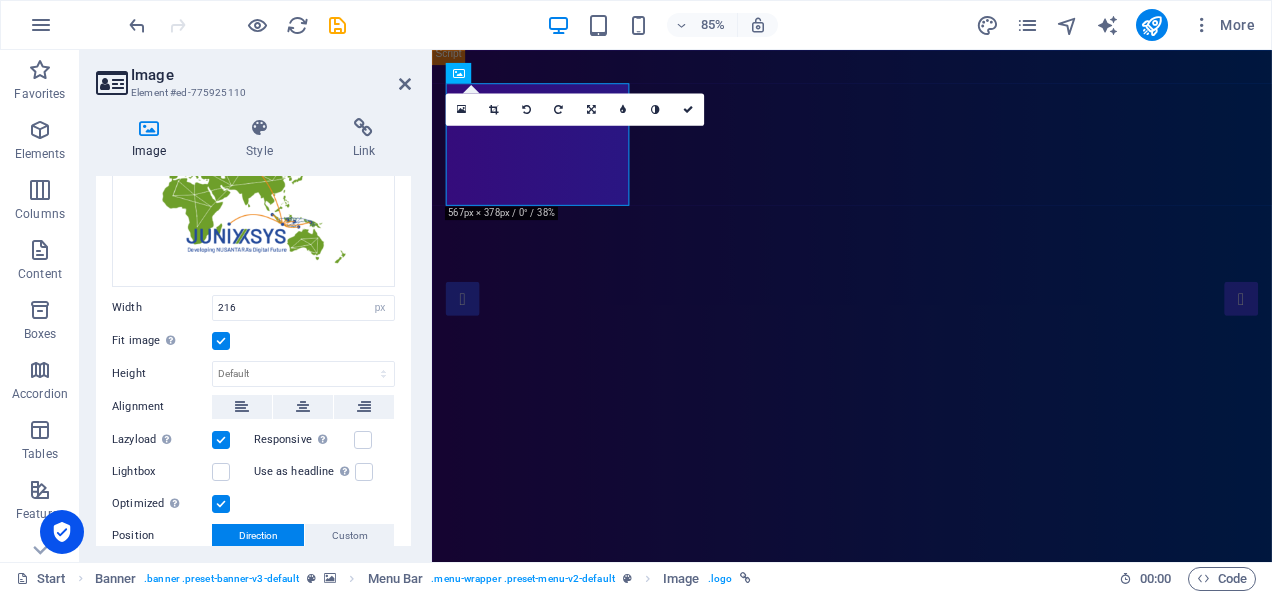click at bounding box center (221, 341) 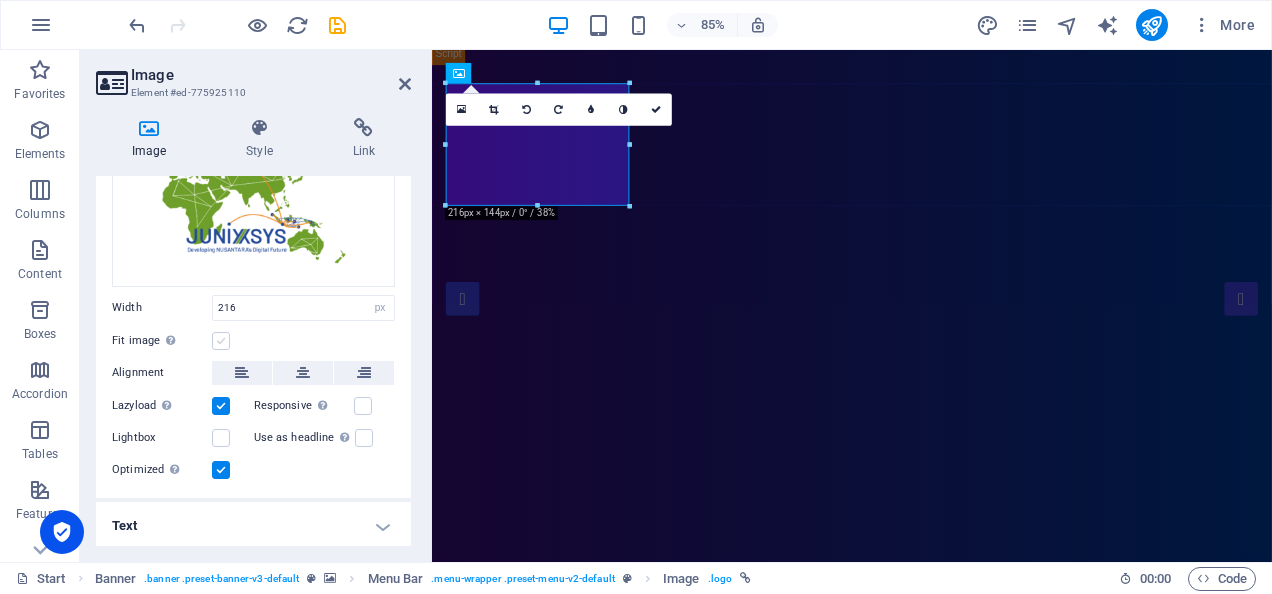 click at bounding box center [221, 341] 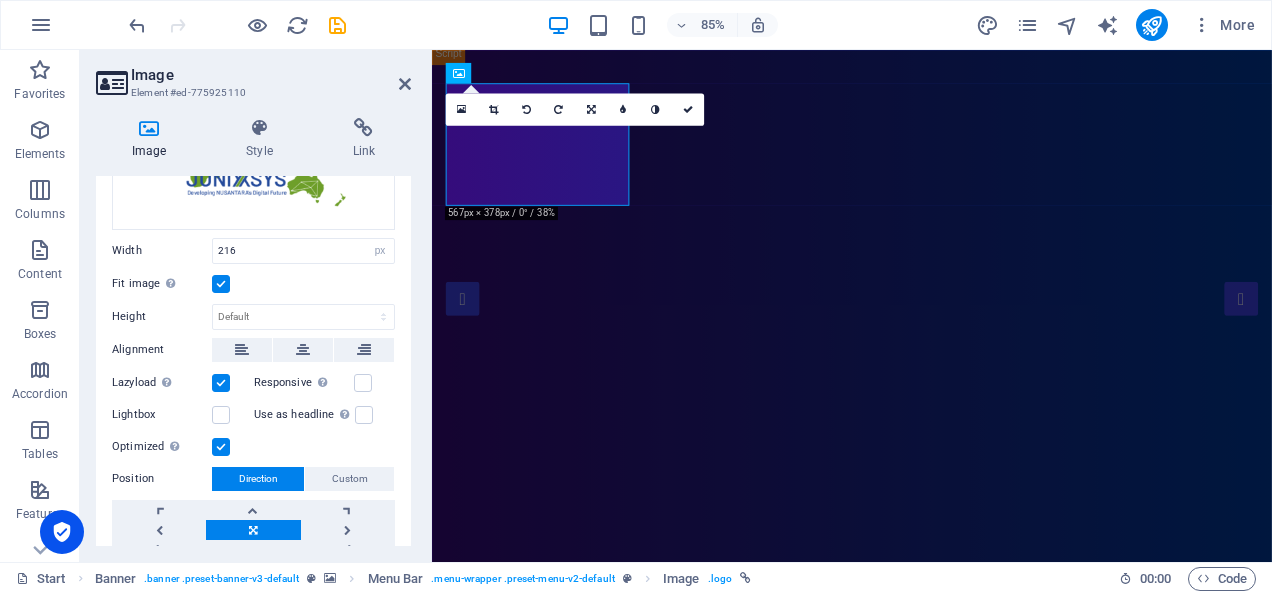 scroll, scrollTop: 189, scrollLeft: 0, axis: vertical 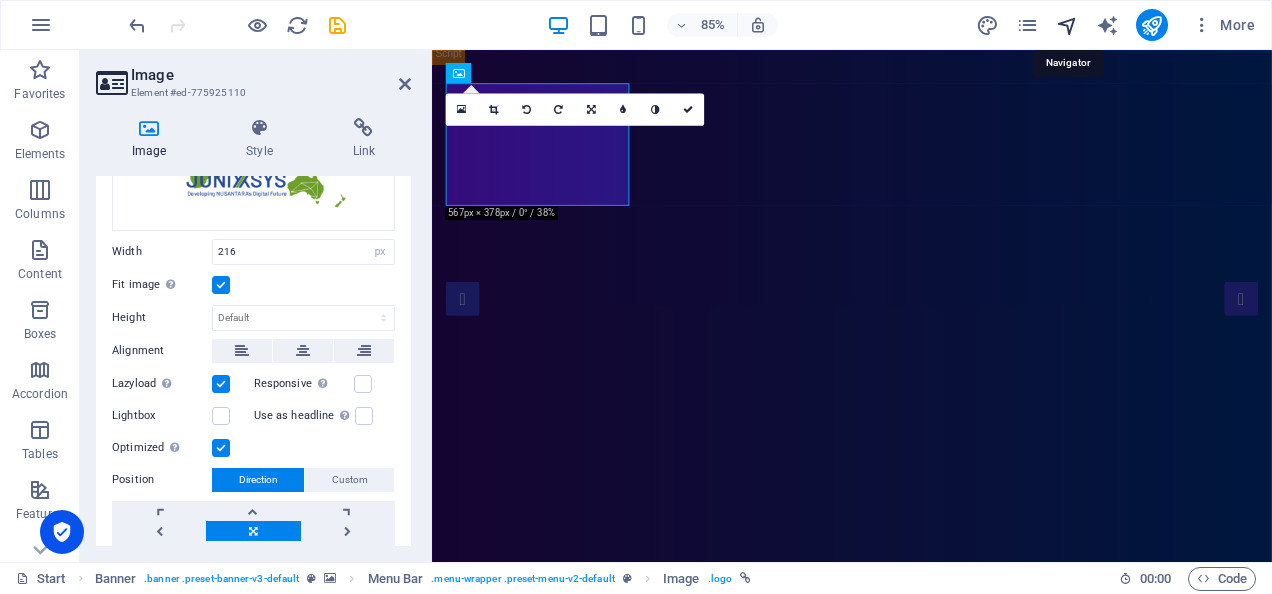 click at bounding box center [1067, 25] 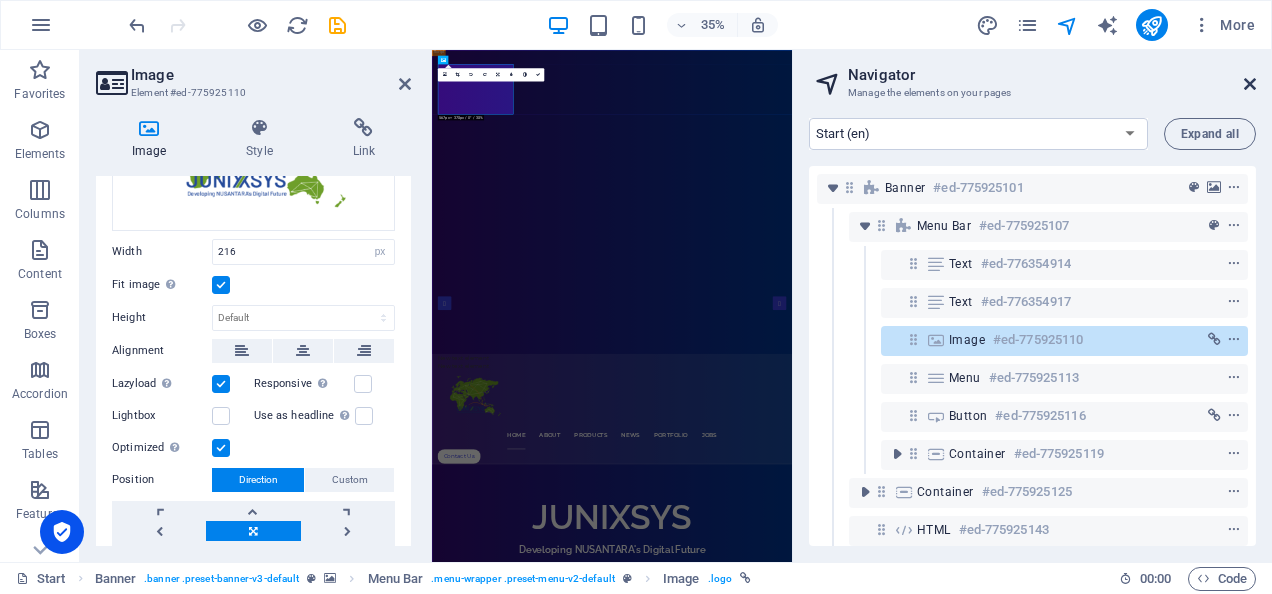 click at bounding box center [1250, 84] 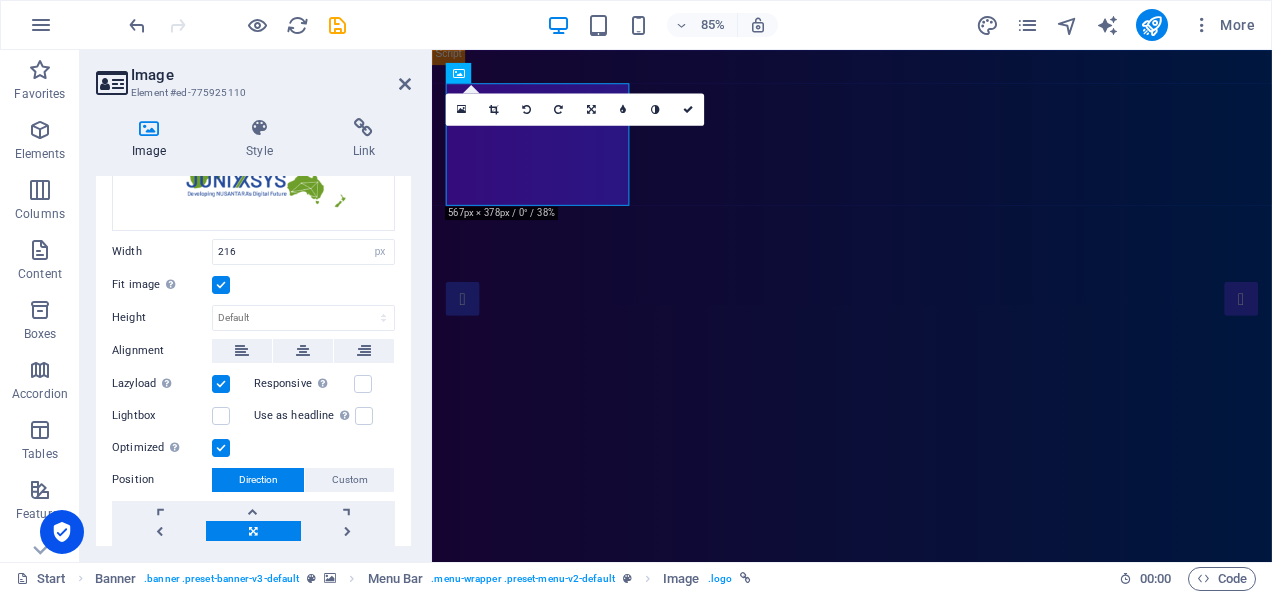 click at bounding box center (221, 285) 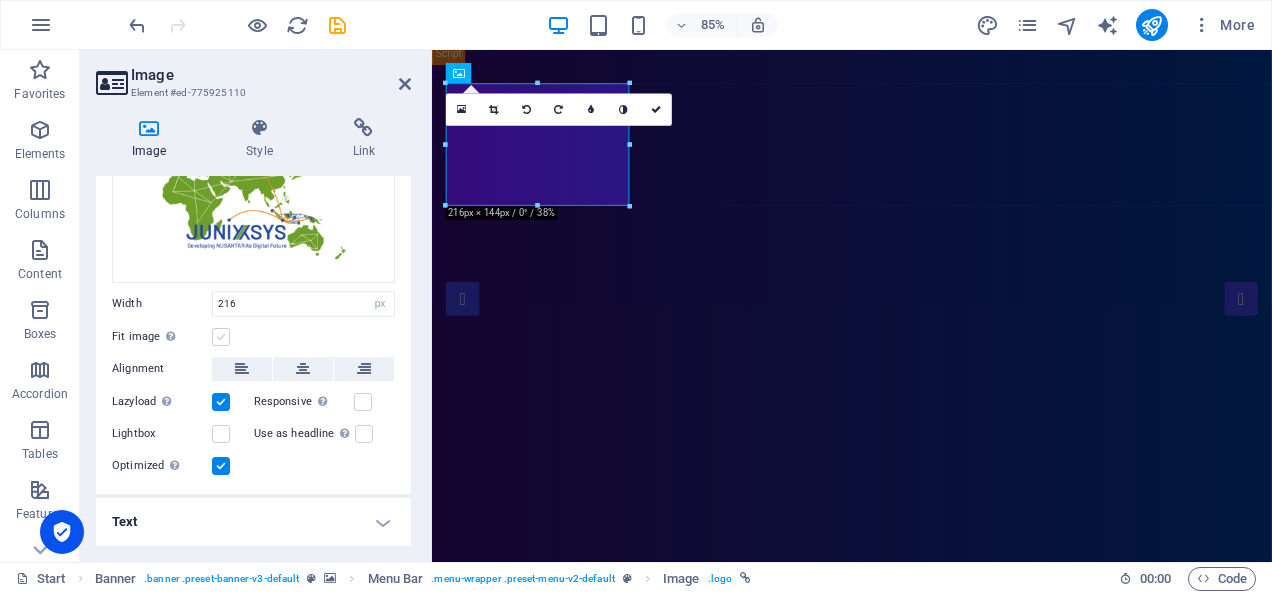 scroll, scrollTop: 133, scrollLeft: 0, axis: vertical 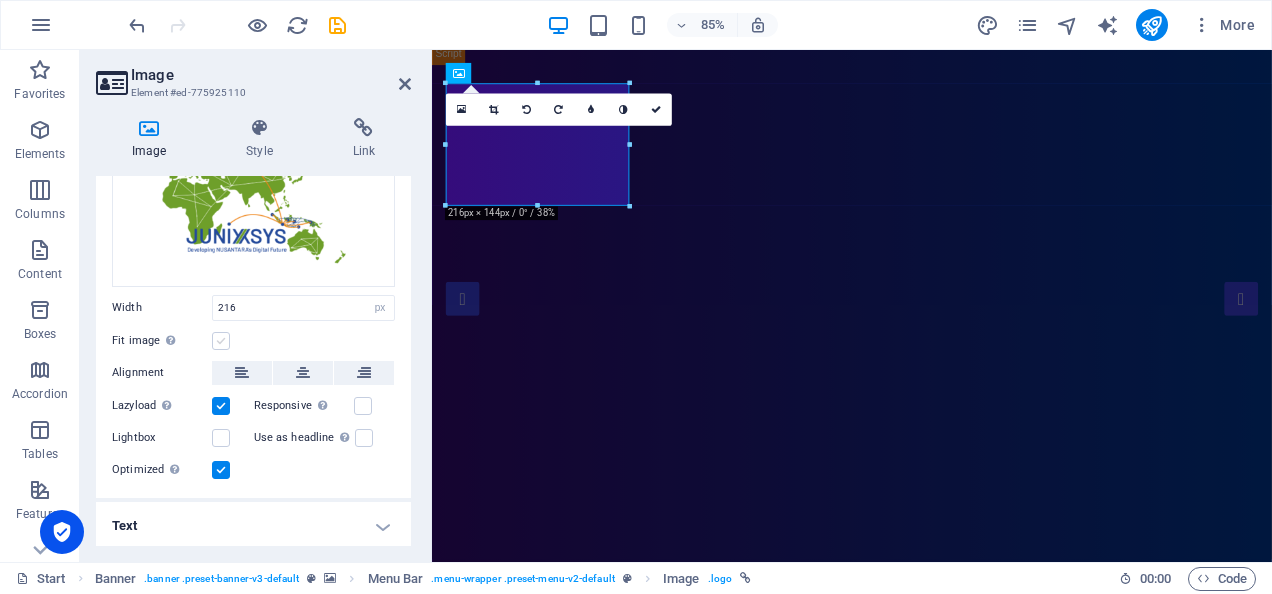 click at bounding box center [221, 341] 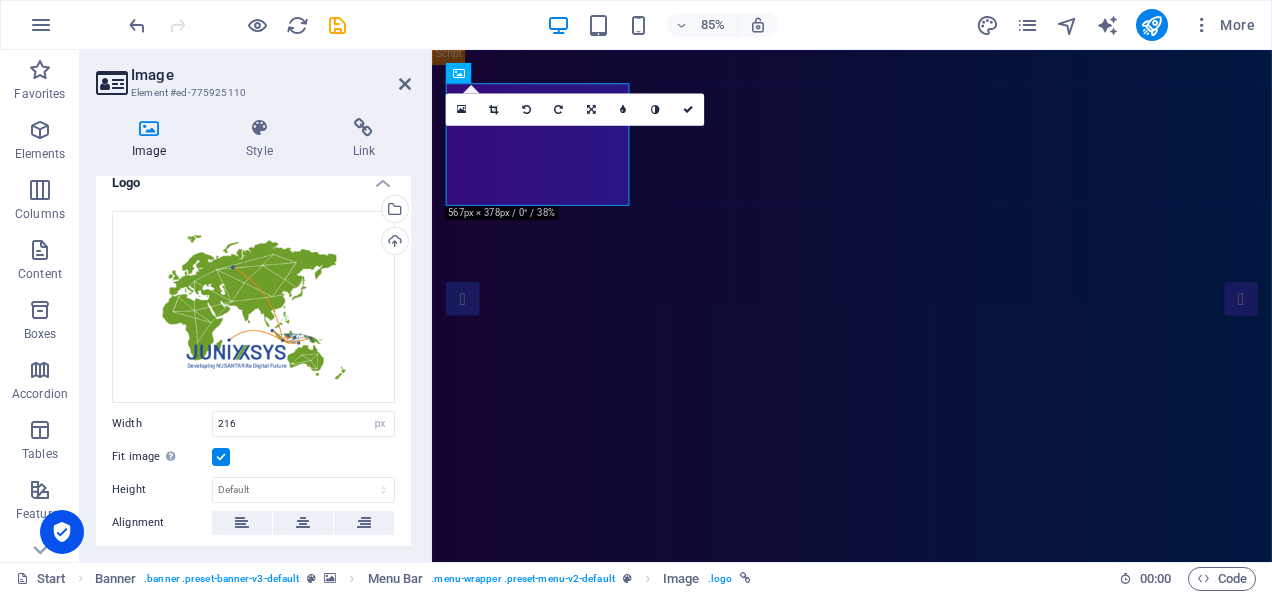 scroll, scrollTop: 16, scrollLeft: 0, axis: vertical 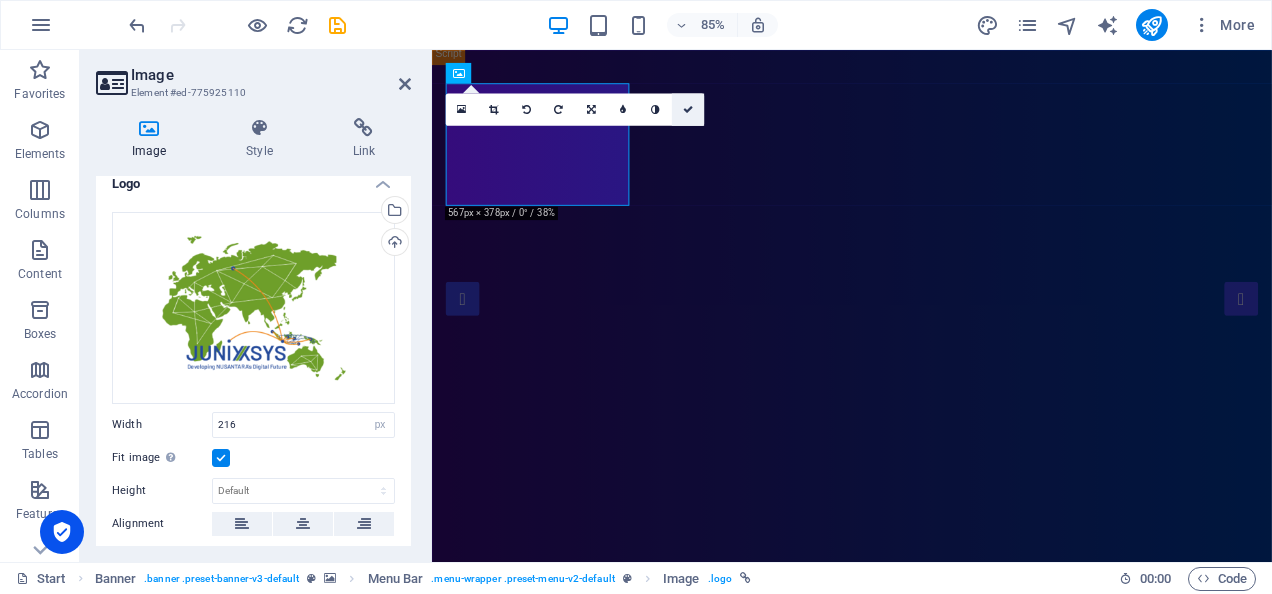 click at bounding box center [688, 109] 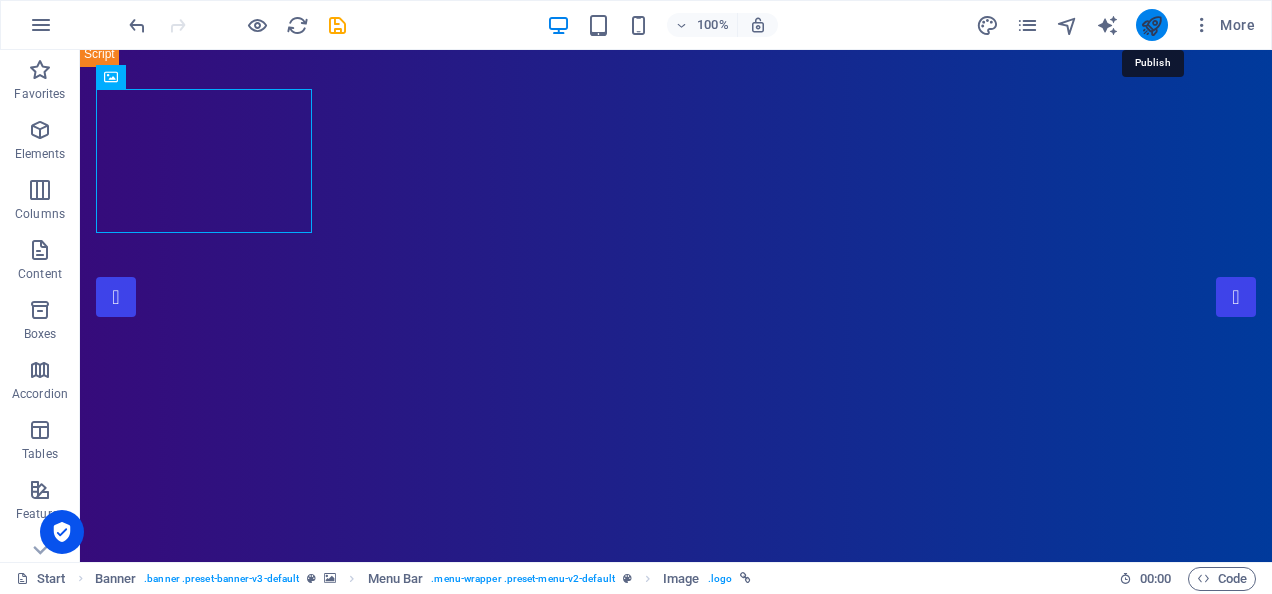 click at bounding box center (1151, 25) 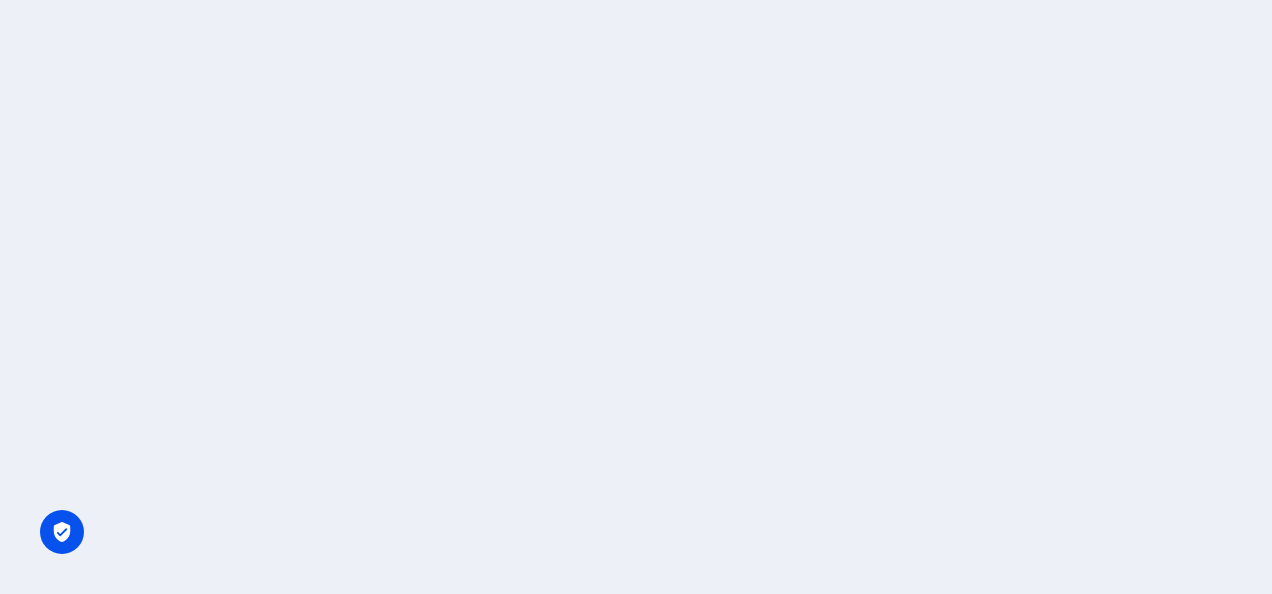 scroll, scrollTop: 0, scrollLeft: 0, axis: both 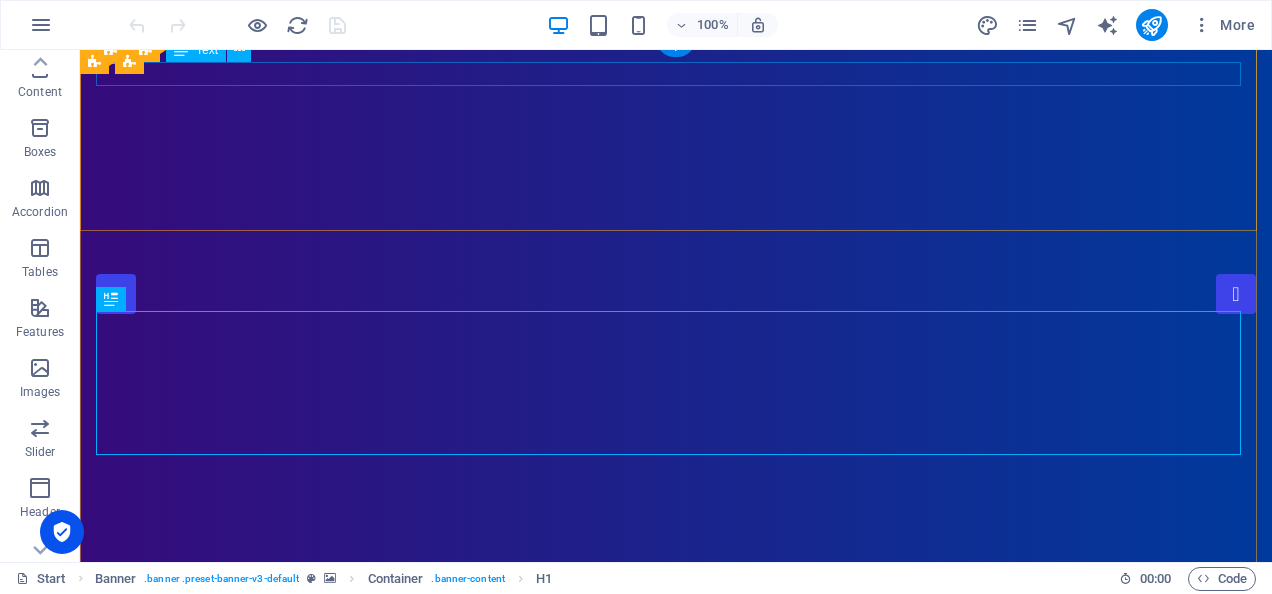 click on "New text element" at bounding box center (676, 951) 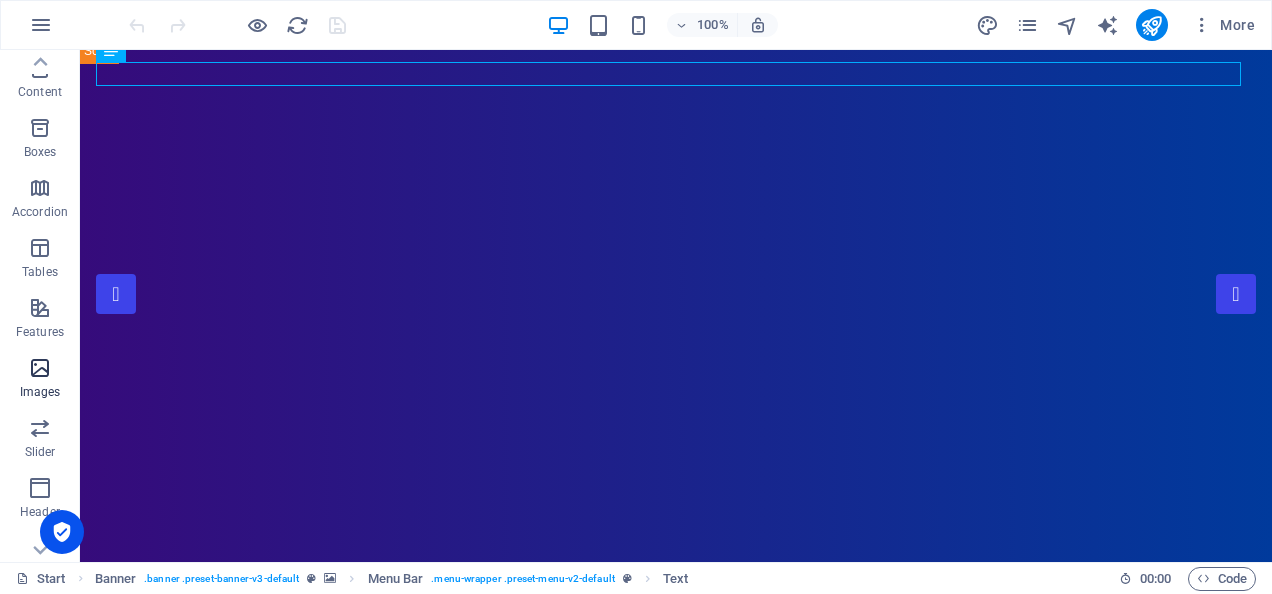 click at bounding box center [40, 368] 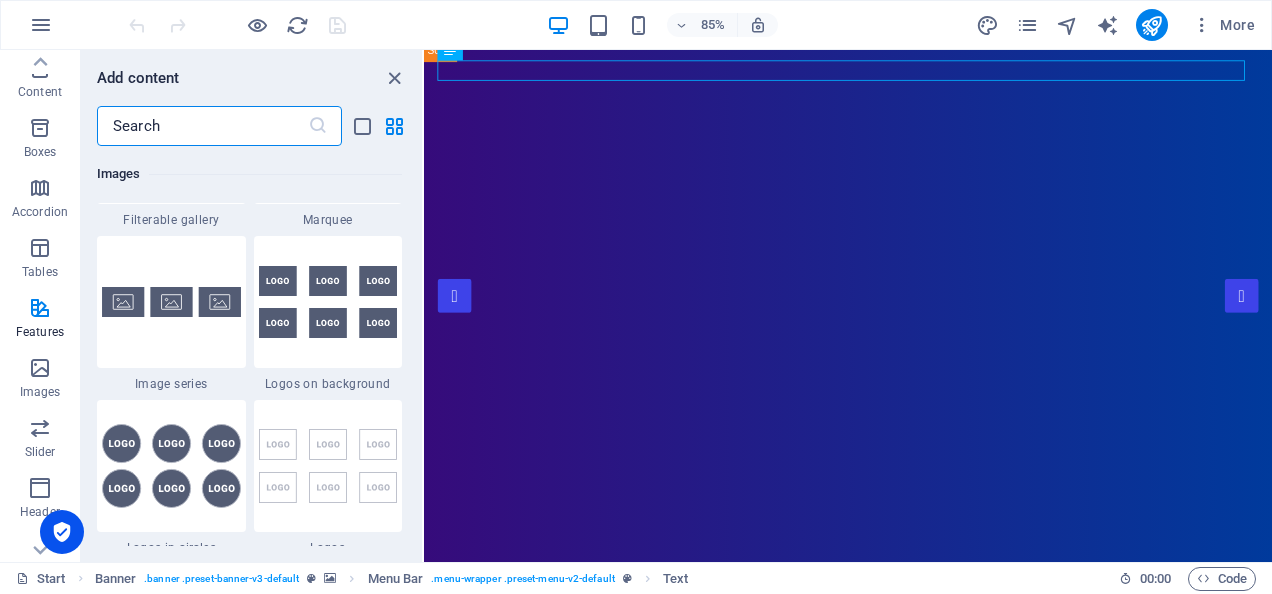 scroll, scrollTop: 10598, scrollLeft: 0, axis: vertical 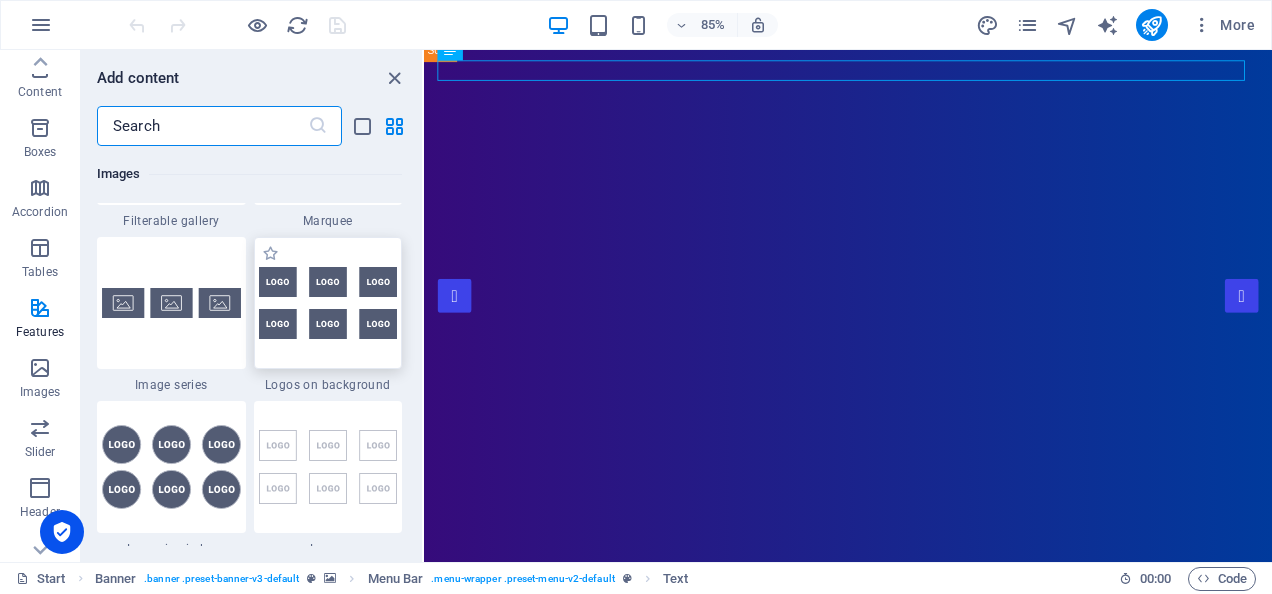 click at bounding box center (328, 303) 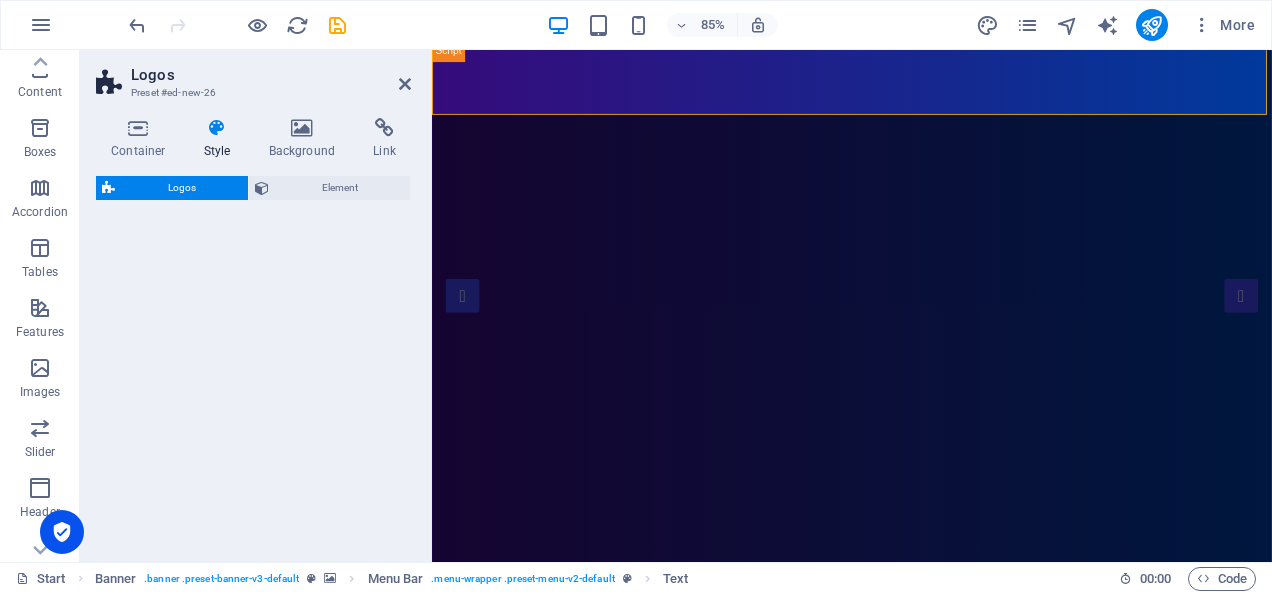 scroll, scrollTop: 1105, scrollLeft: 0, axis: vertical 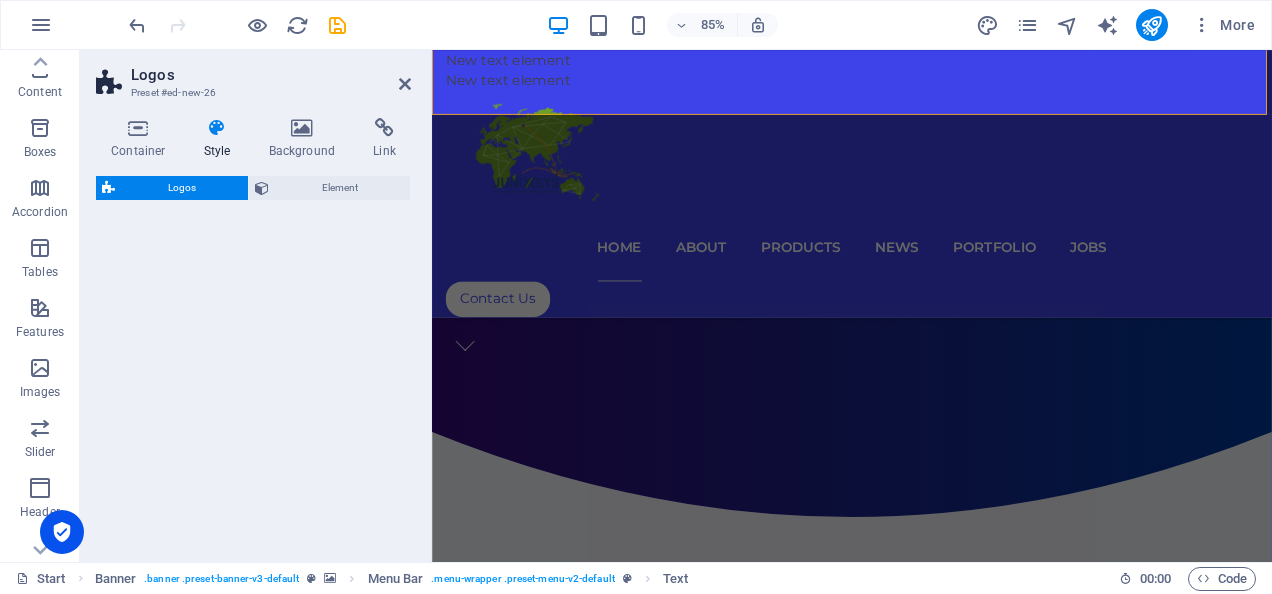 select on "rem" 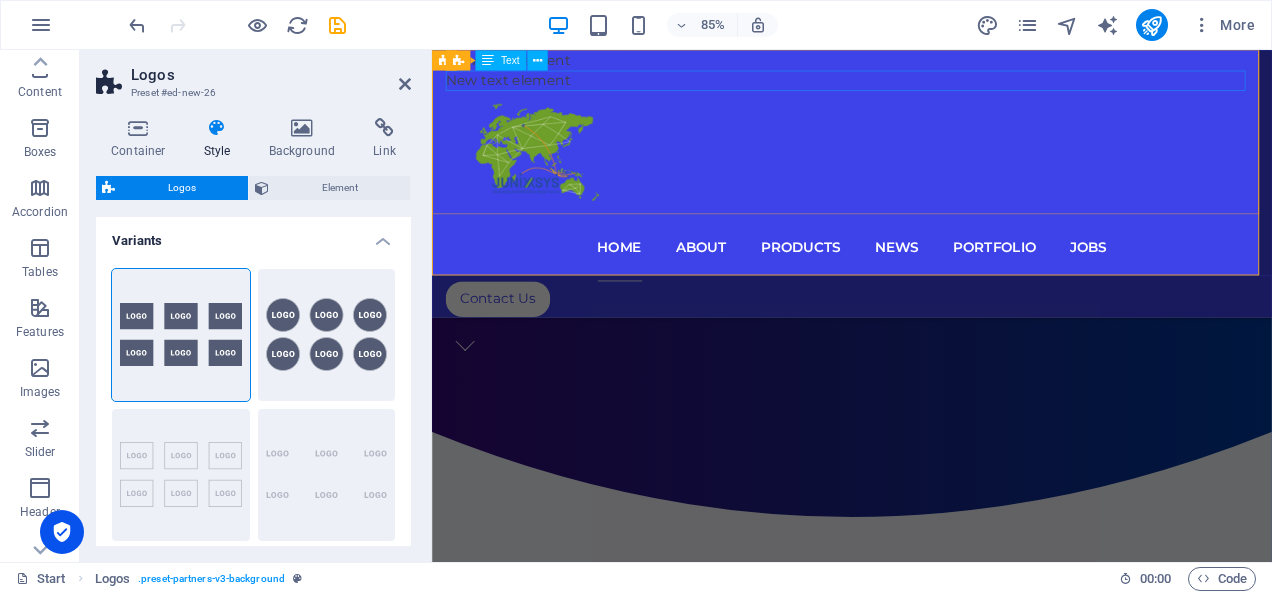 click on "New text element" at bounding box center [926, 86] 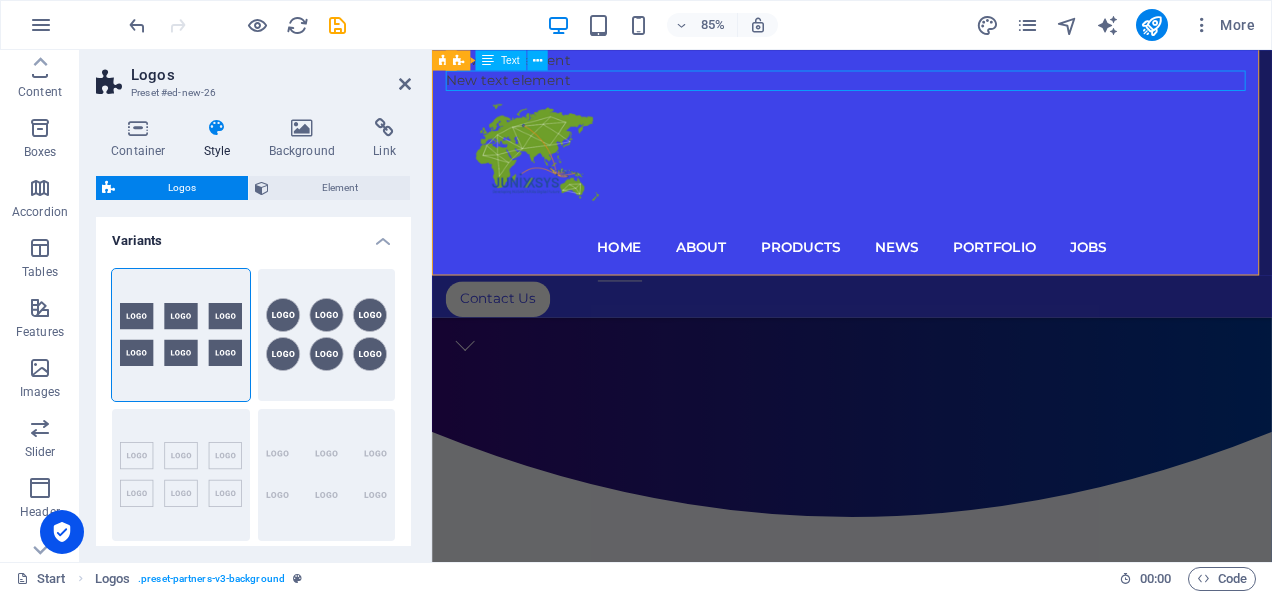 click on "New text element" at bounding box center [926, 86] 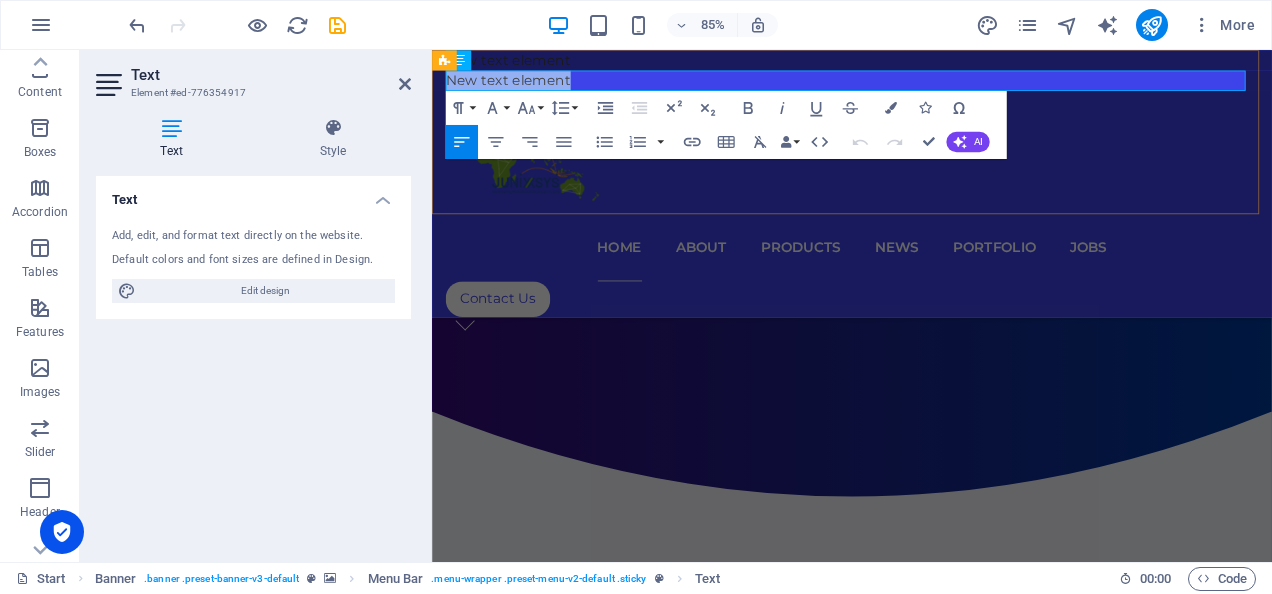 click on "New text element New text element Home About Products News Portfolio Jobs Contact Us" at bounding box center (926, 207) 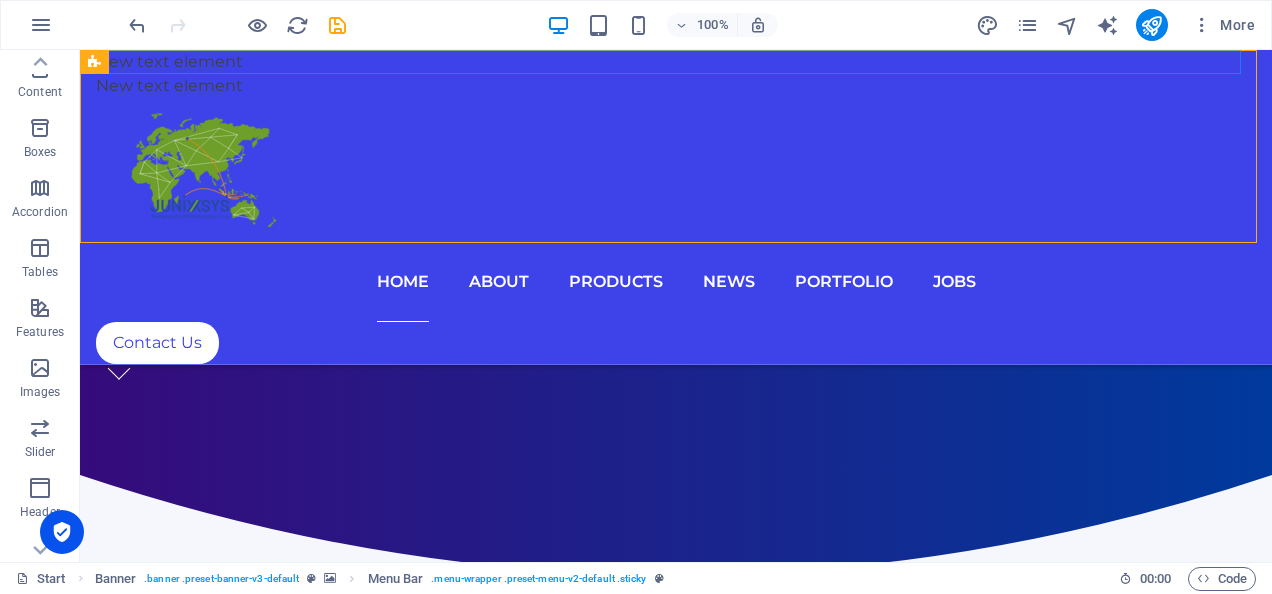 click on "New text element" at bounding box center [676, 62] 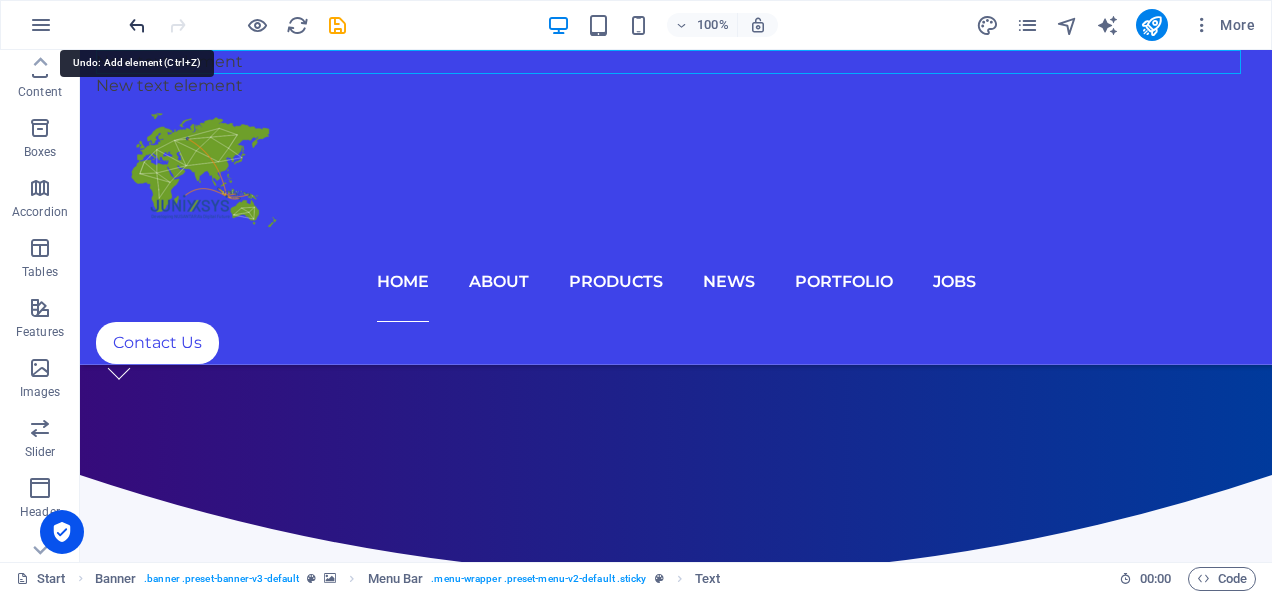 click at bounding box center (137, 25) 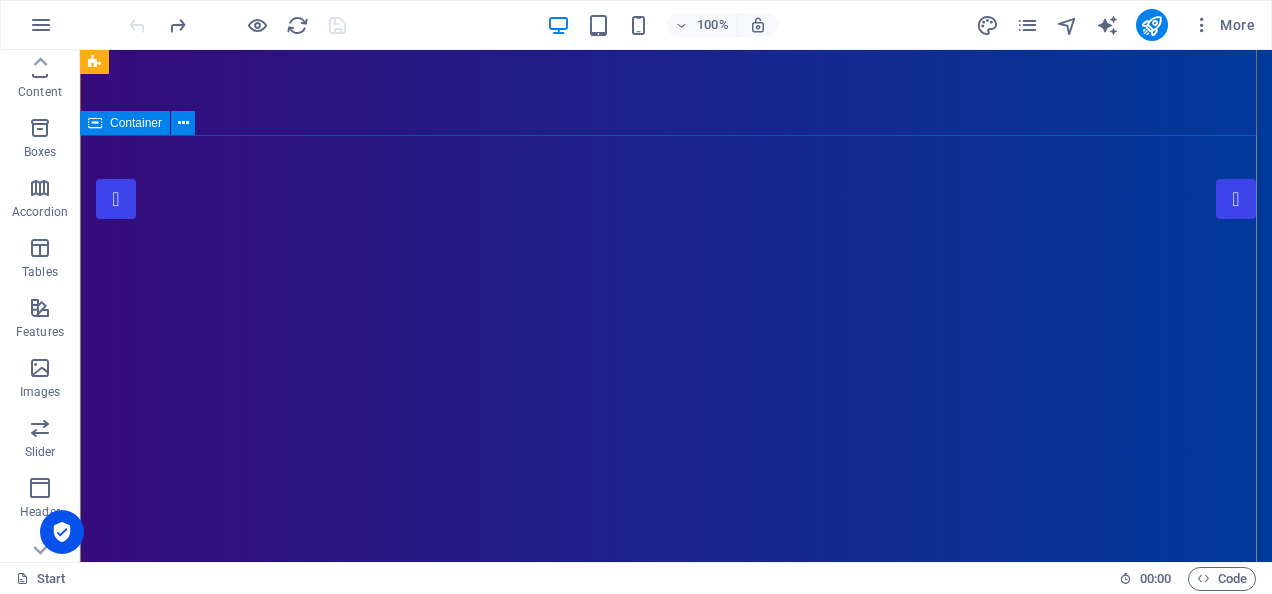 scroll, scrollTop: 0, scrollLeft: 0, axis: both 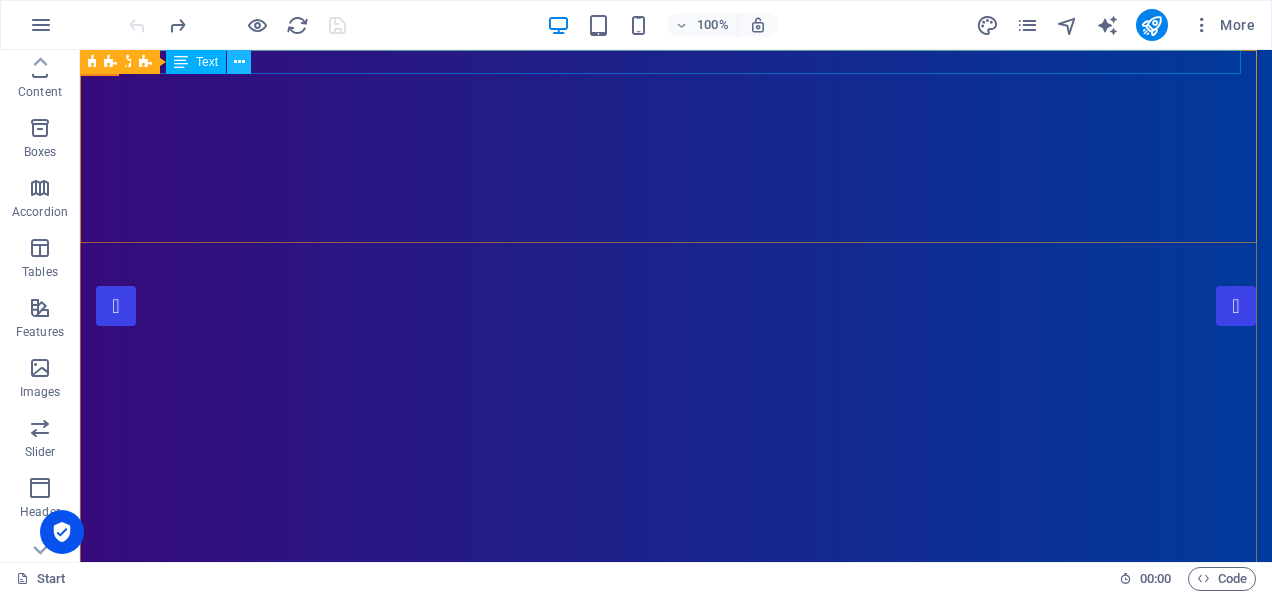 click at bounding box center (239, 62) 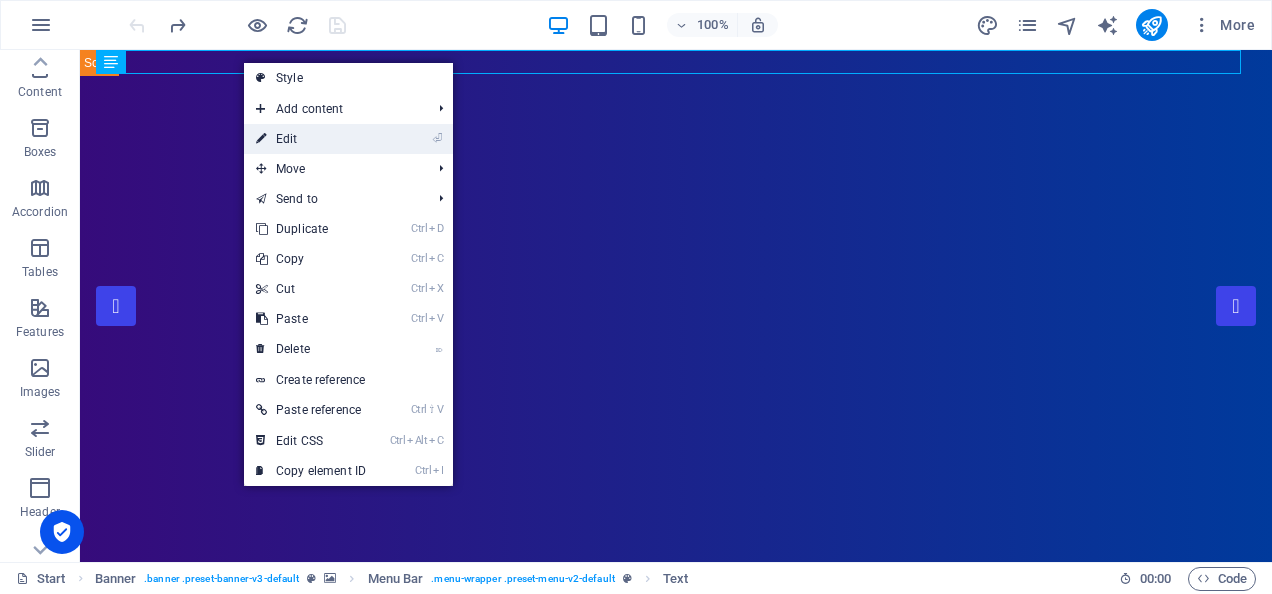 click on "⏎  Edit" at bounding box center (311, 139) 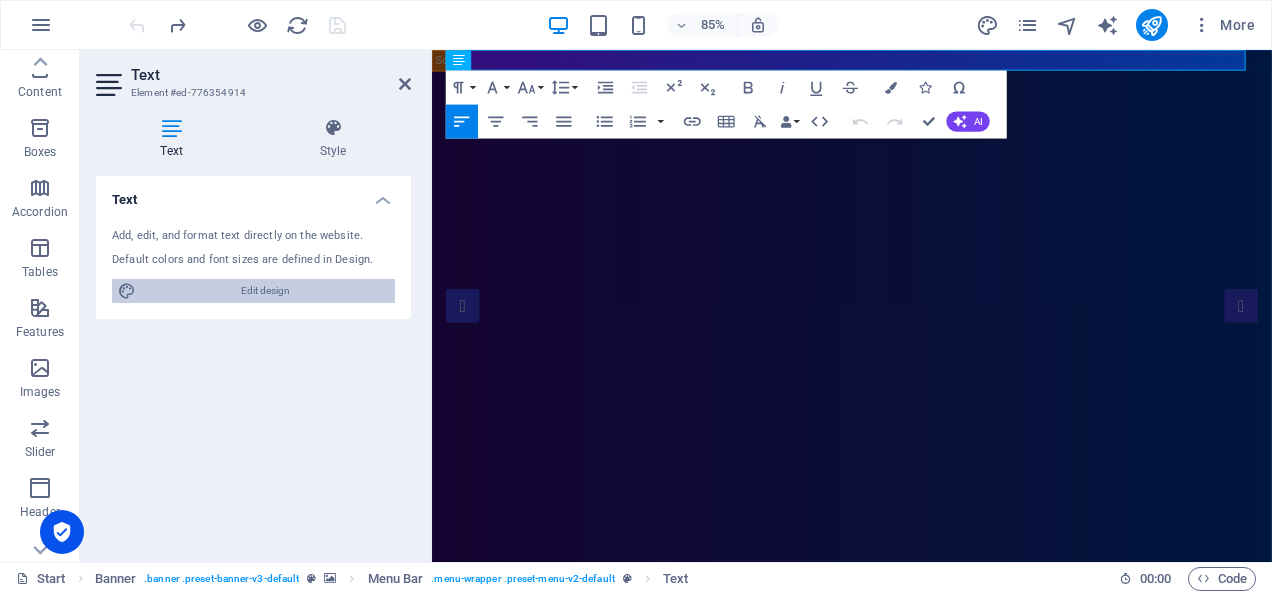 click on "Edit design" at bounding box center (265, 291) 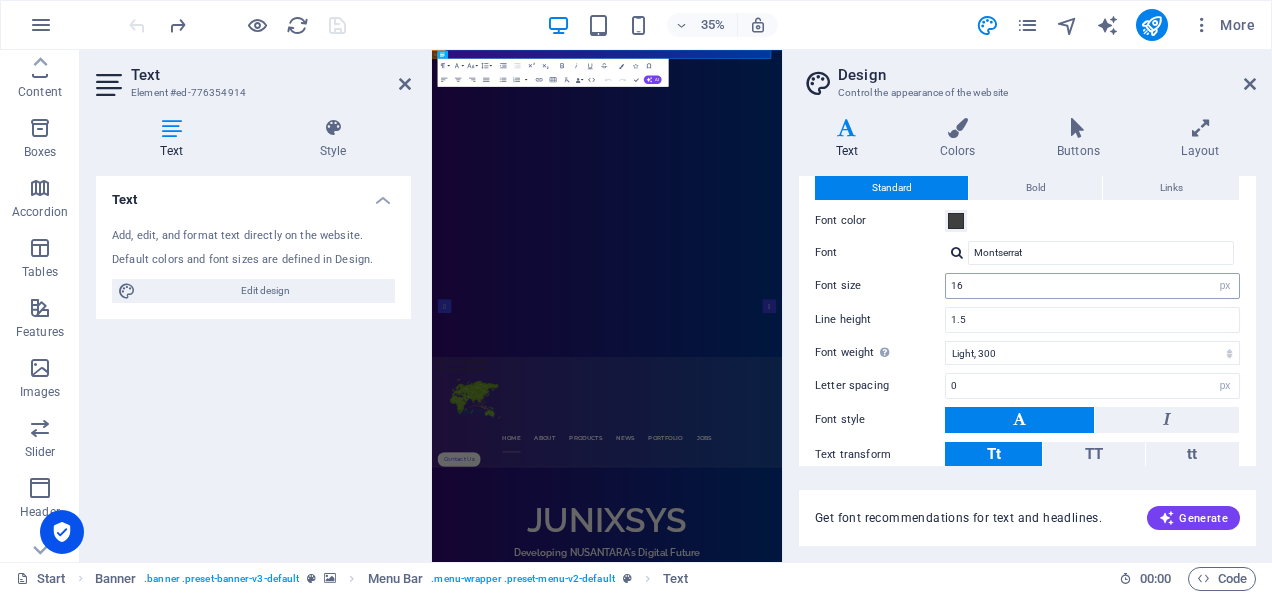 scroll, scrollTop: 0, scrollLeft: 0, axis: both 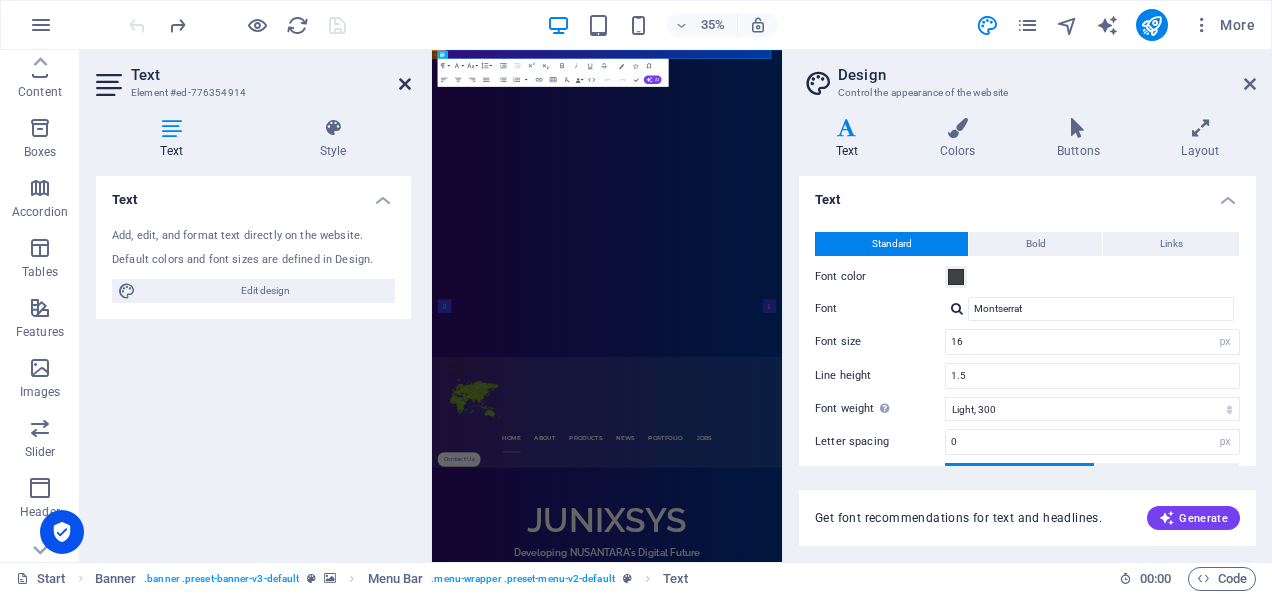 click at bounding box center [405, 84] 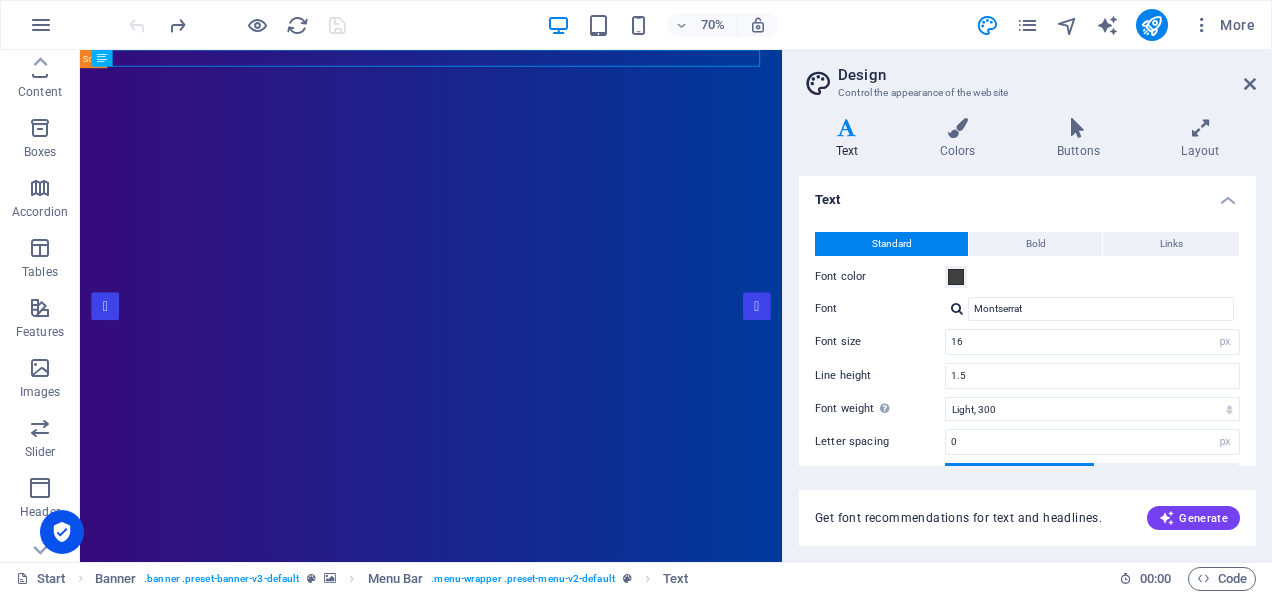 click on "Design" at bounding box center (1047, 75) 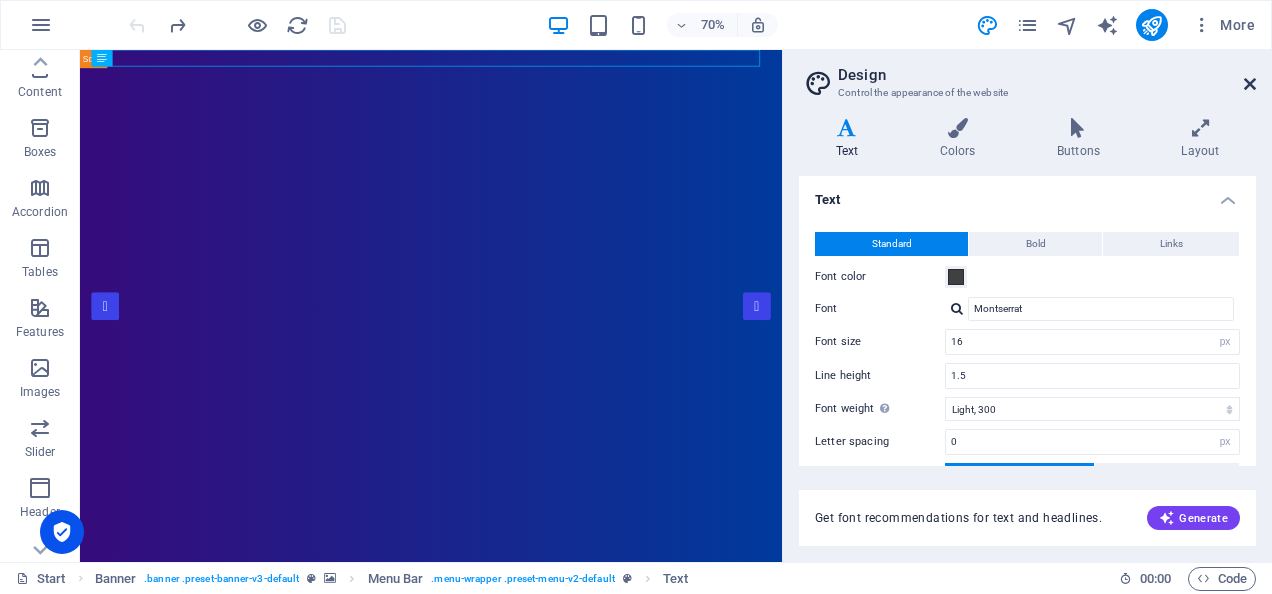 click at bounding box center (1250, 84) 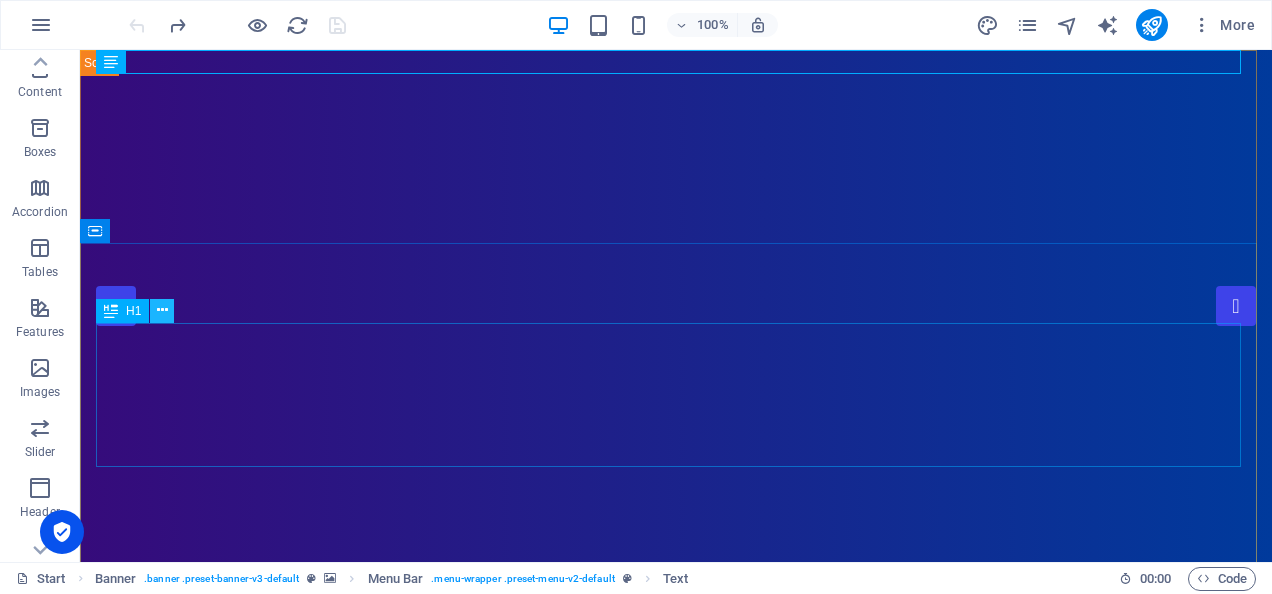 click at bounding box center (162, 310) 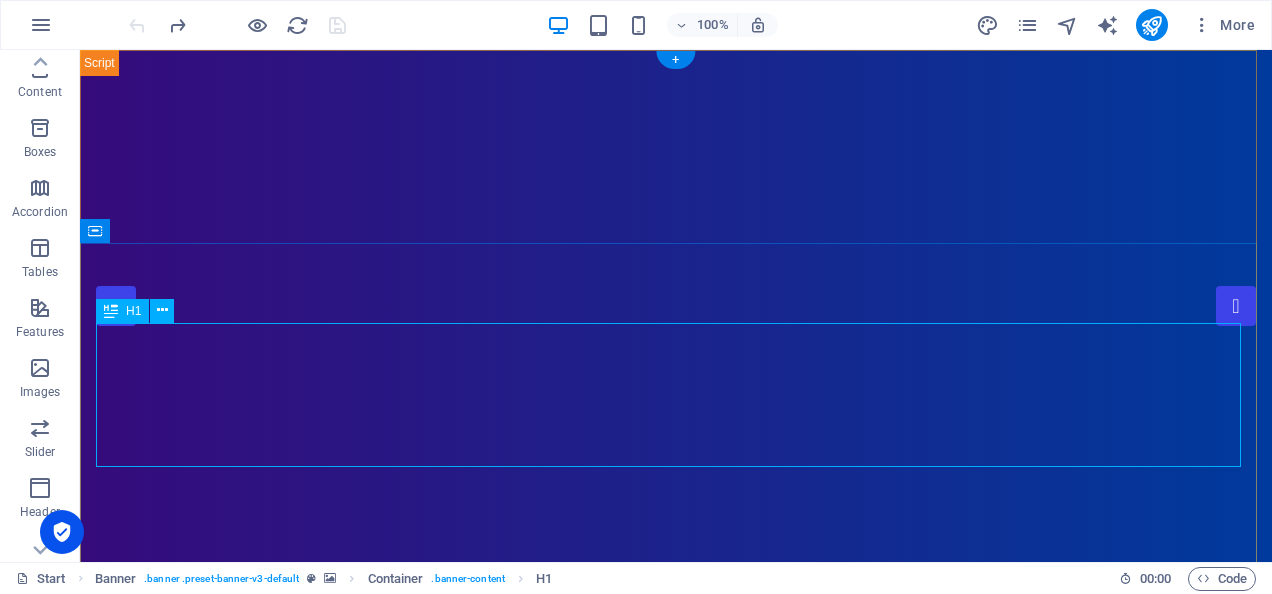 click on "JUNIXSYS" at bounding box center (676, 1394) 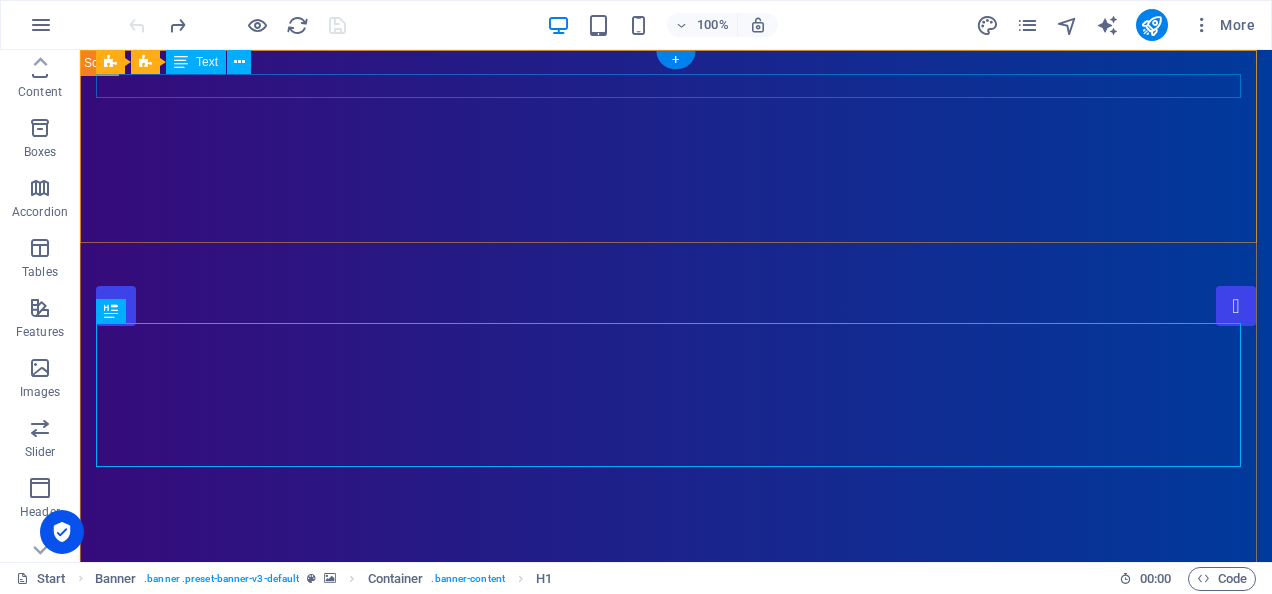 click on "New text element" at bounding box center (676, 963) 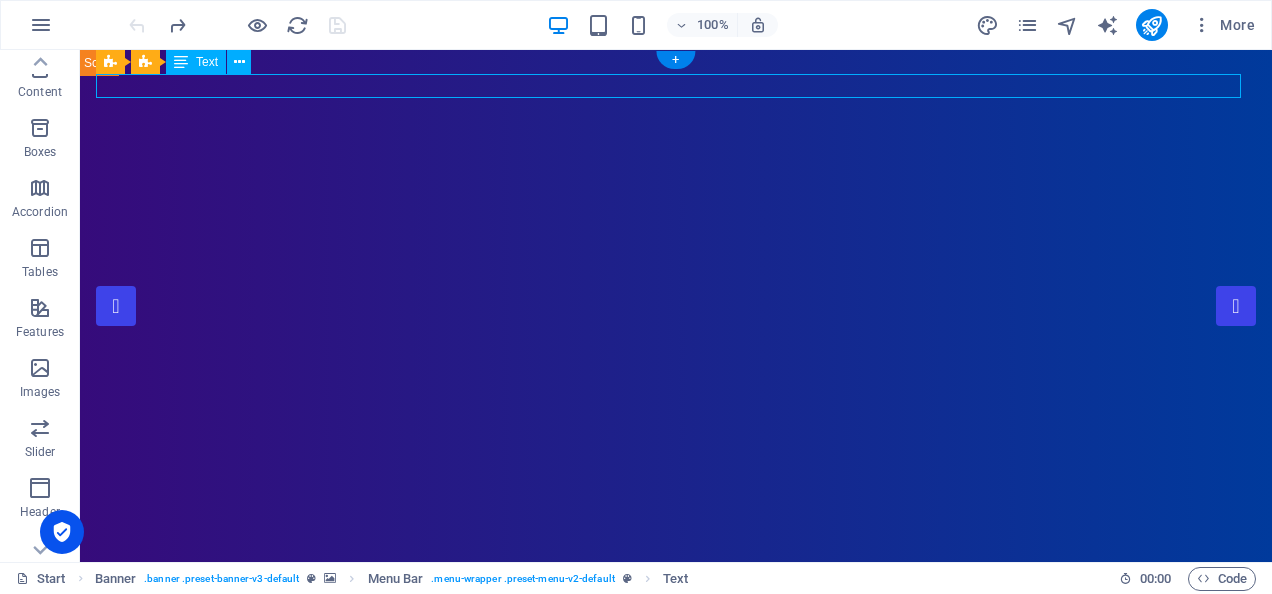 click on "New text element" at bounding box center (676, 963) 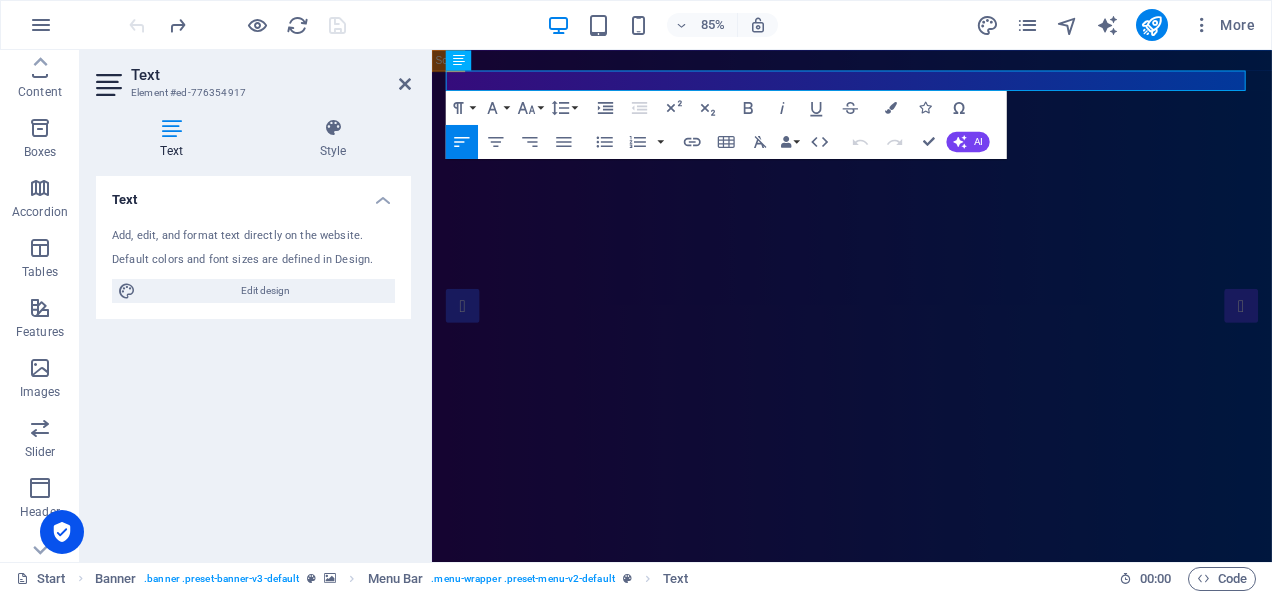 click on "Element #ed-776354917" at bounding box center [251, 93] 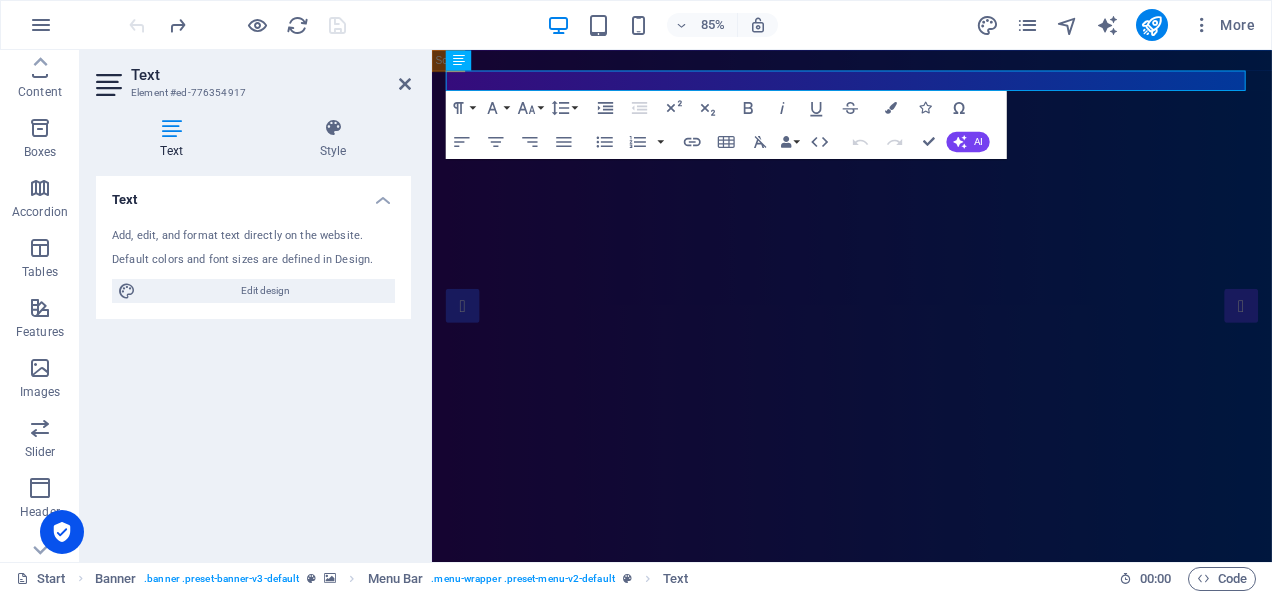 click on "Text Element #ed-776354917 Text Style Text Add, edit, and format text directly on the website. Default colors and font sizes are defined in Design. Edit design Alignment Left aligned Centered Right aligned Menu Bar Element Layout How this element expands within the layout (Flexbox). Size Default auto px % 1/1 1/2 1/3 1/4 1/5 1/6 1/7 1/8 1/9 1/10 Grow Shrink Order Container layout Visible Visible Opacity 100 % Overflow Spacing Margin Default auto px % rem vw vh Custom Custom auto px % rem vw vh auto px % rem vw vh auto px % rem vw vh auto px % rem vw vh Padding Default px rem % vh vw Custom Custom px rem % vh vw px rem % vh vw px rem % vh vw px rem % vh vw Border Style              - Width 1 auto px rem % vh vw Custom Custom 1 auto px rem % vh vw 1 auto px rem % vh vw 1 auto px rem % vh vw 1 auto px rem % vh vw  - Color Round corners Default px rem % vh vw Custom Custom px rem % vh vw px rem % vh vw px rem % vh vw px rem % vh vw Shadow Default None Outside Inside Color X offset 0 px rem vh vw 0 px vh" at bounding box center (256, 306) 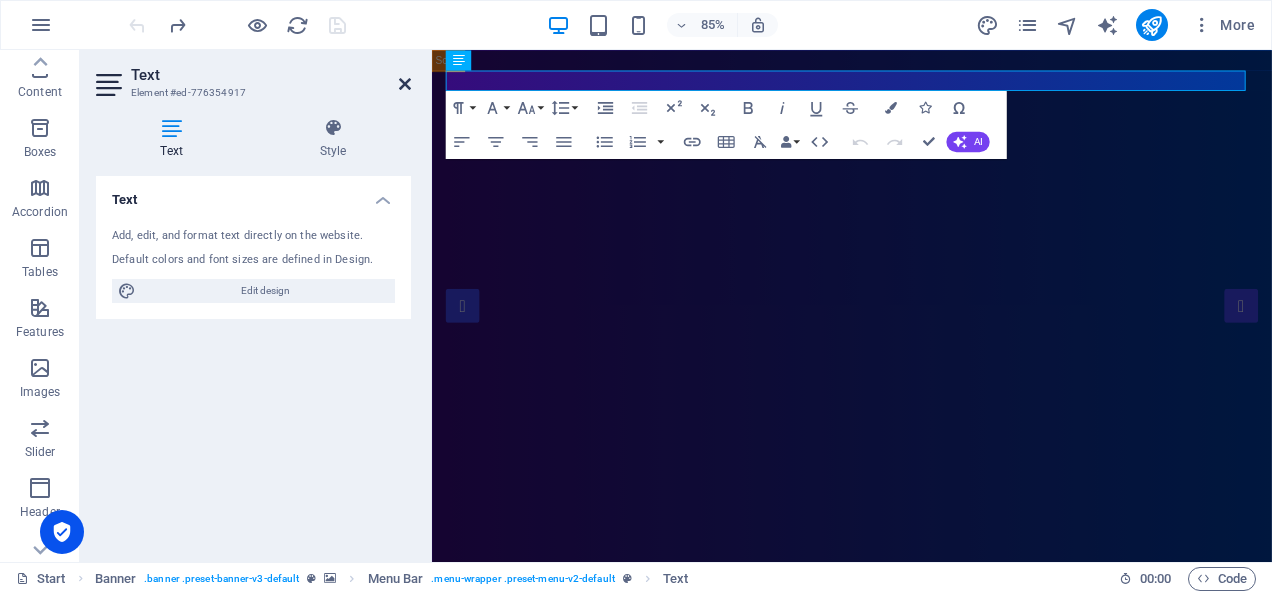 click at bounding box center (405, 84) 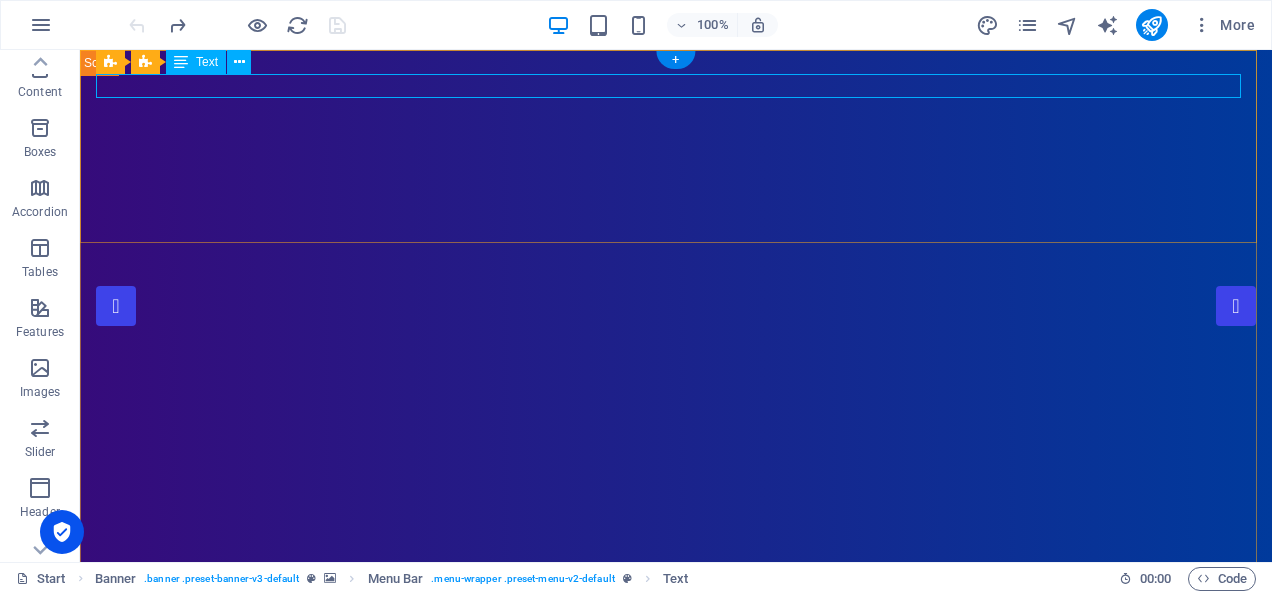 click on "New text element" at bounding box center (676, 963) 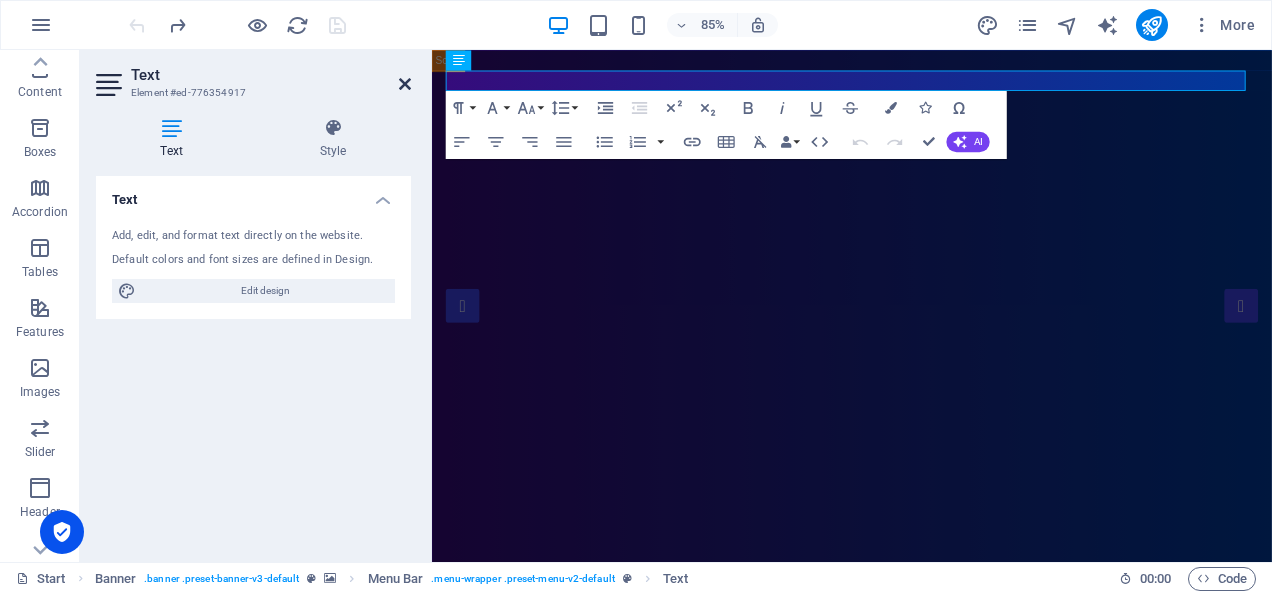click at bounding box center [405, 84] 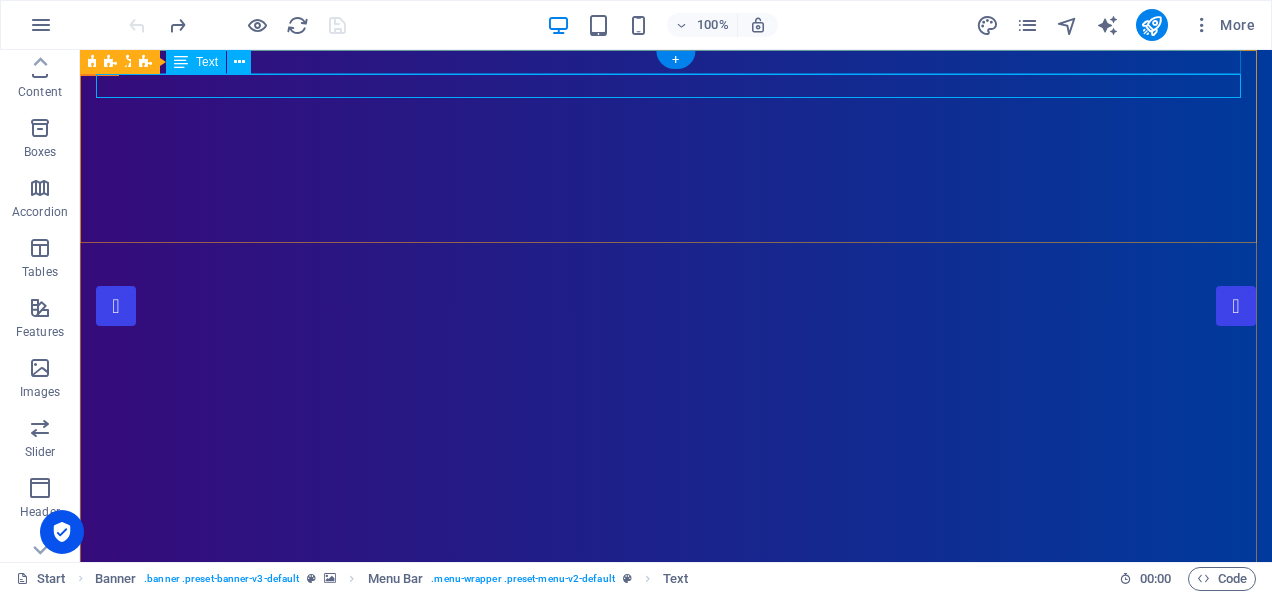 click on "New text element" at bounding box center [676, 939] 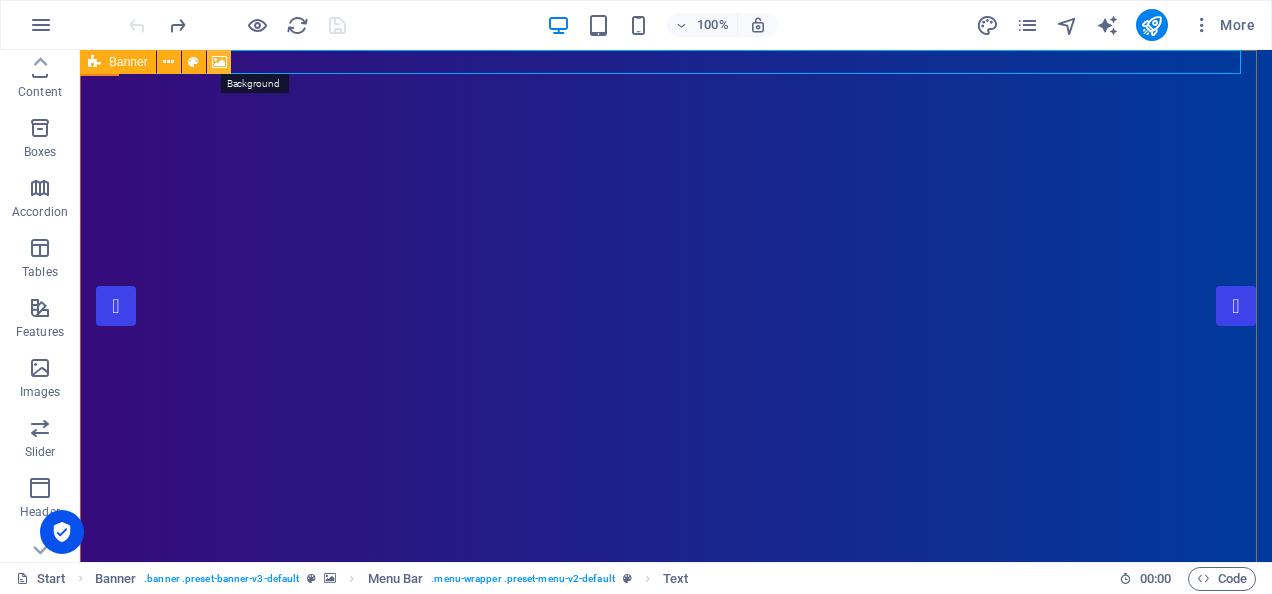 click at bounding box center [219, 62] 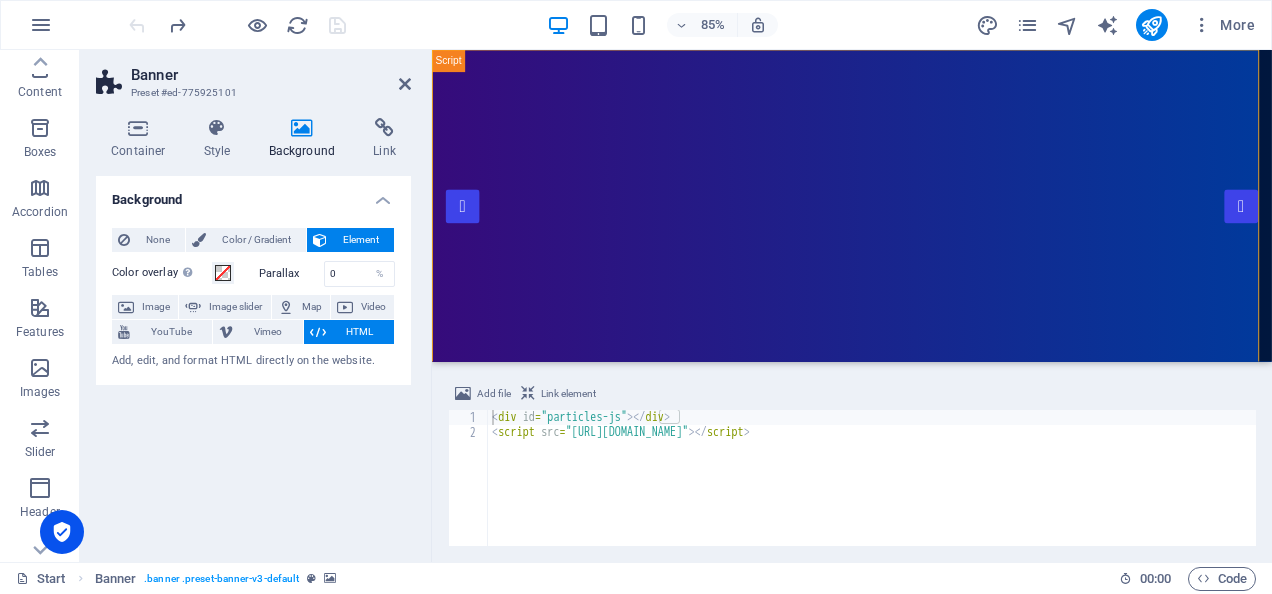 click on "Background" at bounding box center (306, 139) 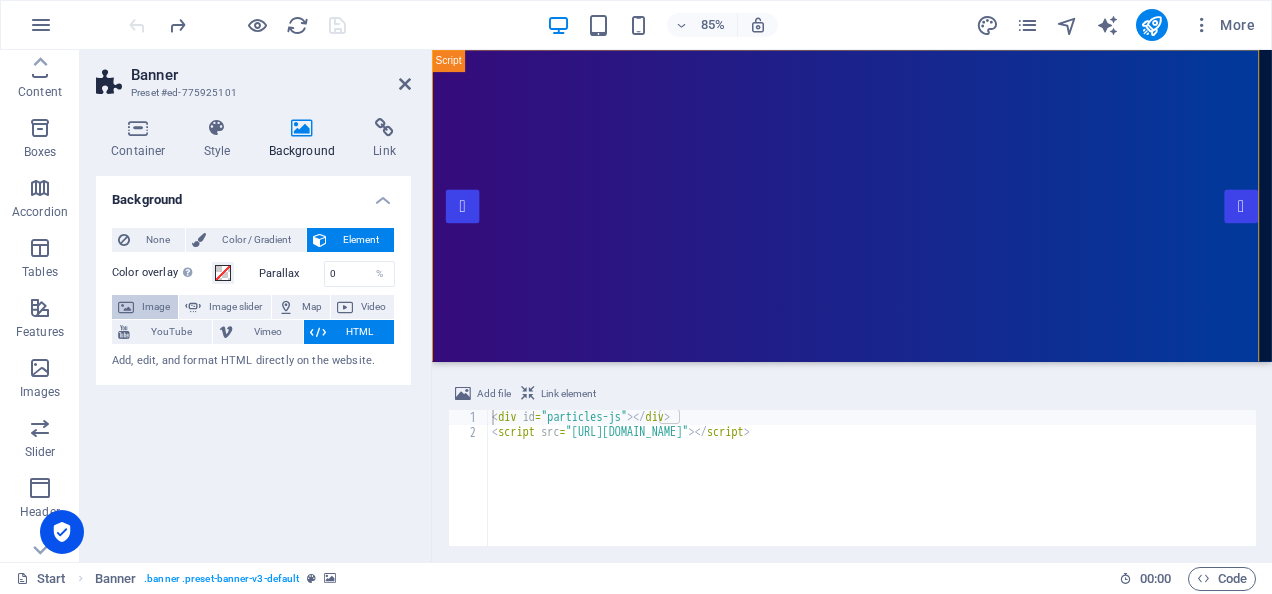 click on "Image" at bounding box center (156, 307) 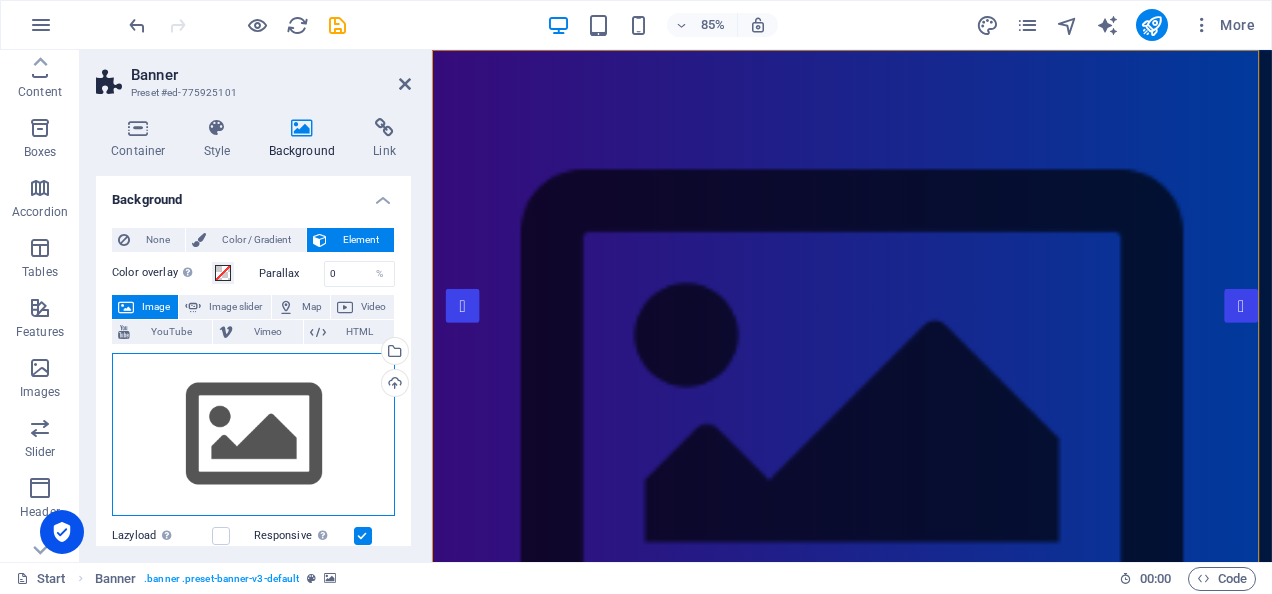 click on "Drag files here, click to choose files or select files from Files or our free stock photos & videos" at bounding box center [253, 435] 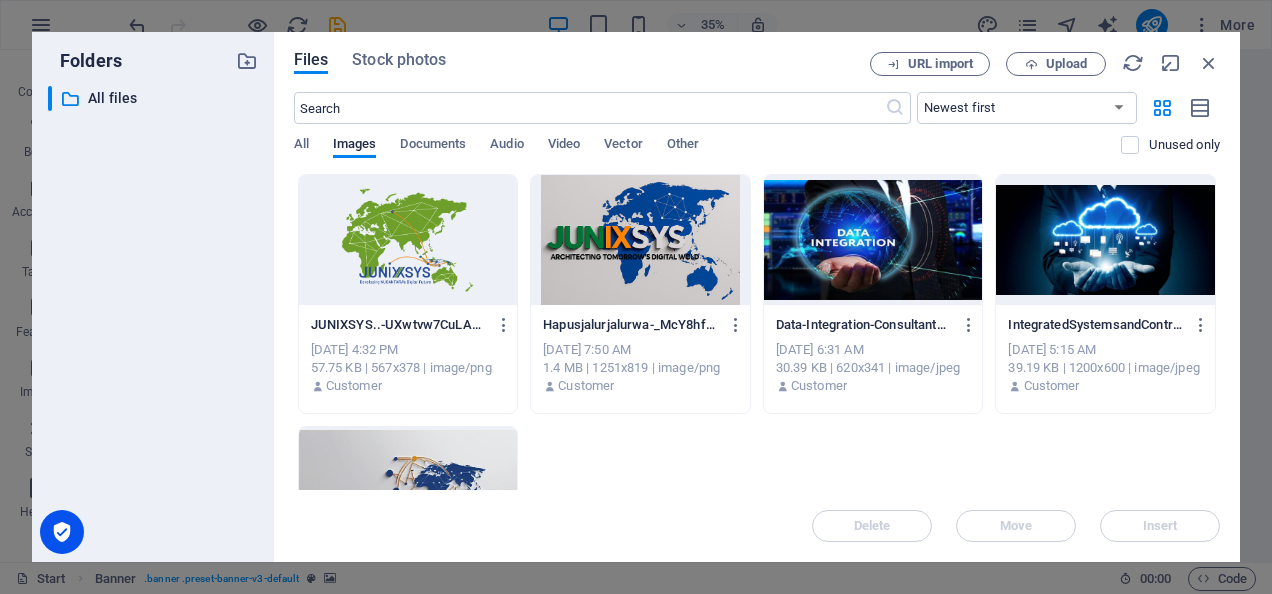 click at bounding box center (408, 240) 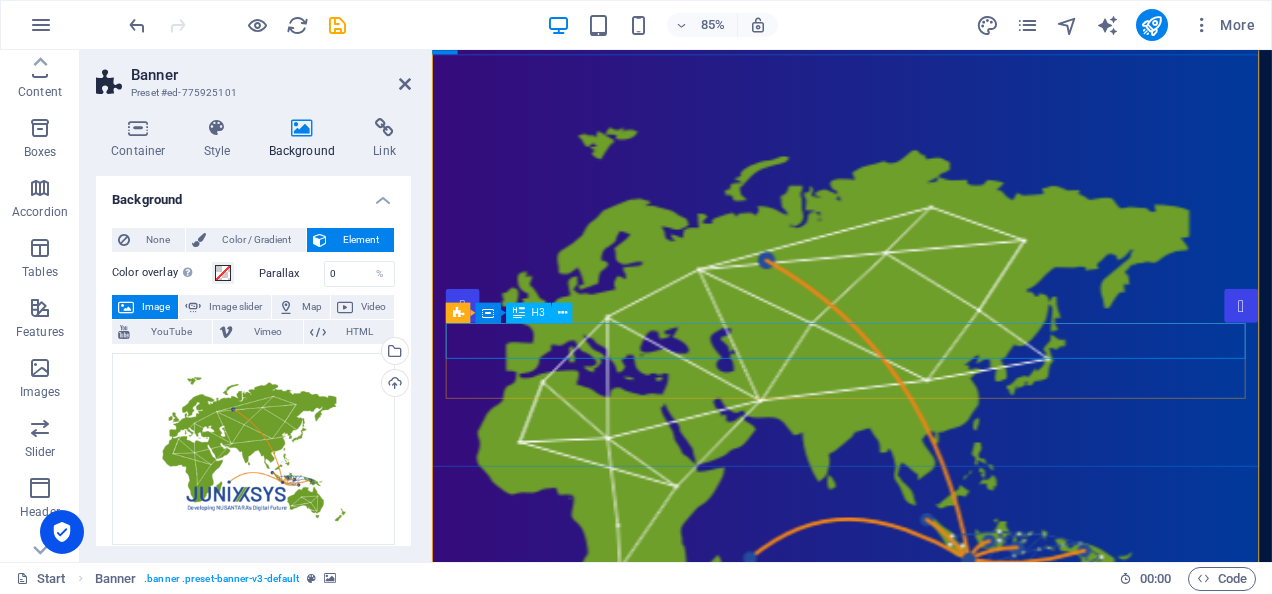 scroll, scrollTop: 187, scrollLeft: 0, axis: vertical 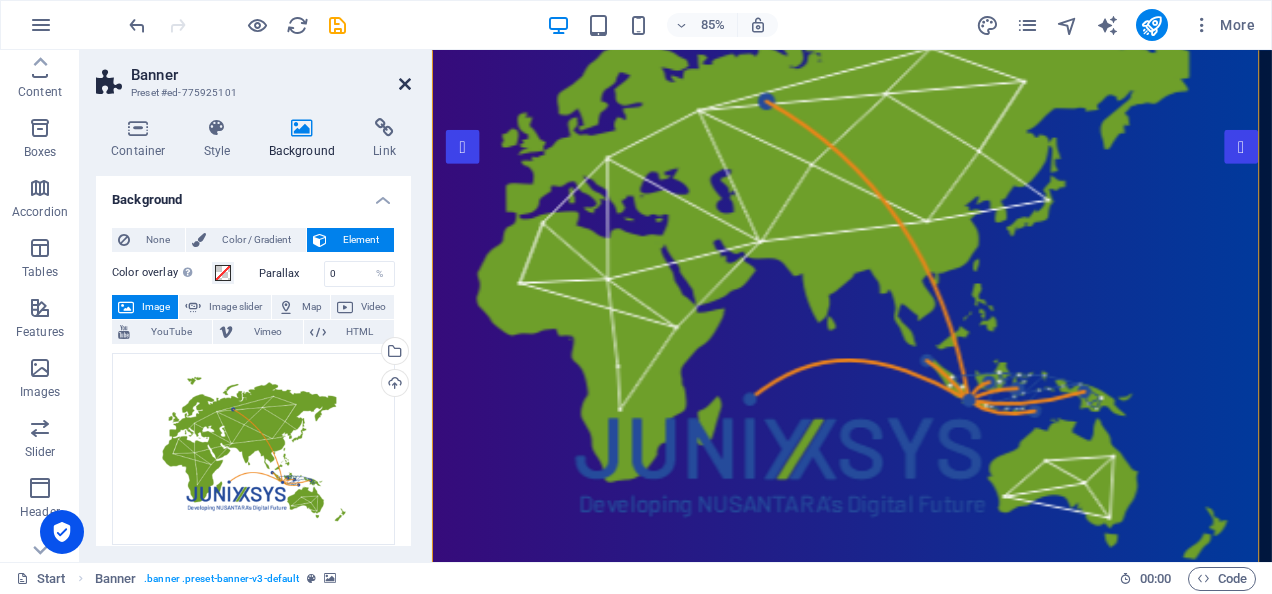 click at bounding box center (405, 84) 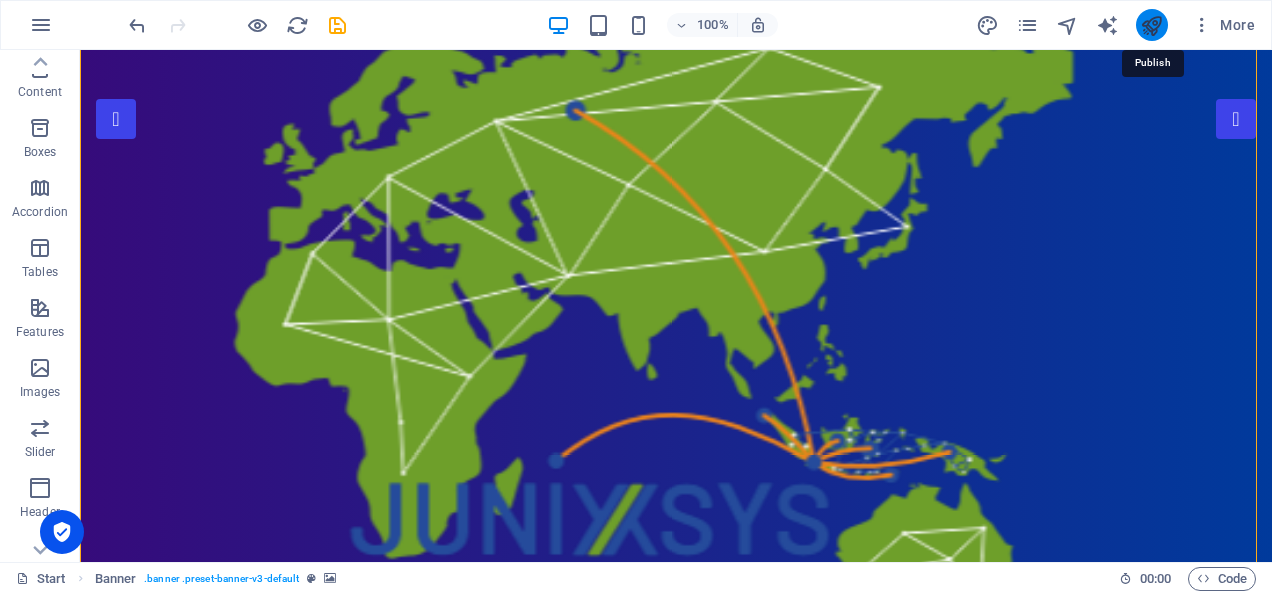 click at bounding box center (1151, 25) 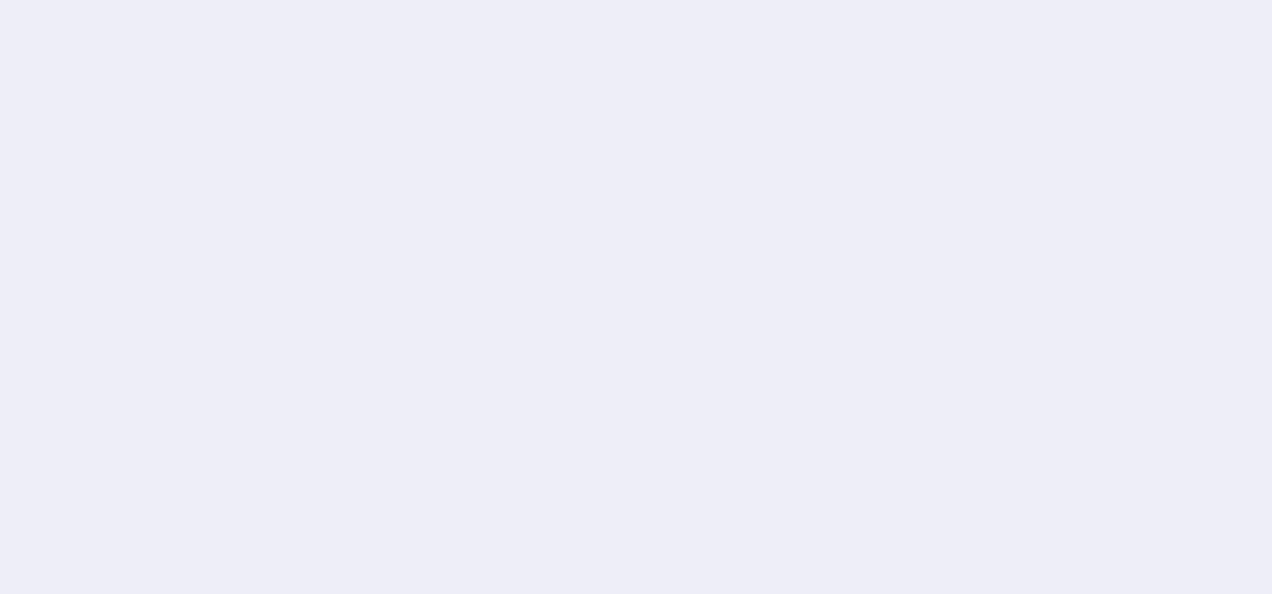 scroll, scrollTop: 0, scrollLeft: 0, axis: both 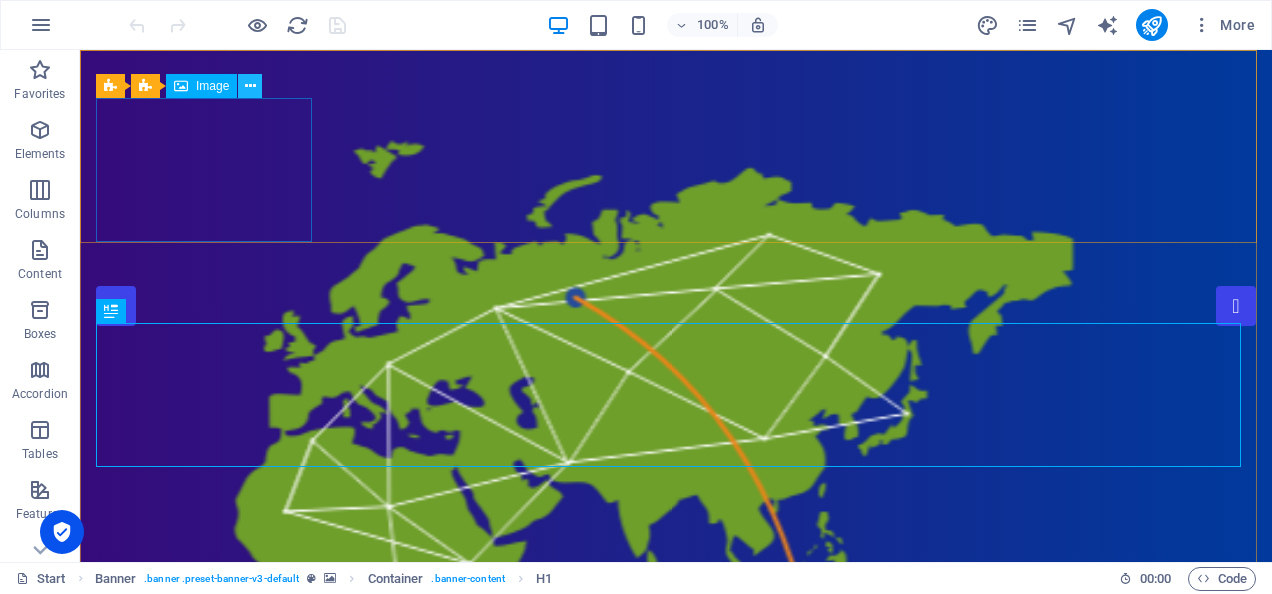 click at bounding box center [250, 86] 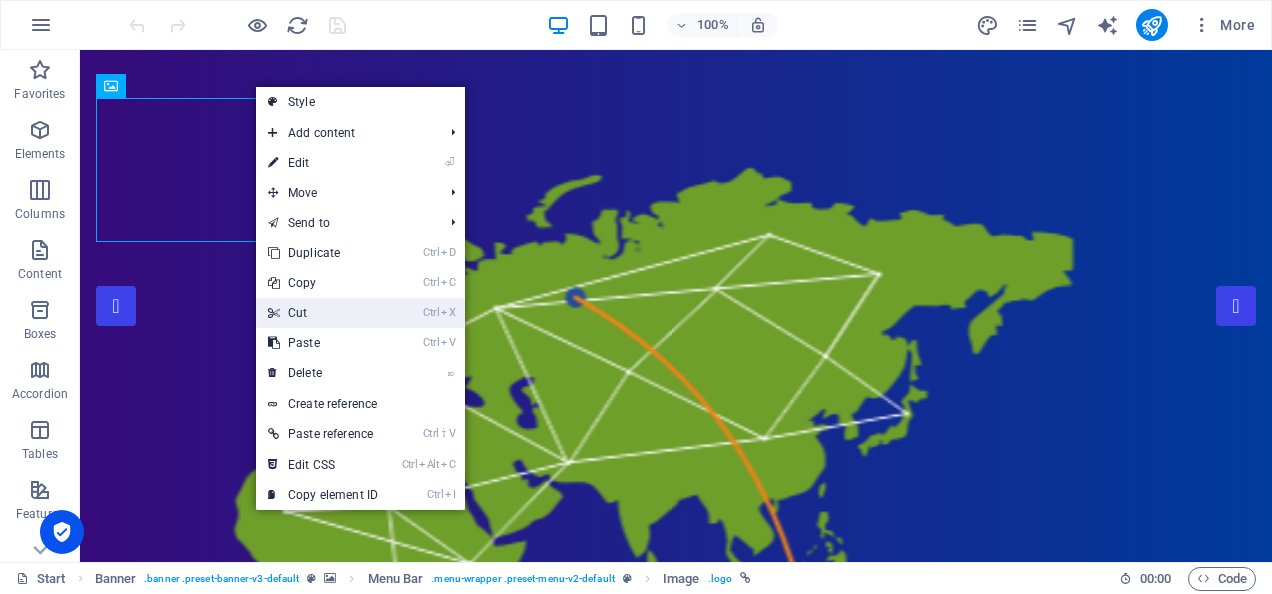 click on "Ctrl X  Cut" at bounding box center [323, 313] 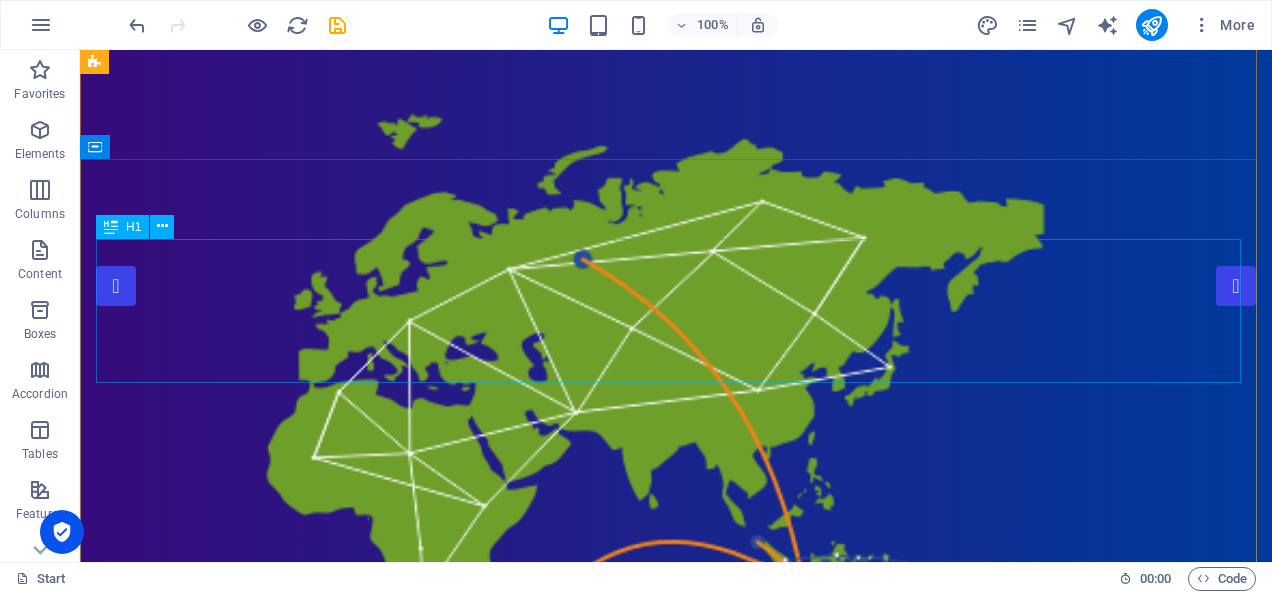 scroll, scrollTop: 0, scrollLeft: 0, axis: both 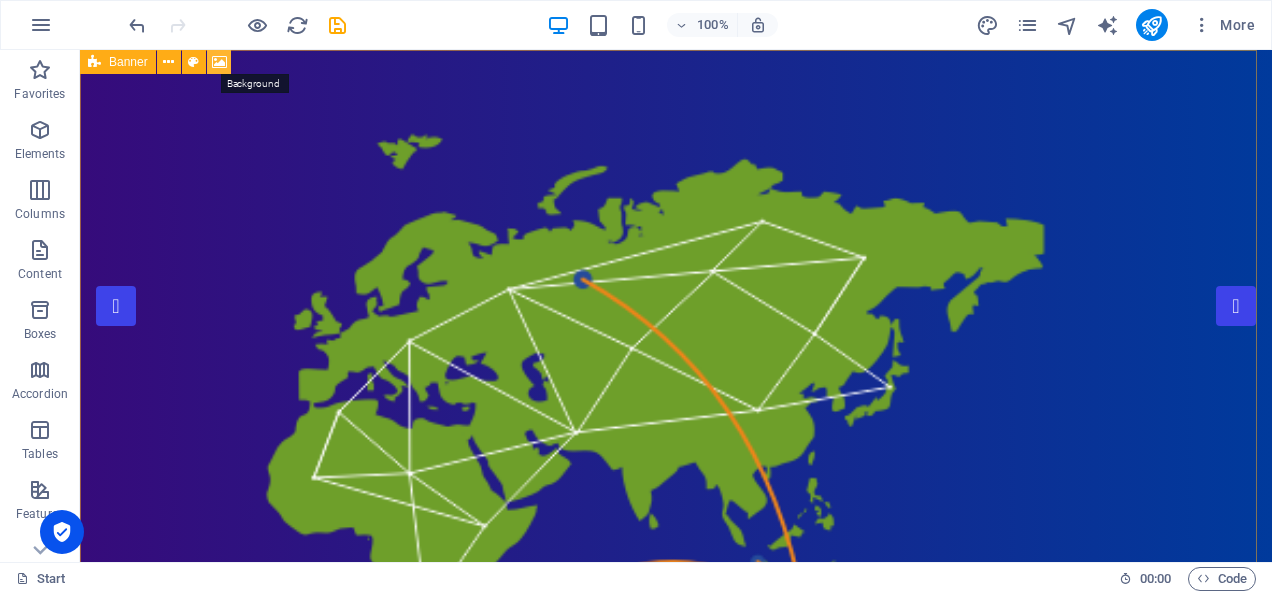 click at bounding box center [219, 62] 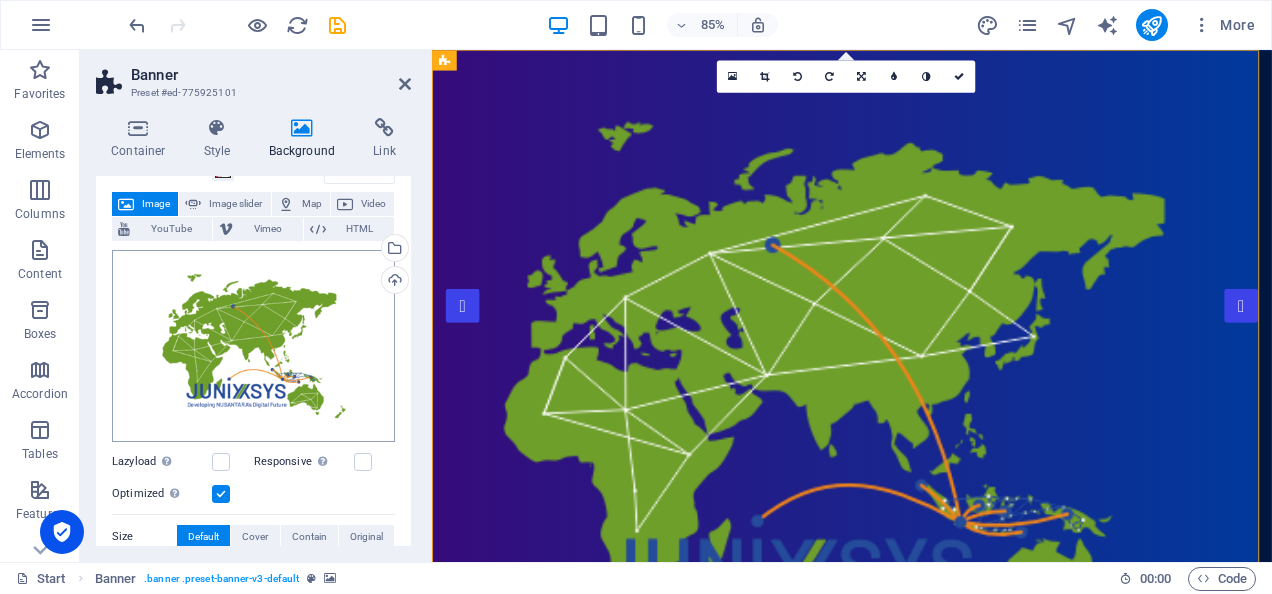 scroll, scrollTop: 150, scrollLeft: 0, axis: vertical 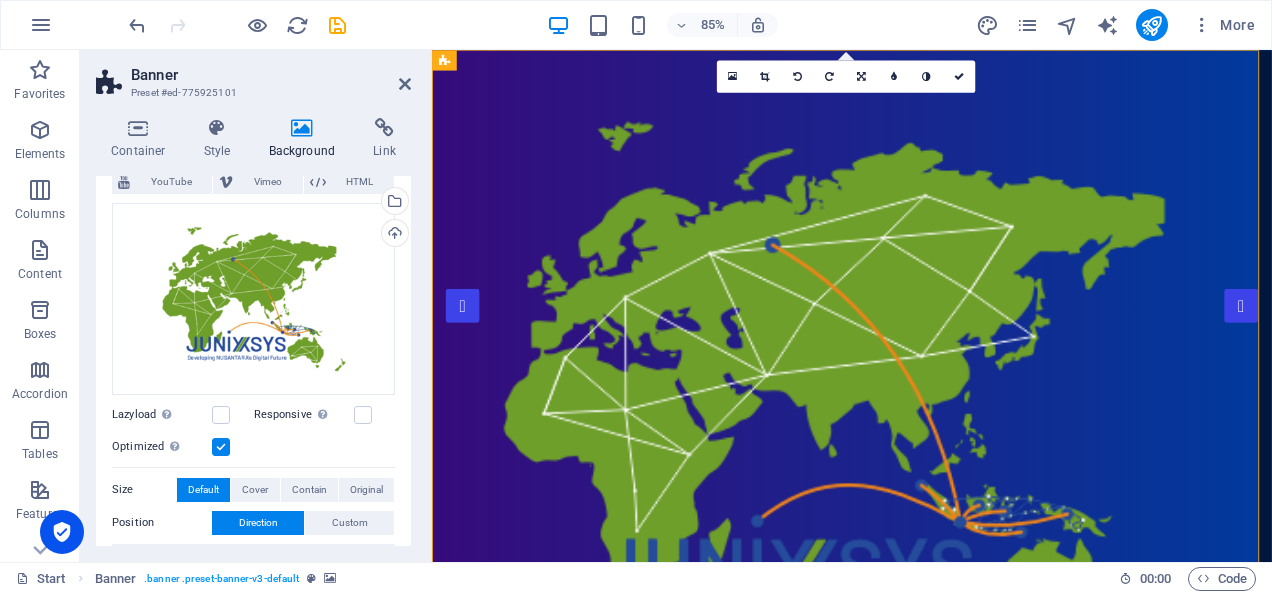 click on "Responsive Automatically load retina image and smartphone optimized sizes." at bounding box center (325, 415) 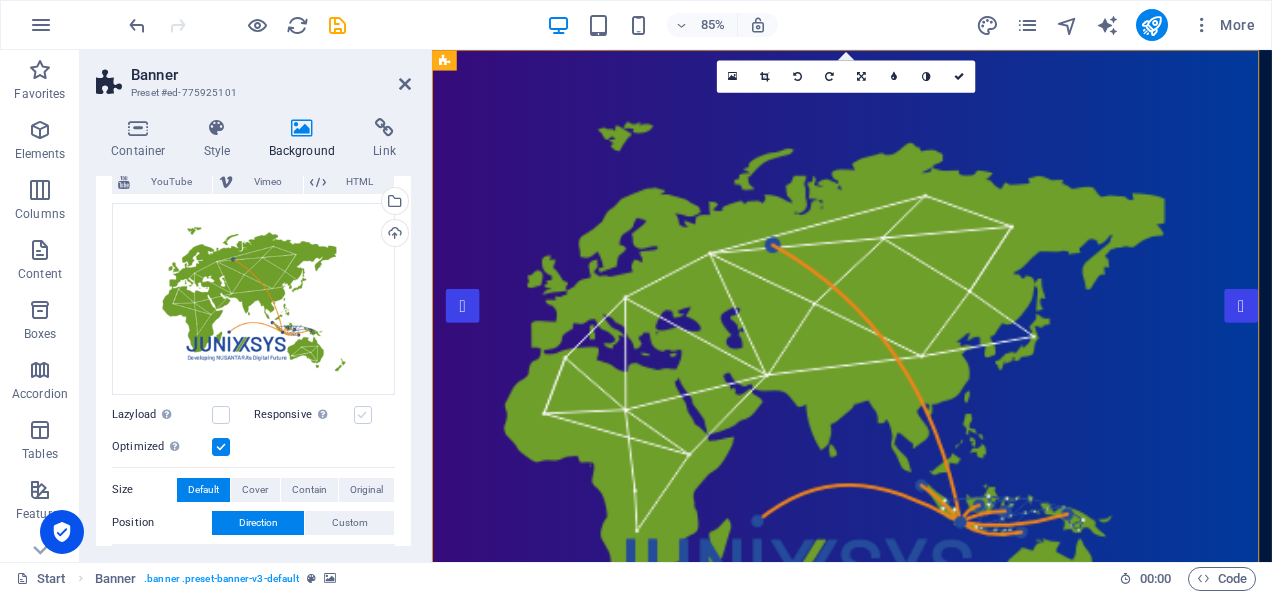 click at bounding box center (363, 415) 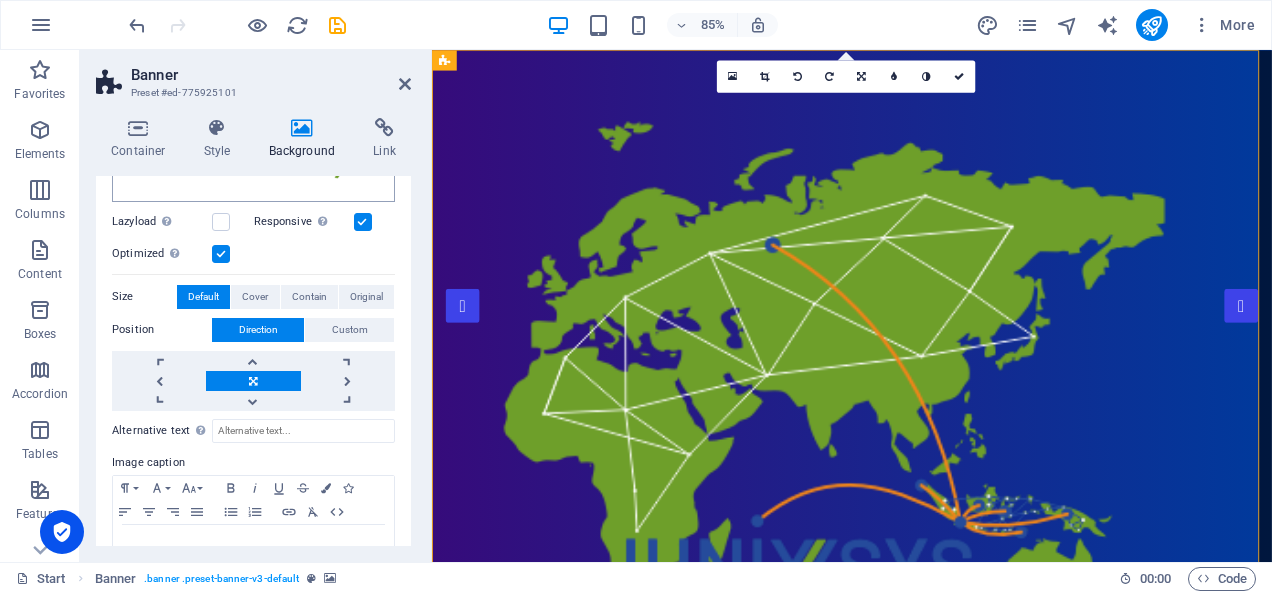 scroll, scrollTop: 396, scrollLeft: 0, axis: vertical 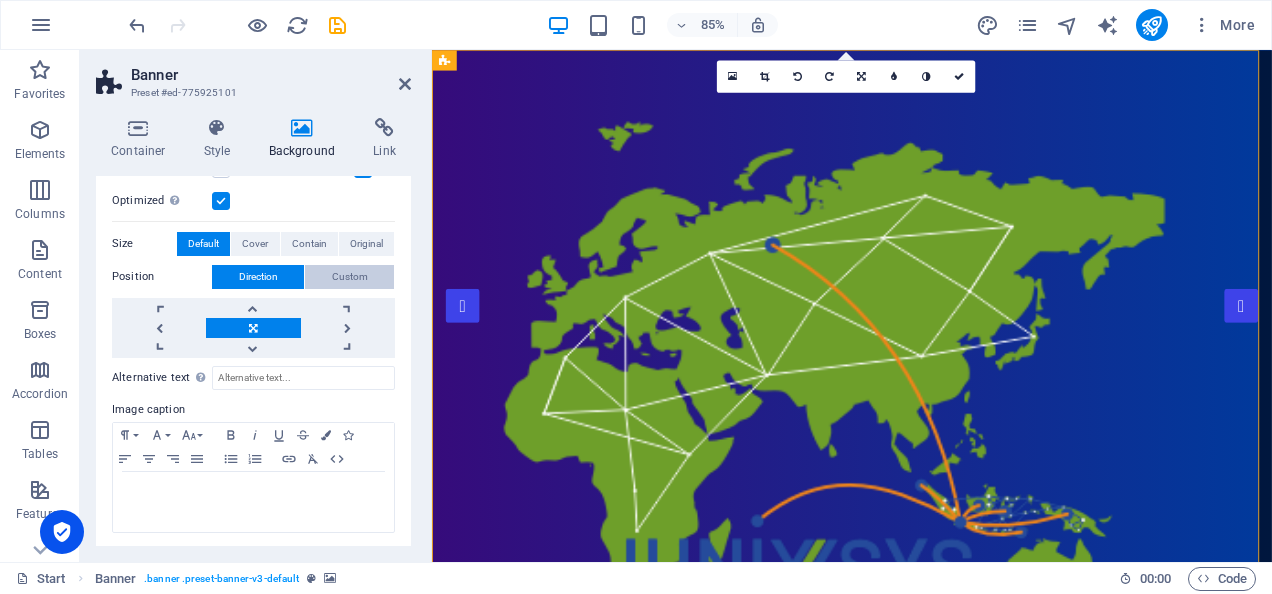 click on "Custom" at bounding box center [350, 277] 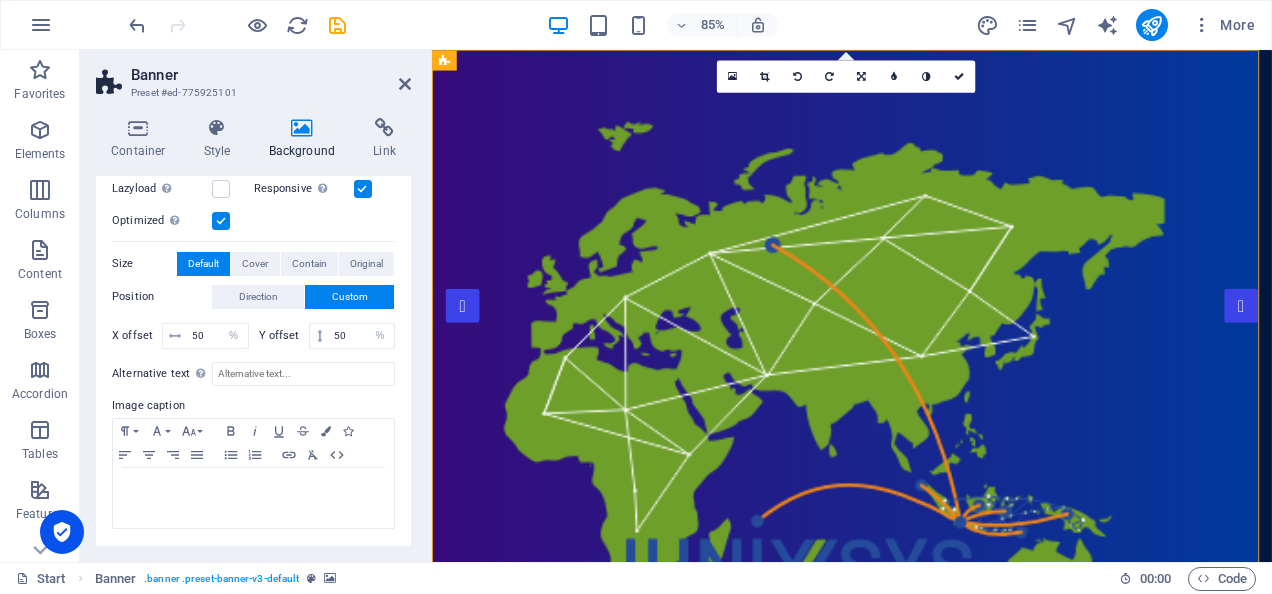 scroll, scrollTop: 371, scrollLeft: 0, axis: vertical 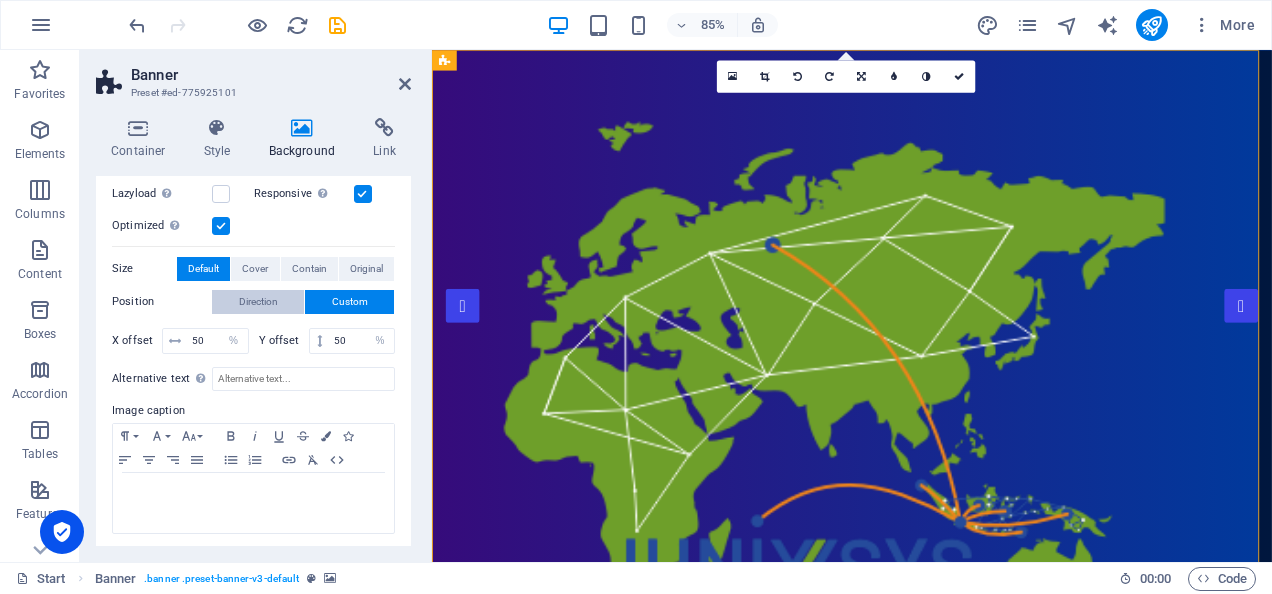 click on "Direction" at bounding box center (258, 302) 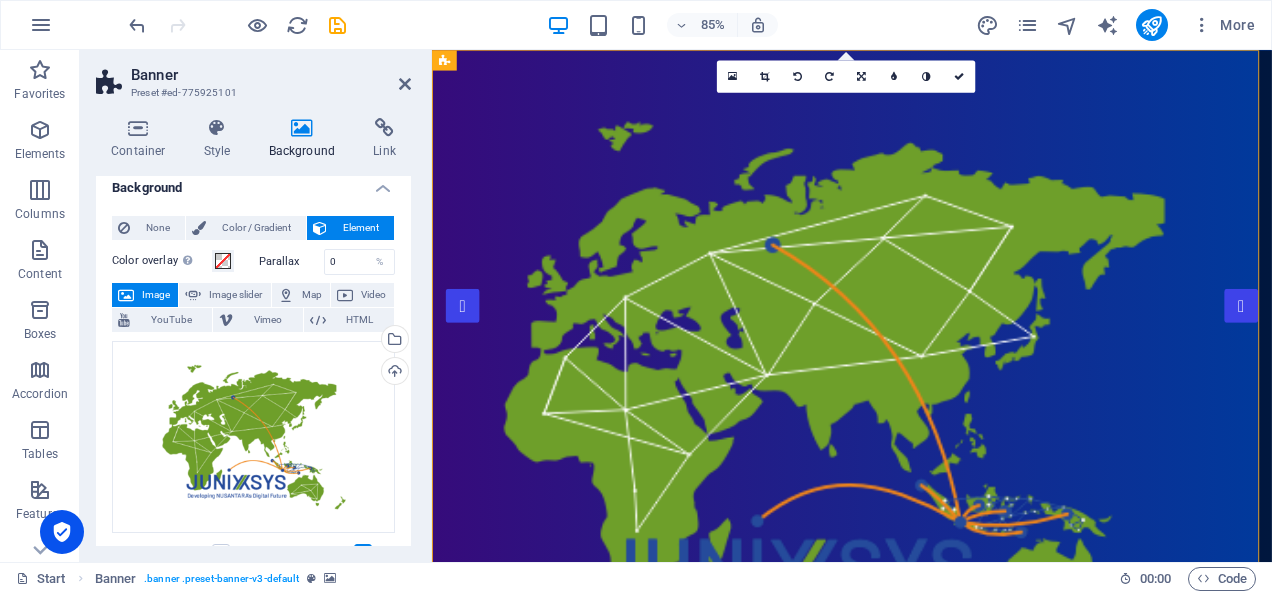 scroll, scrollTop: 0, scrollLeft: 0, axis: both 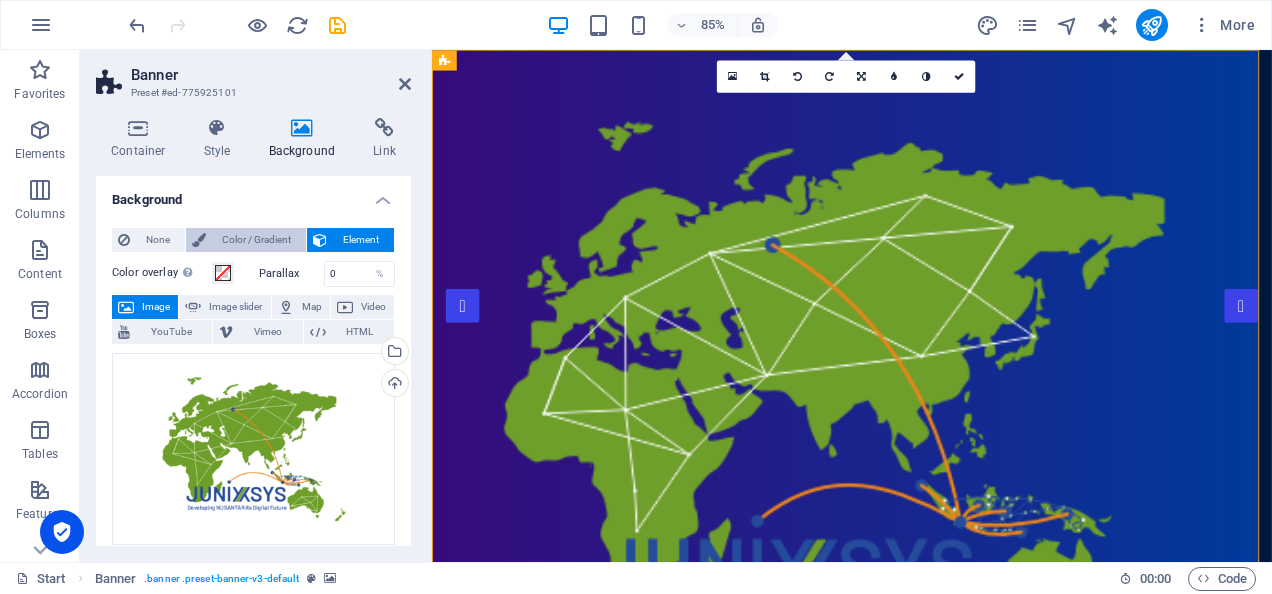 click on "Color / Gradient" at bounding box center (256, 240) 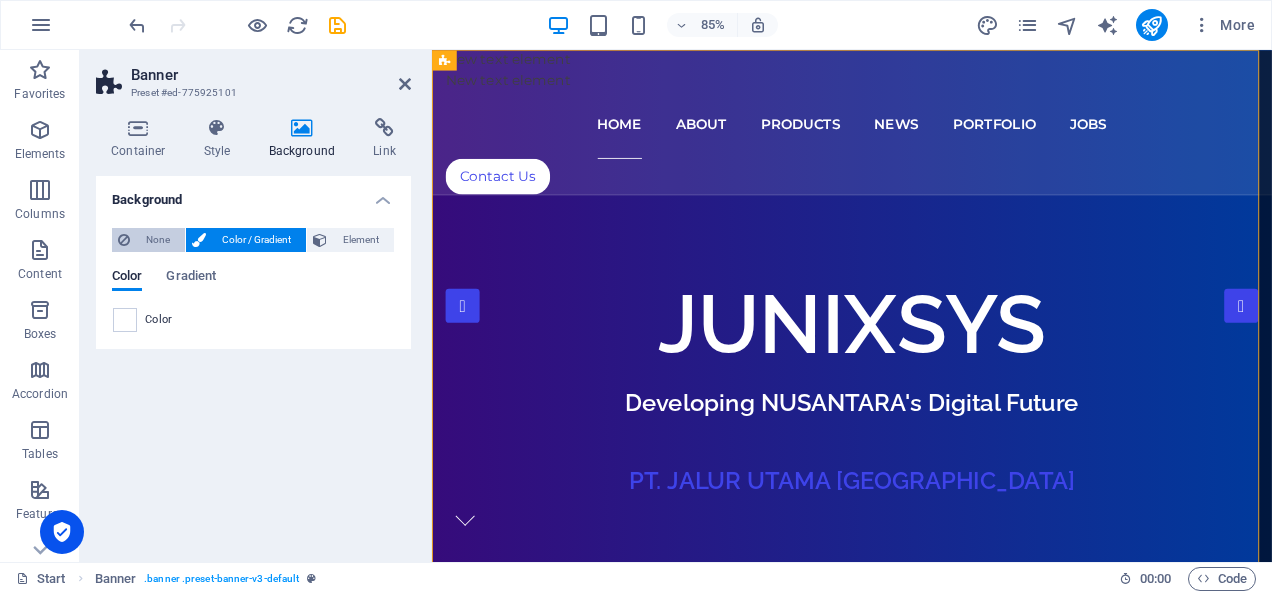 click on "None" at bounding box center (157, 240) 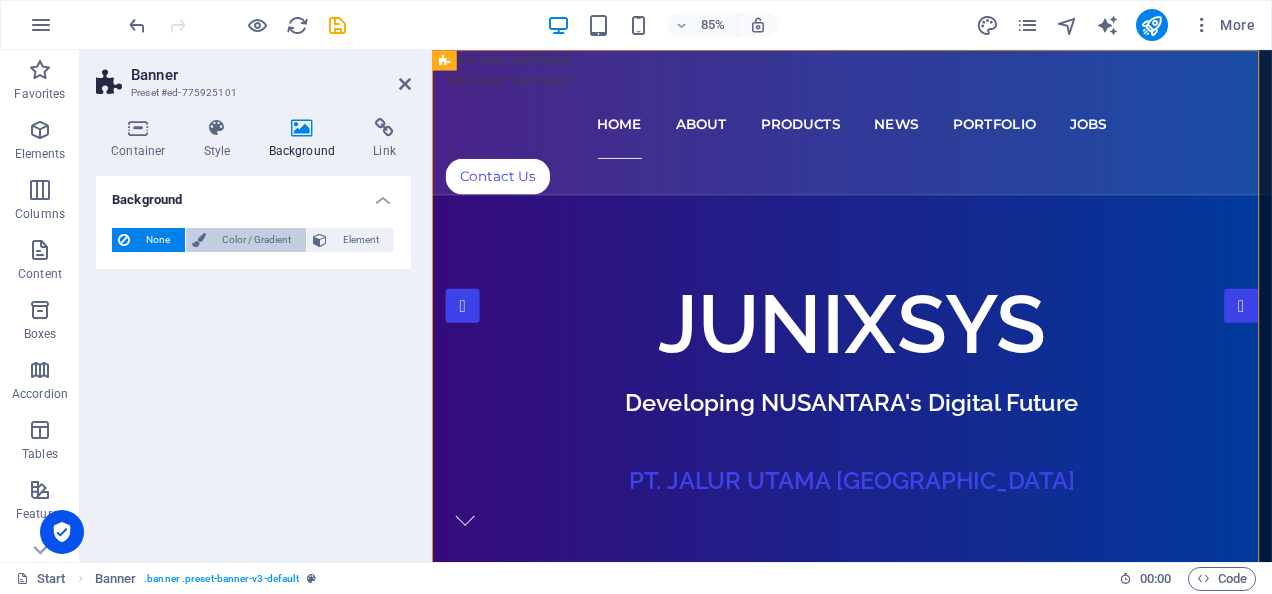 click on "Color / Gradient" at bounding box center (256, 240) 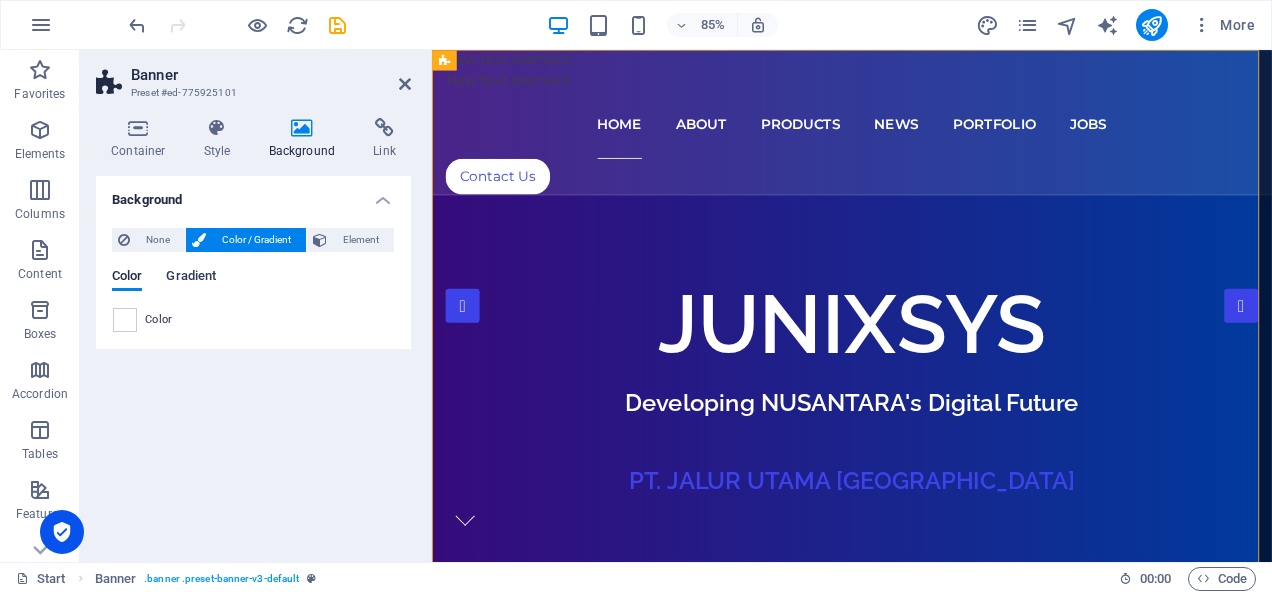 click on "Gradient" at bounding box center [191, 278] 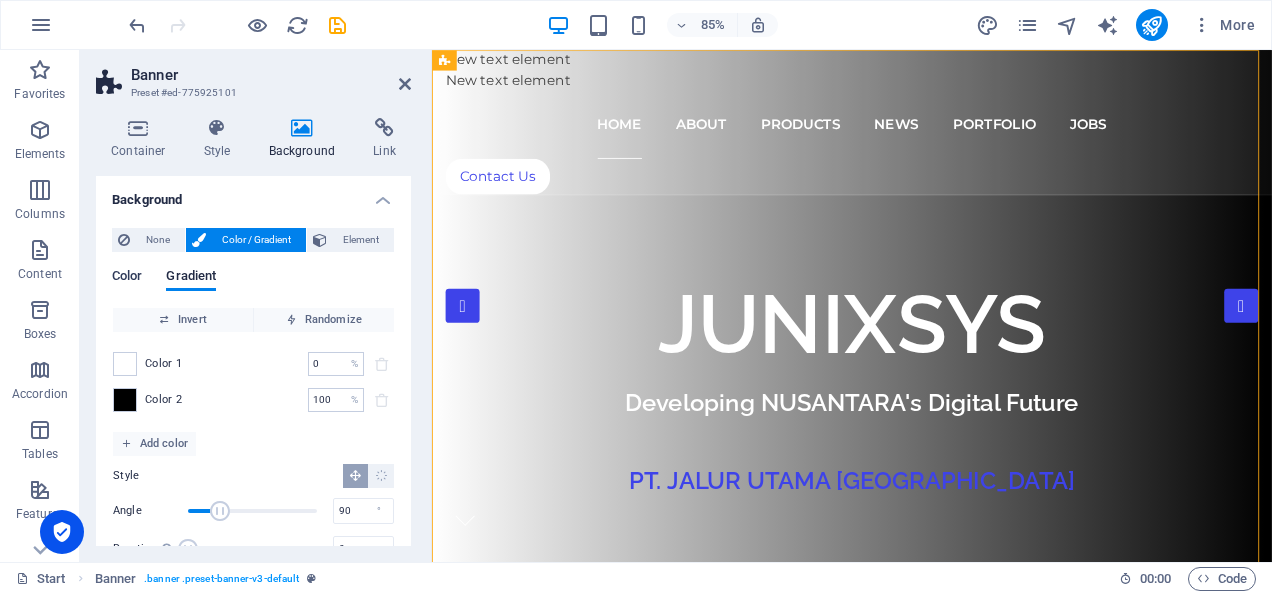 click on "Color" at bounding box center (127, 278) 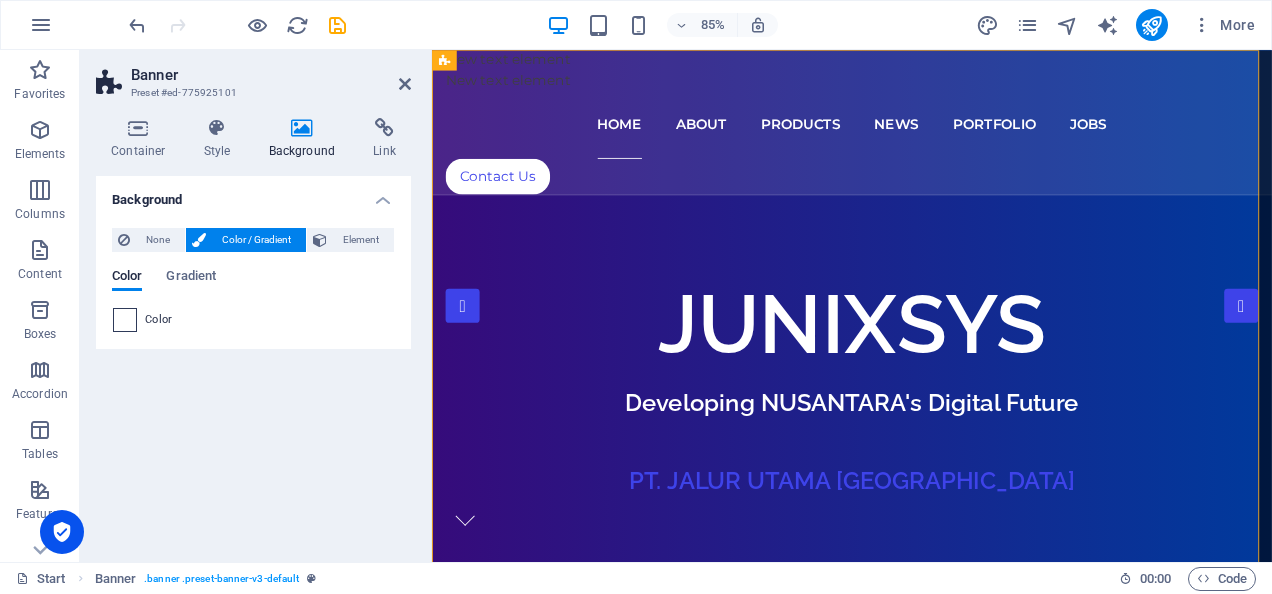 click at bounding box center [125, 320] 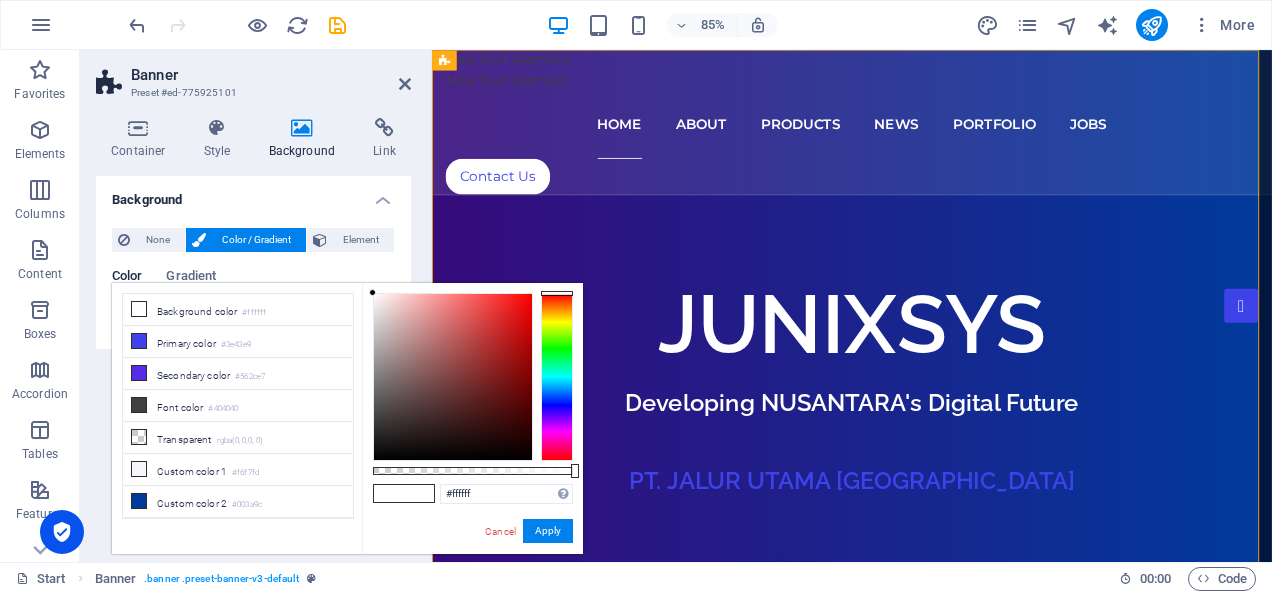 click on "Color Gradient" at bounding box center [253, 288] 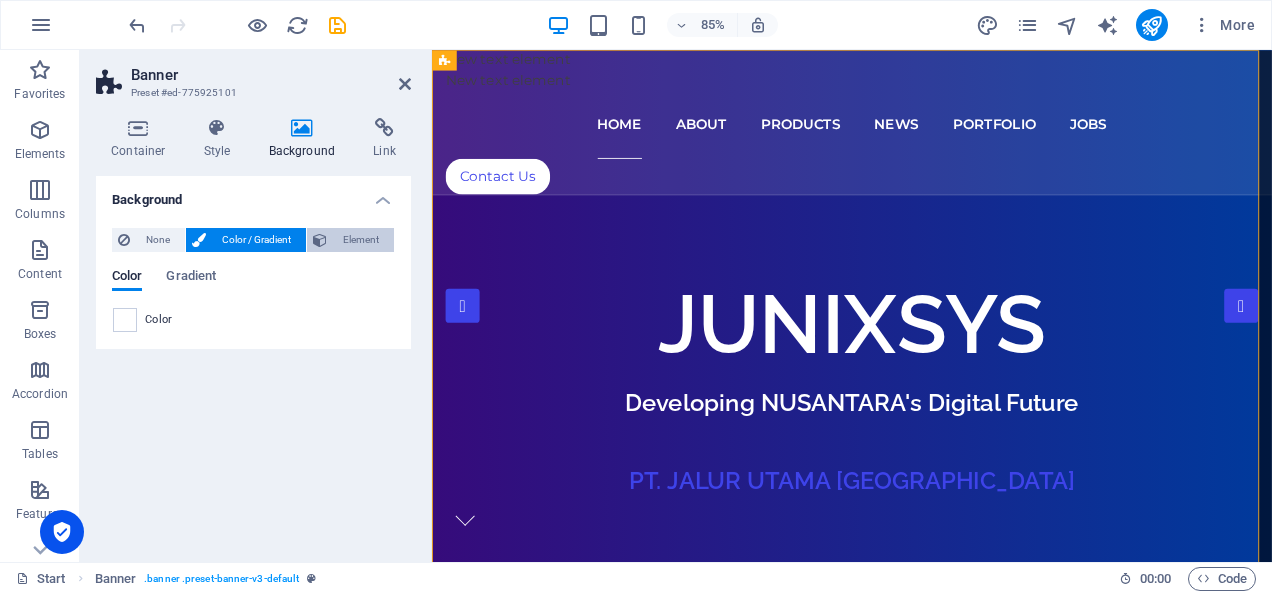 click on "Element" at bounding box center [360, 240] 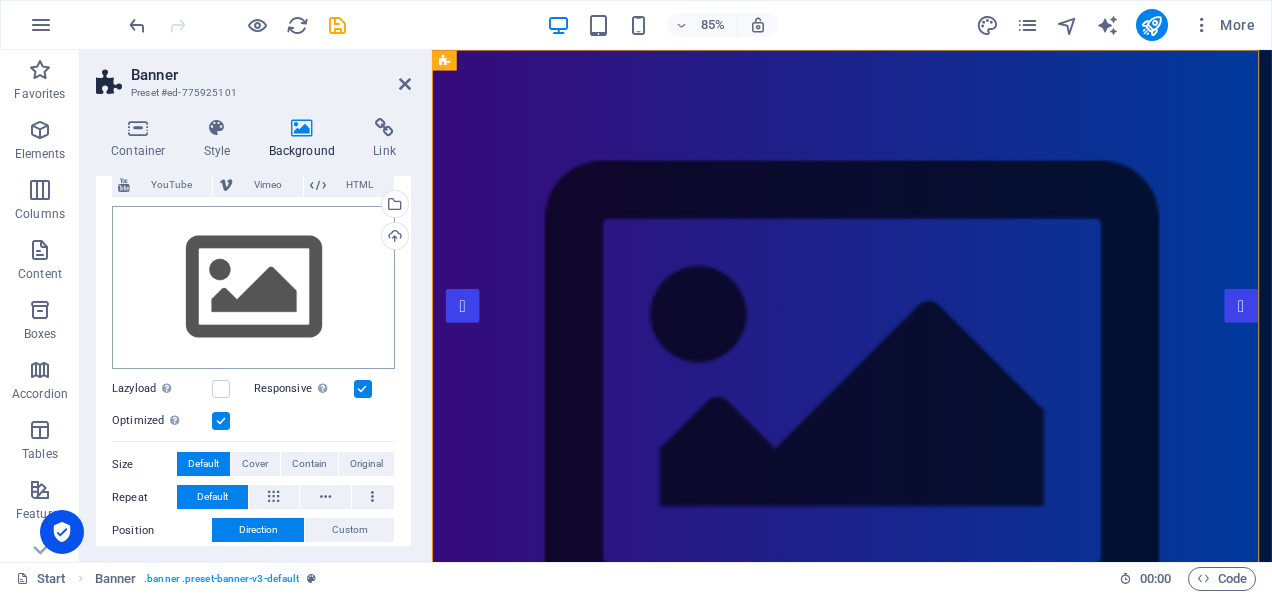 scroll, scrollTop: 167, scrollLeft: 0, axis: vertical 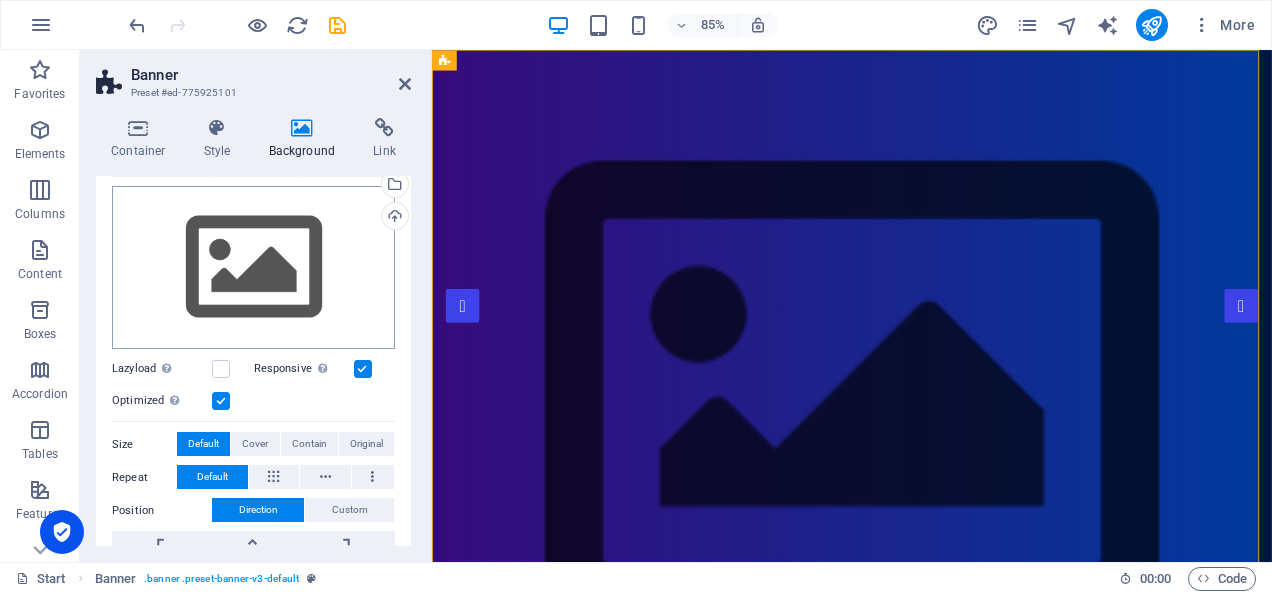 click on "Cover" at bounding box center (255, 444) 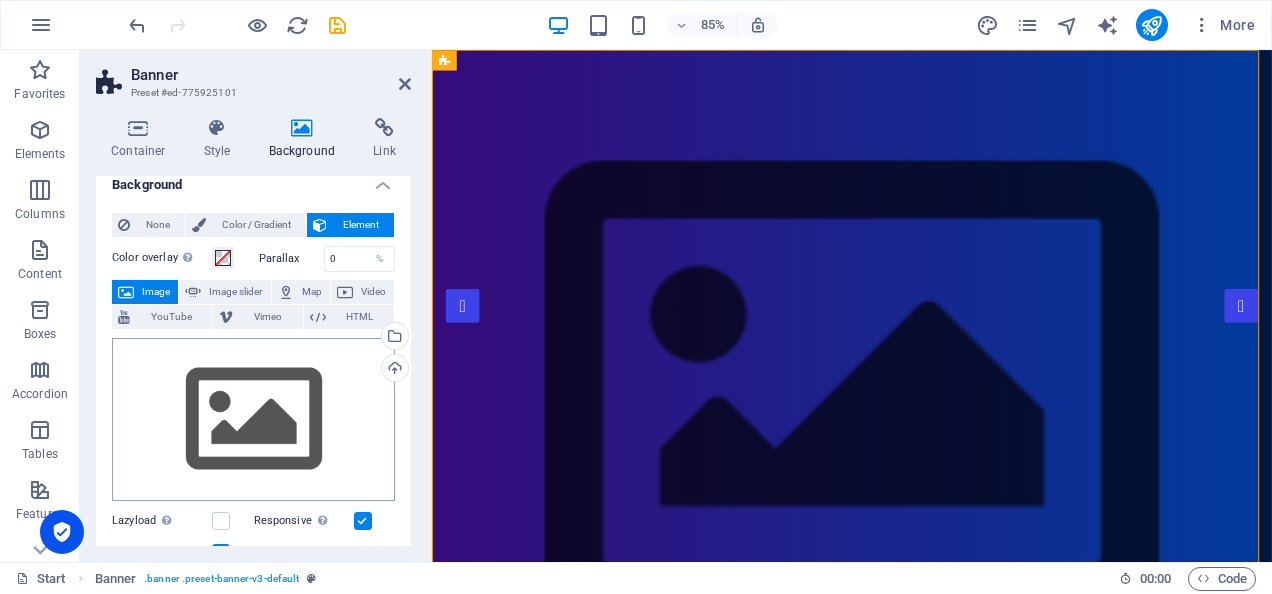 scroll, scrollTop: 14, scrollLeft: 0, axis: vertical 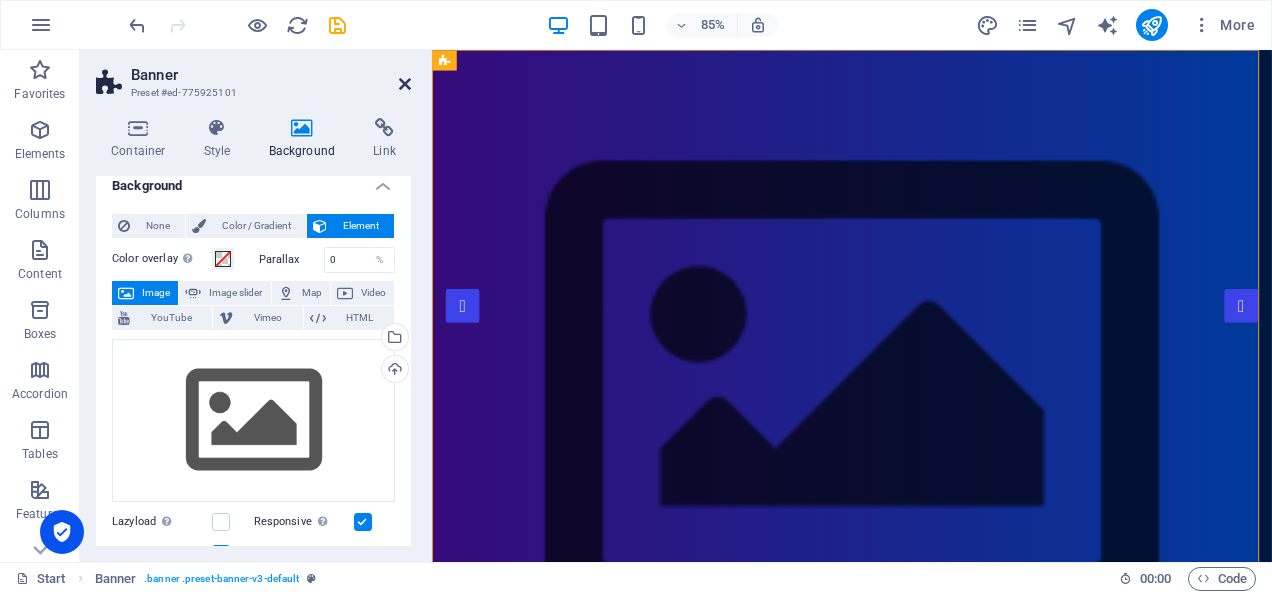 click at bounding box center [405, 84] 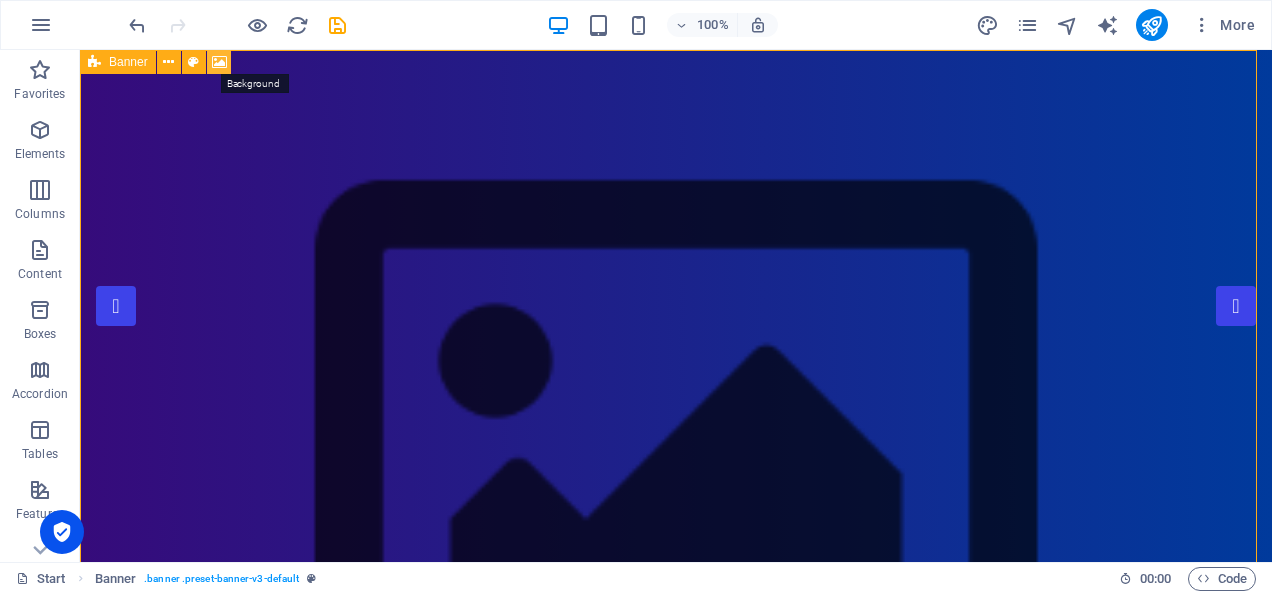 click at bounding box center (219, 62) 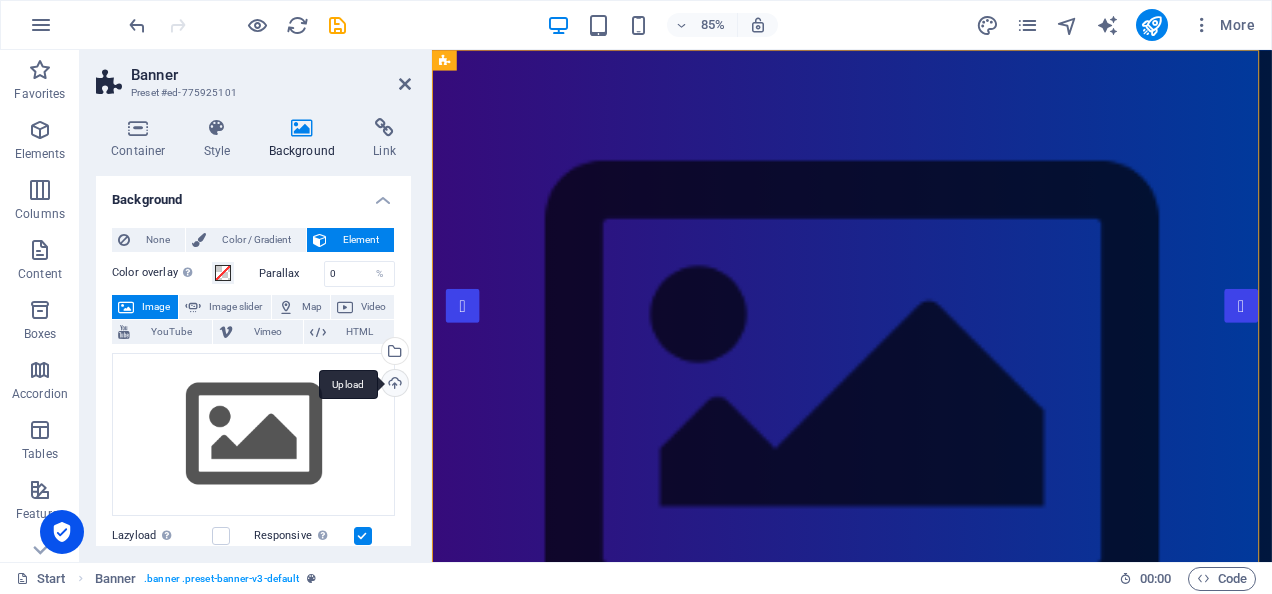 click on "Upload" at bounding box center [393, 385] 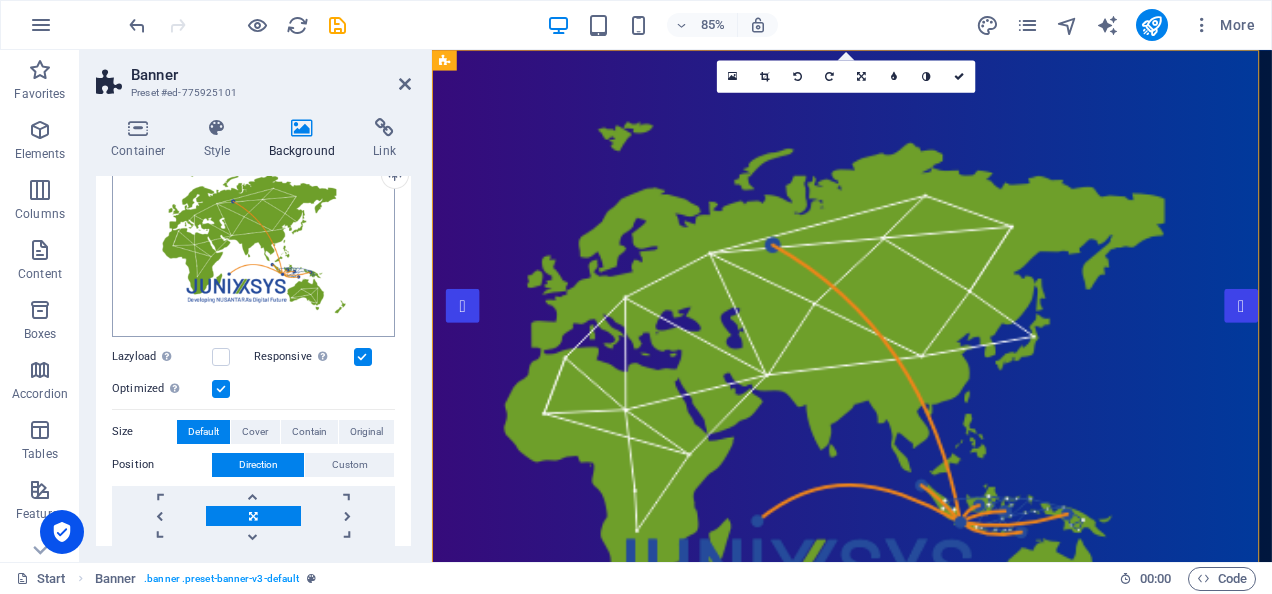 scroll, scrollTop: 207, scrollLeft: 0, axis: vertical 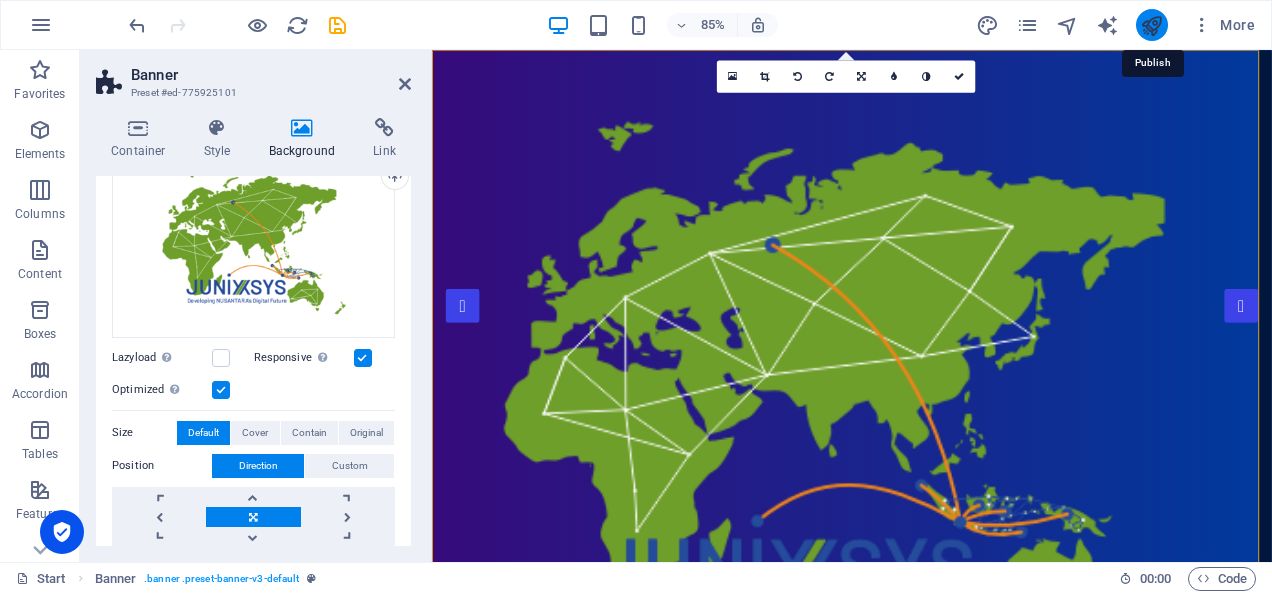 click at bounding box center [1151, 25] 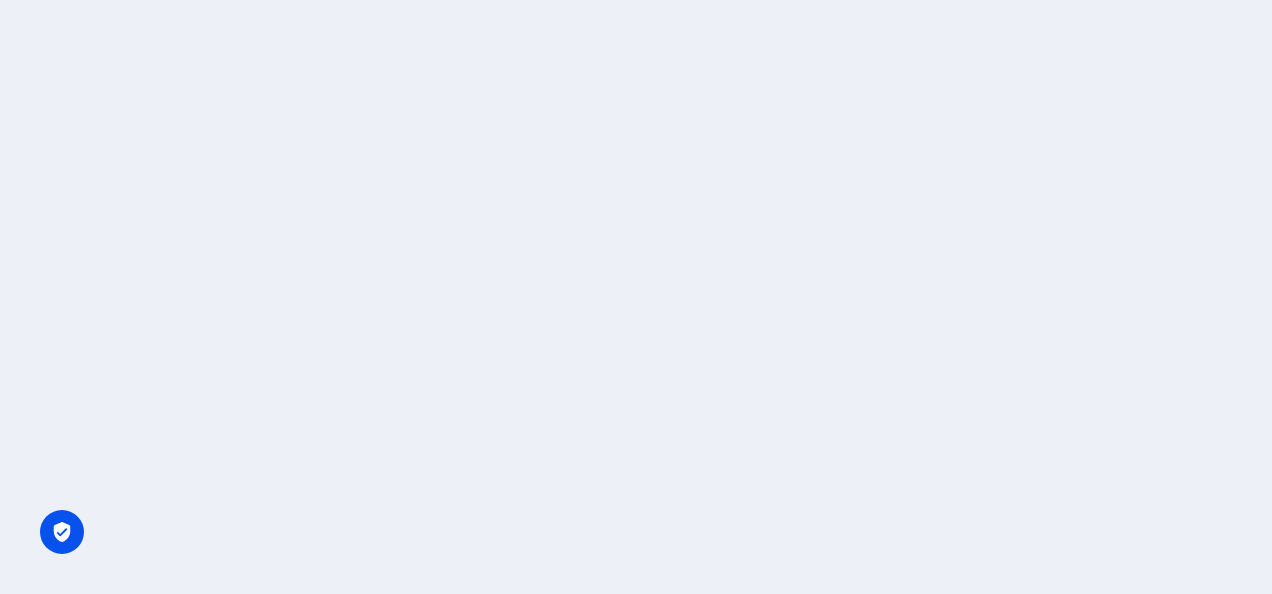 scroll, scrollTop: 0, scrollLeft: 0, axis: both 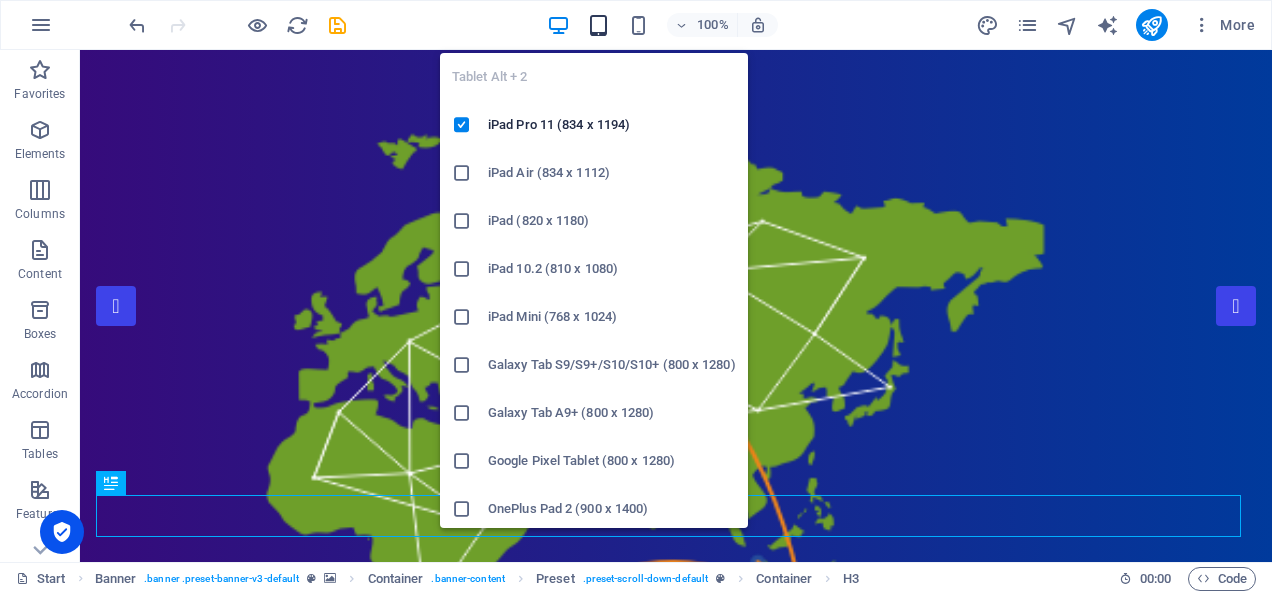 click at bounding box center [598, 25] 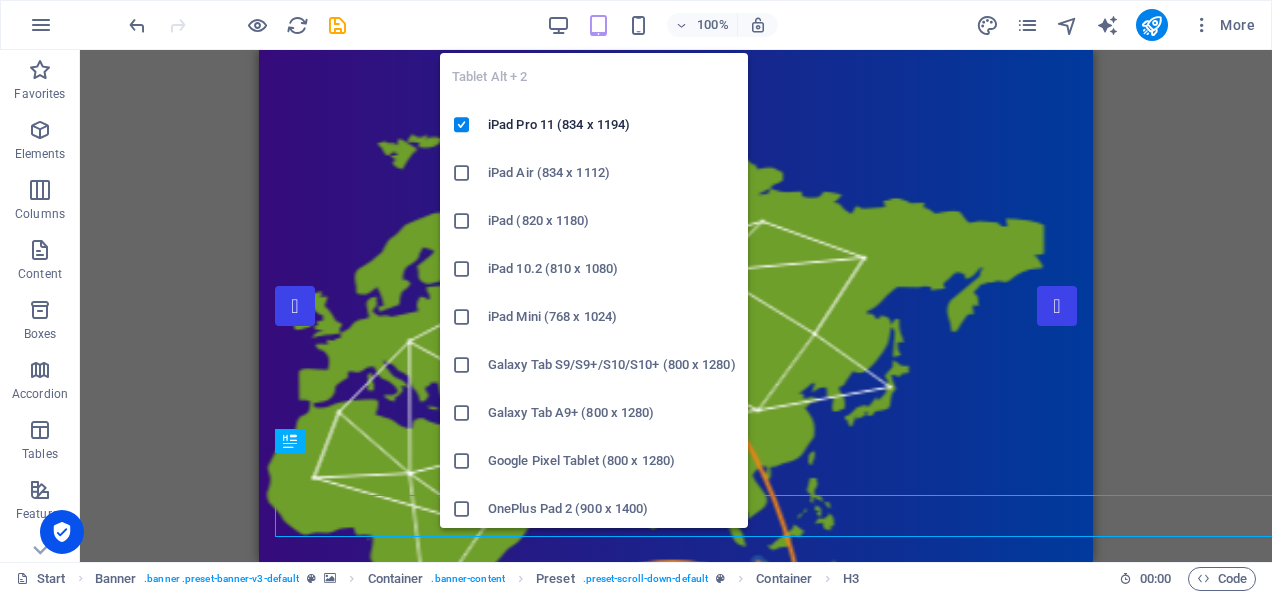 click at bounding box center [598, 25] 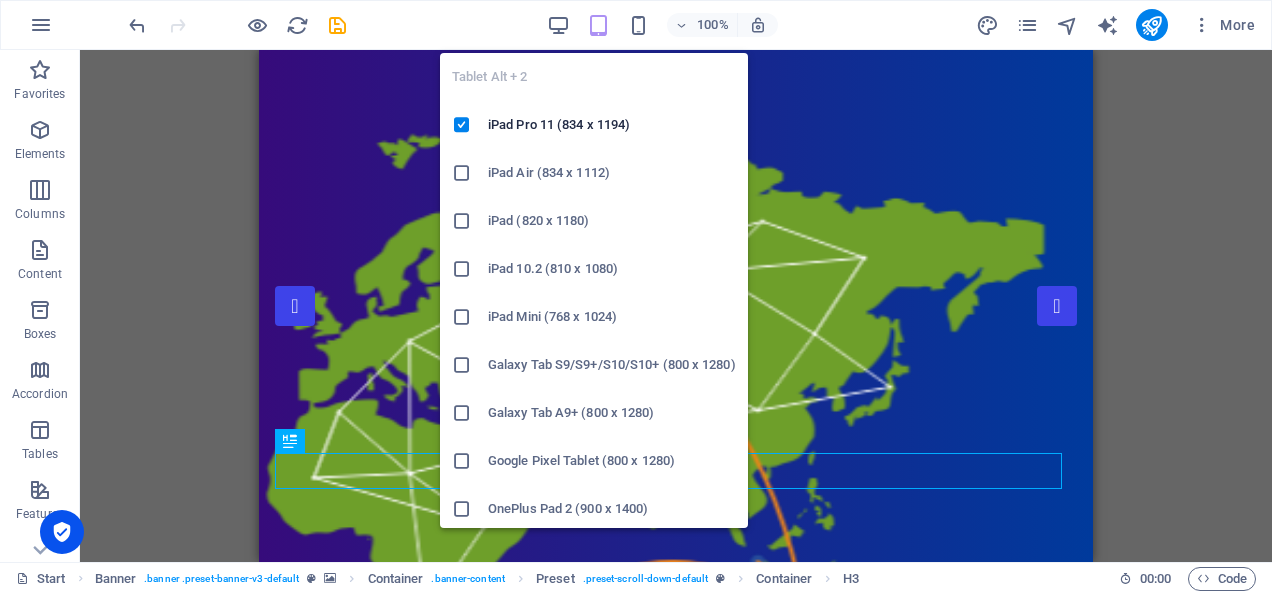 click at bounding box center (598, 25) 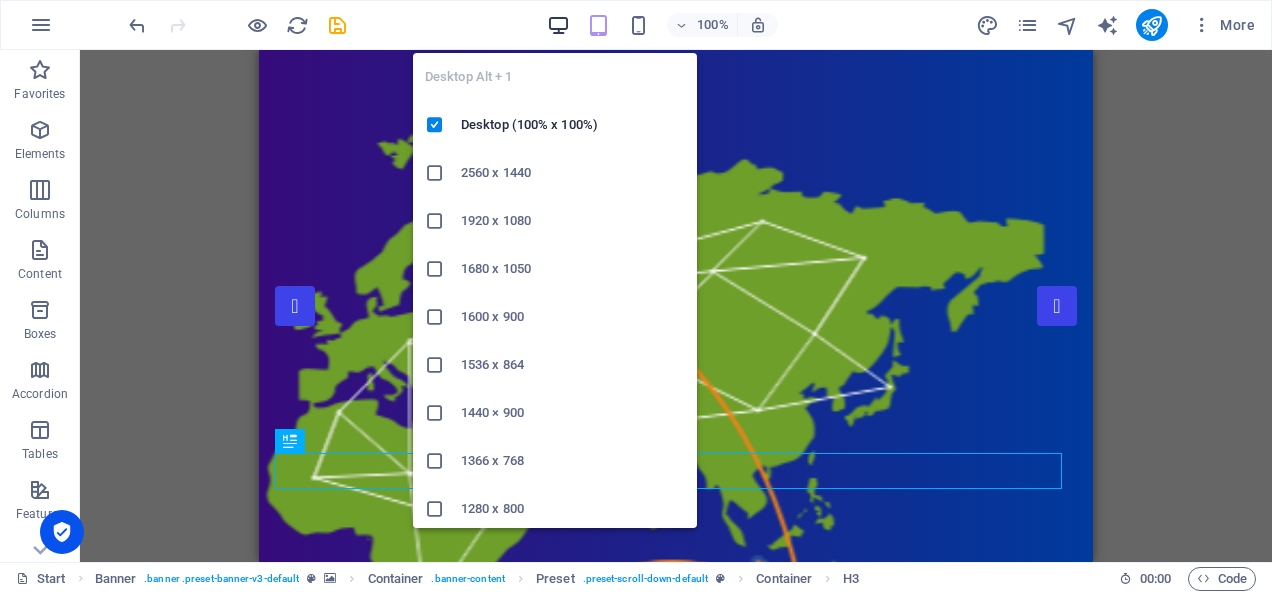 click at bounding box center (558, 25) 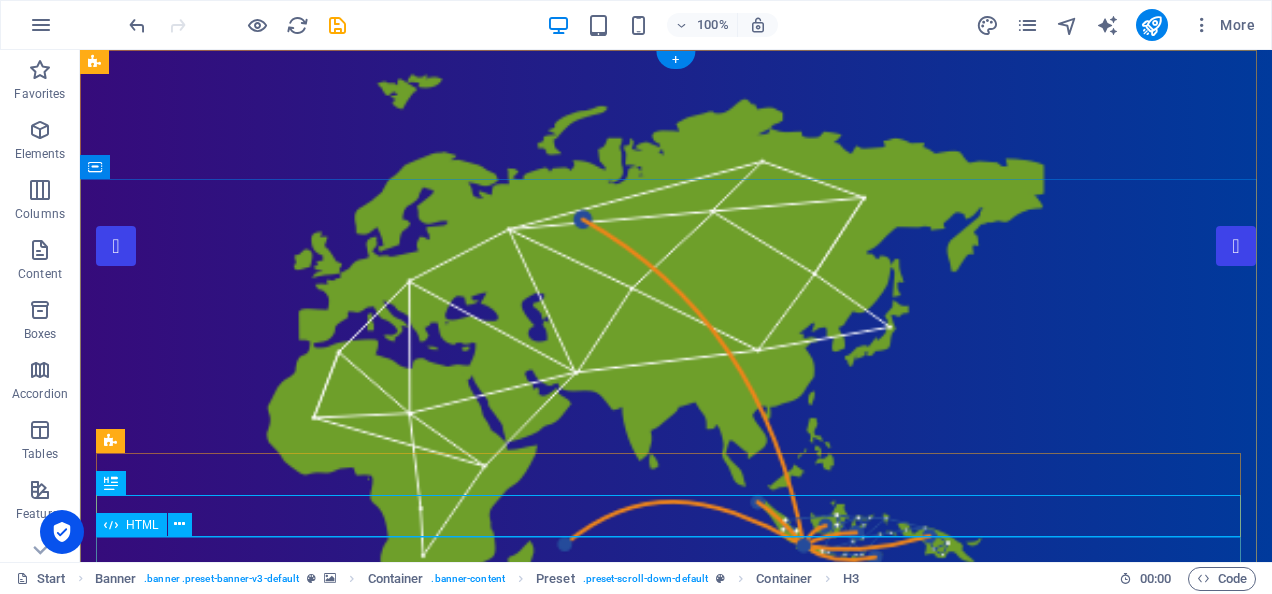 scroll, scrollTop: 0, scrollLeft: 0, axis: both 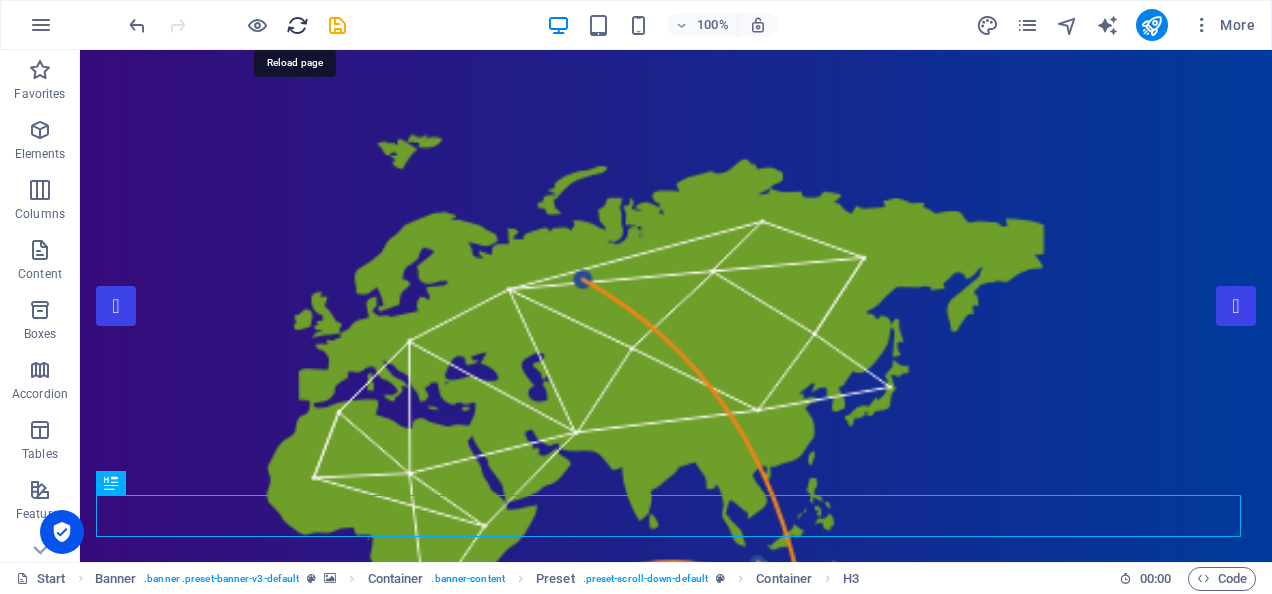 click at bounding box center (297, 25) 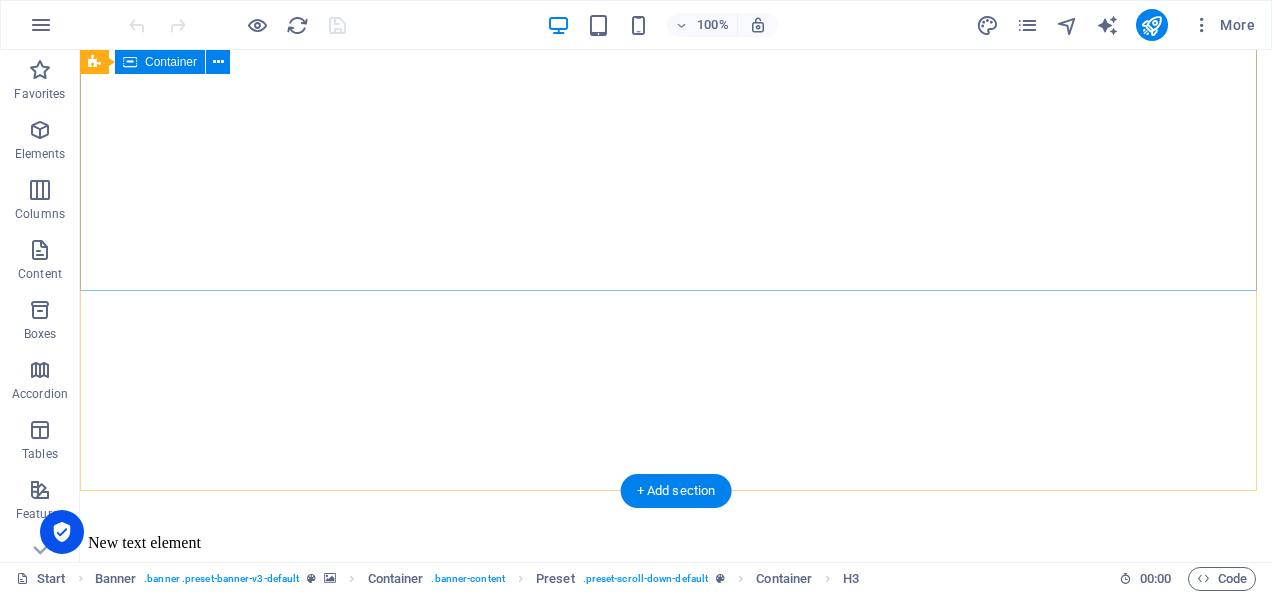scroll, scrollTop: 0, scrollLeft: 0, axis: both 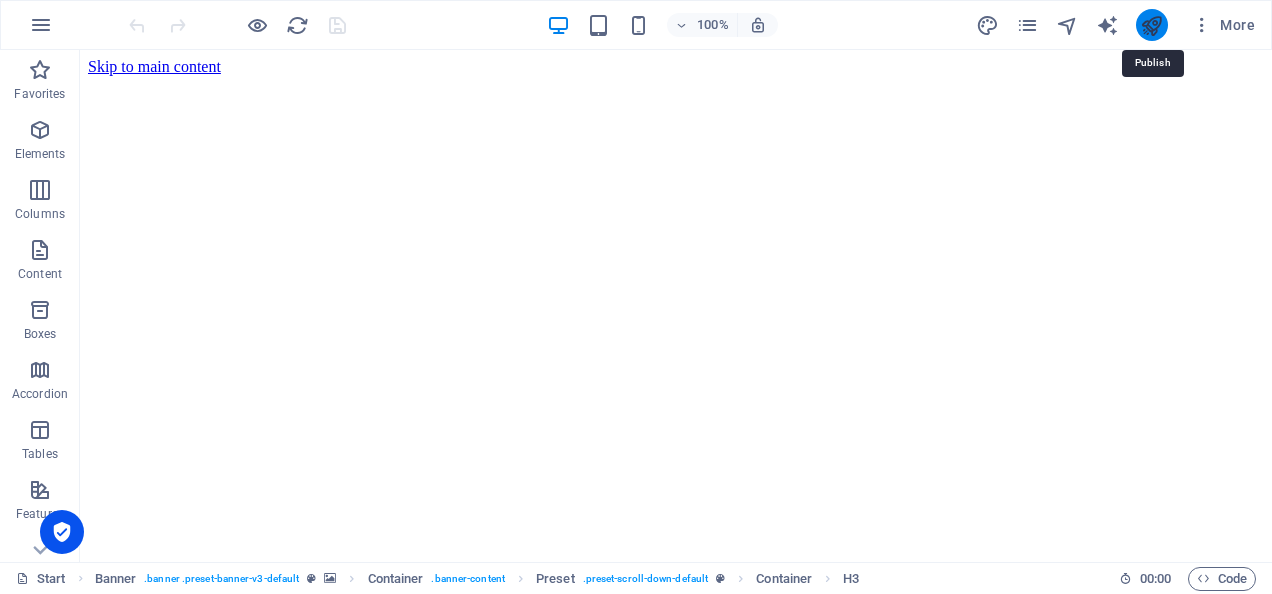 click at bounding box center (1151, 25) 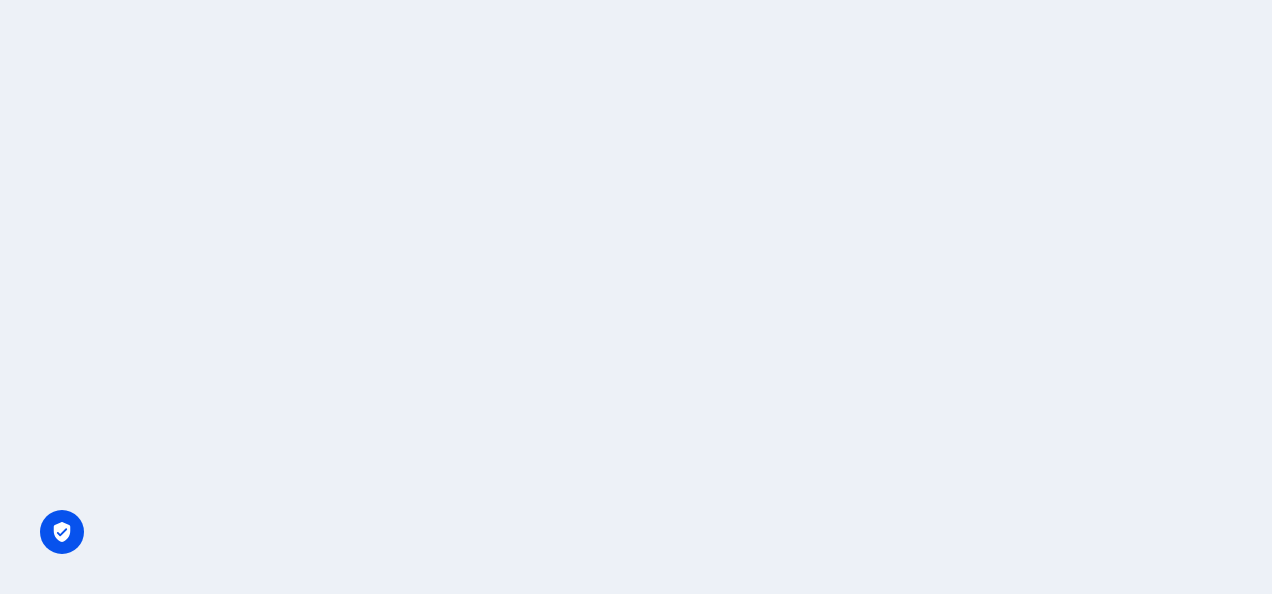 scroll, scrollTop: 0, scrollLeft: 0, axis: both 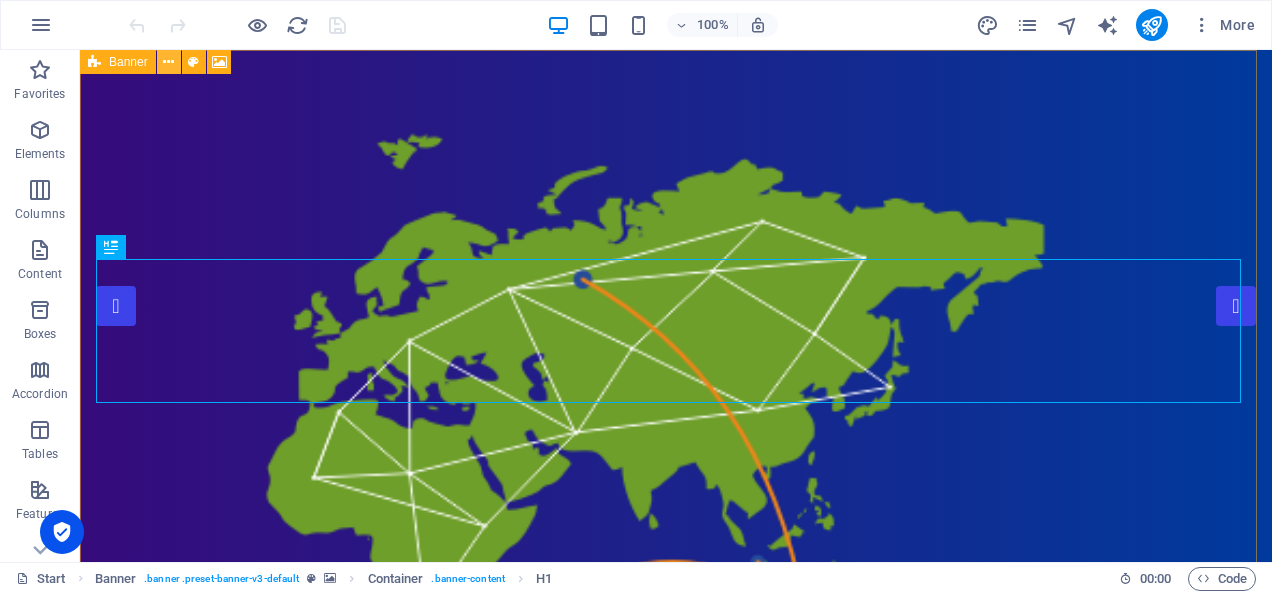click at bounding box center (168, 62) 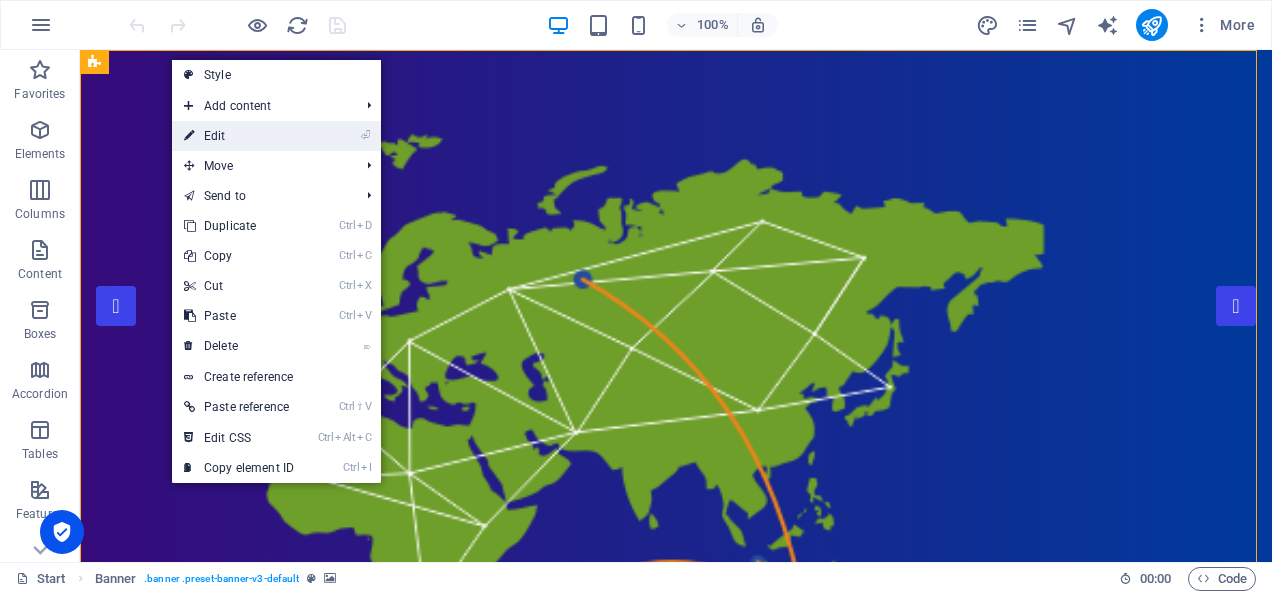 click on "⏎  Edit" at bounding box center (239, 136) 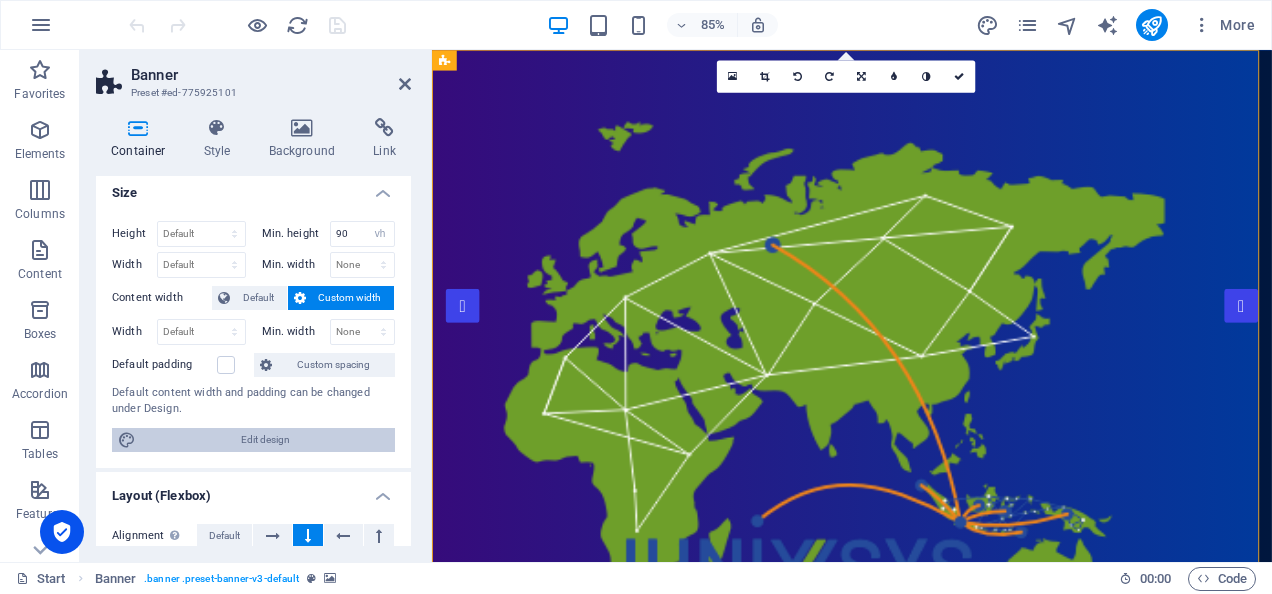 scroll, scrollTop: 0, scrollLeft: 0, axis: both 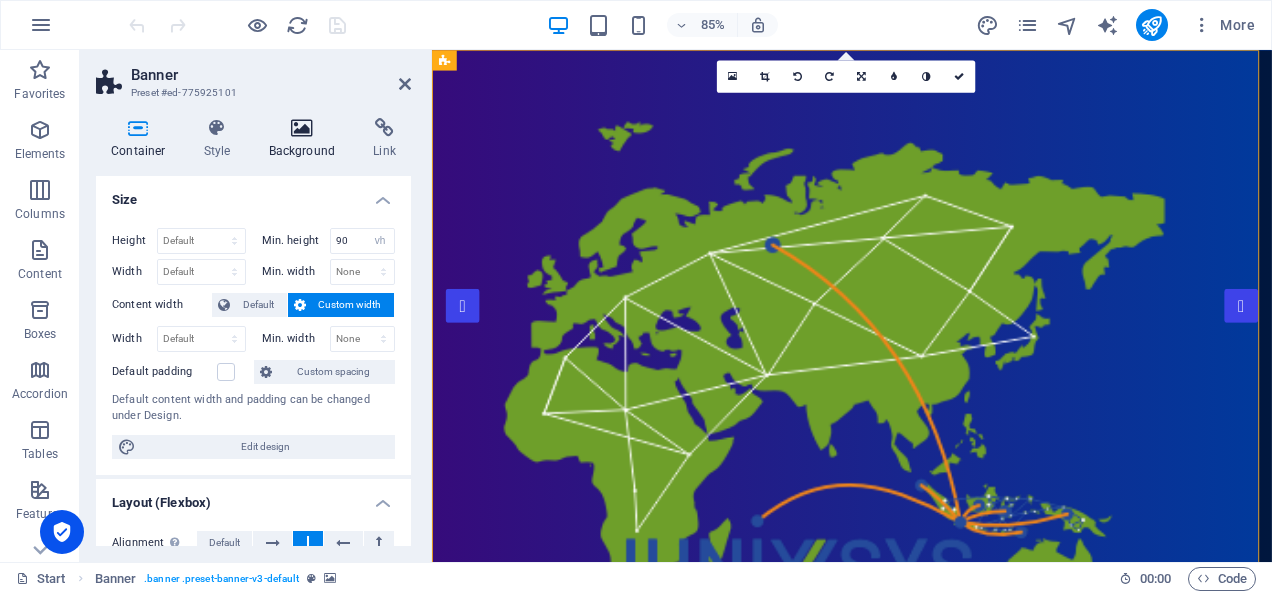 click at bounding box center (302, 128) 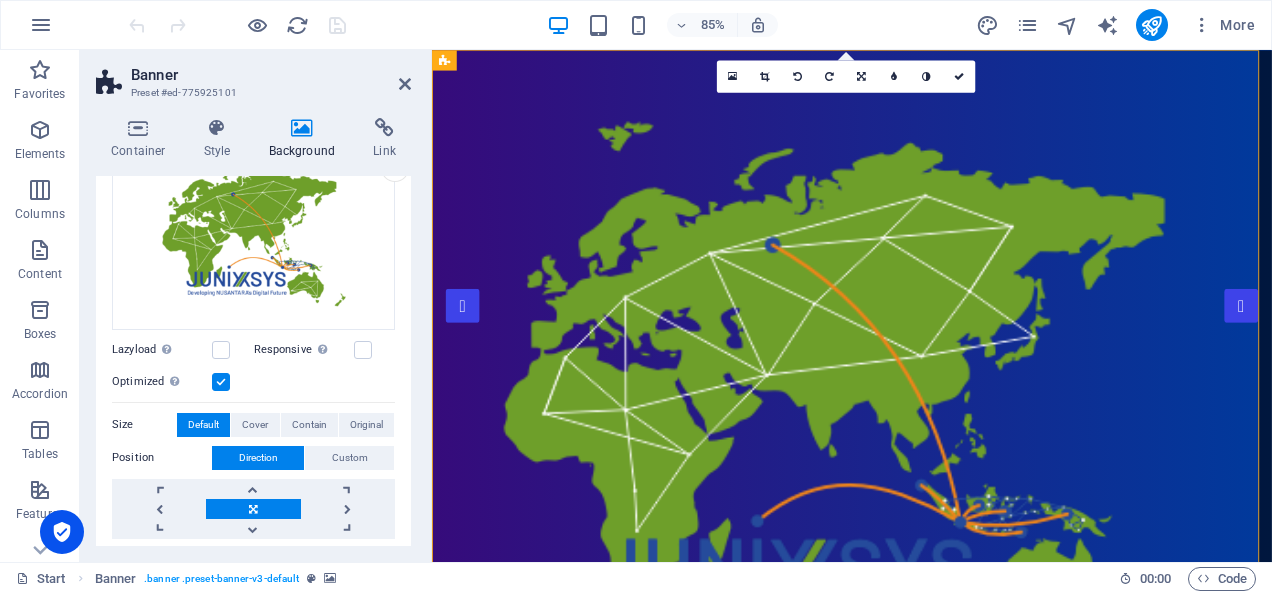 scroll, scrollTop: 216, scrollLeft: 0, axis: vertical 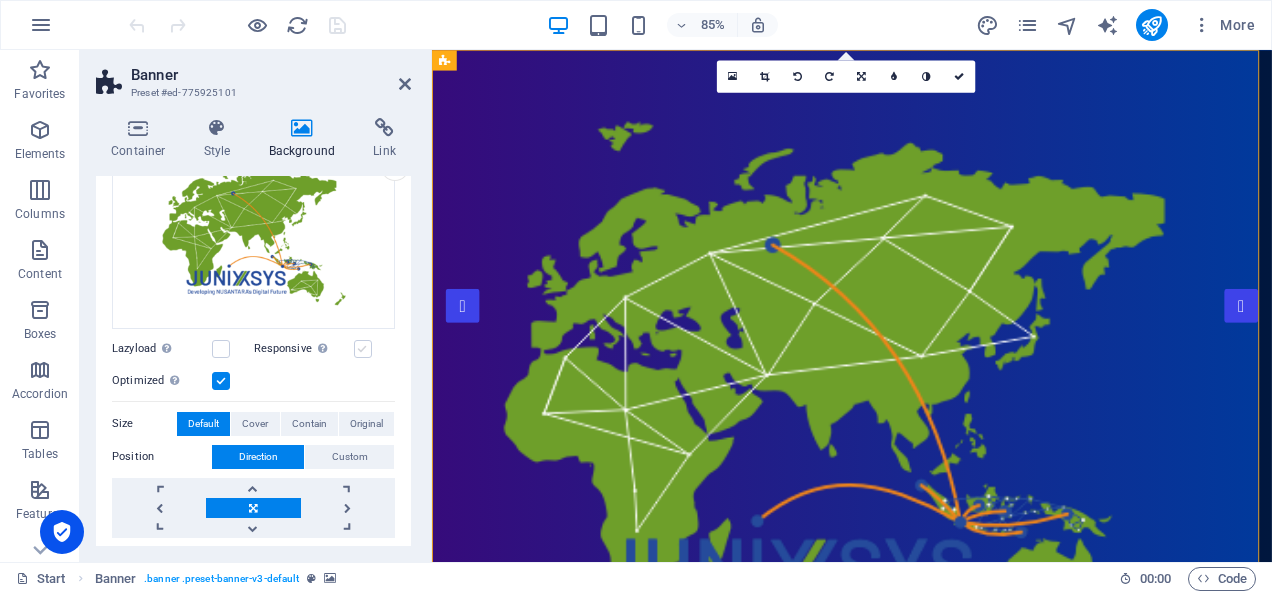 click at bounding box center (363, 349) 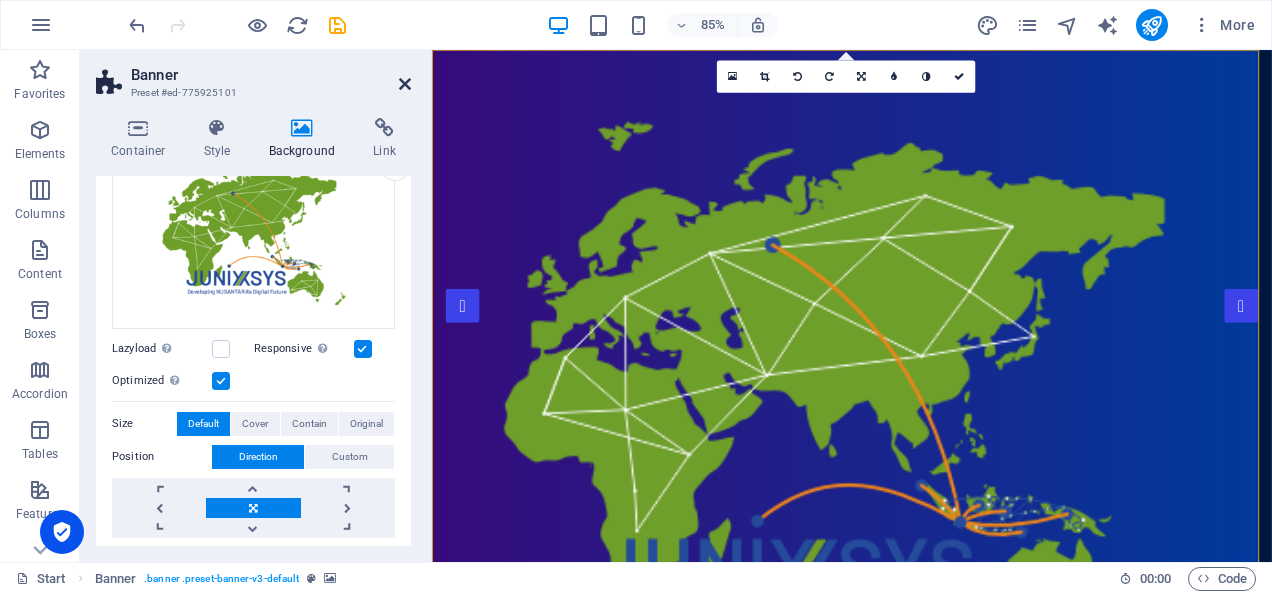 click at bounding box center [405, 84] 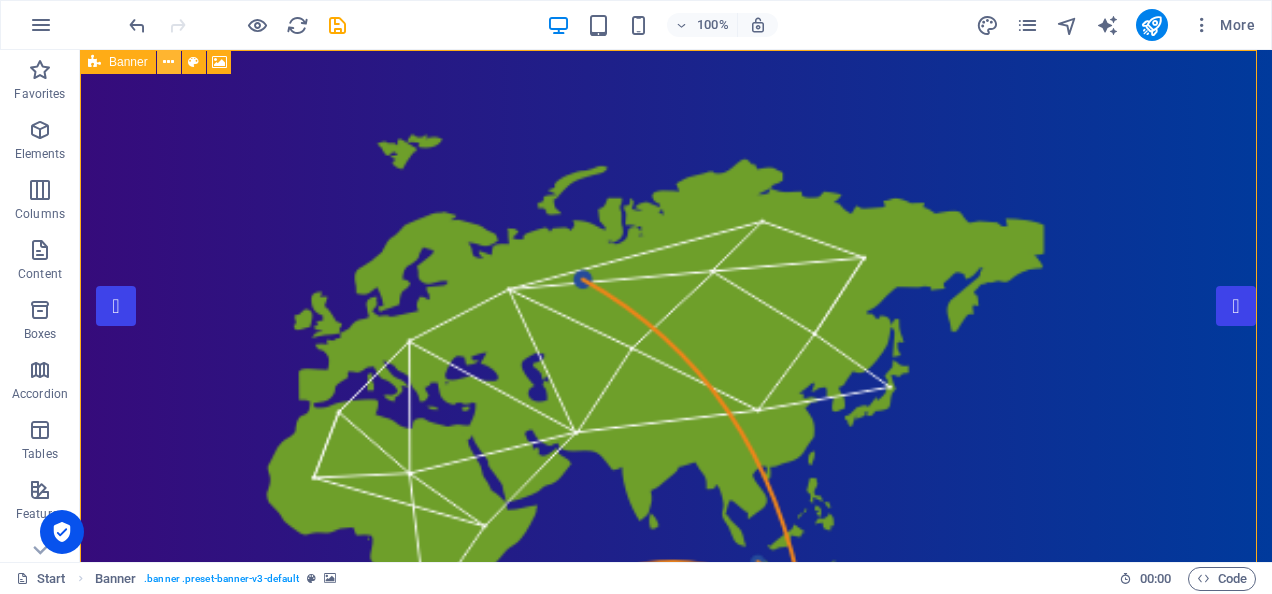 click at bounding box center (168, 62) 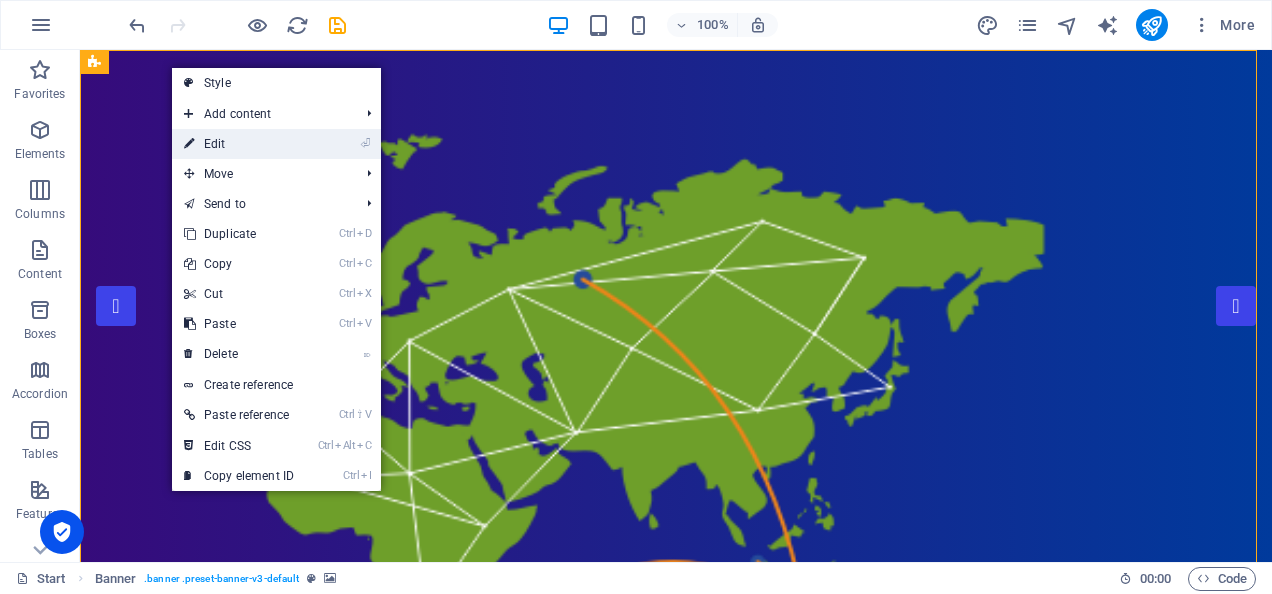 click on "⏎  Edit" at bounding box center (239, 144) 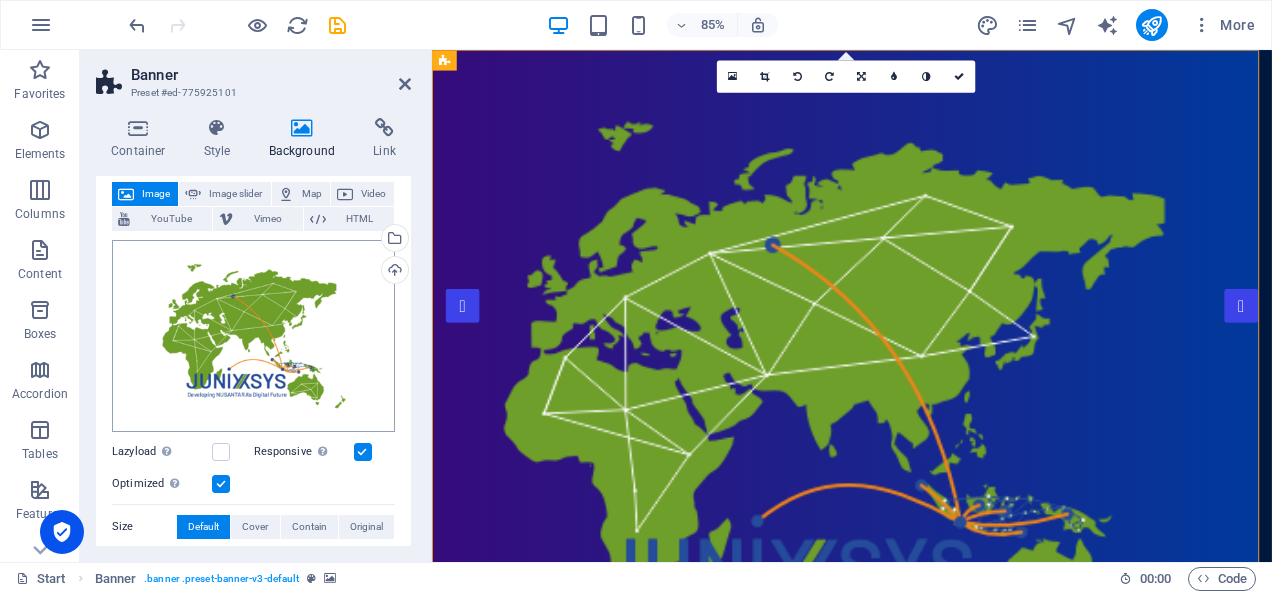 scroll, scrollTop: 130, scrollLeft: 0, axis: vertical 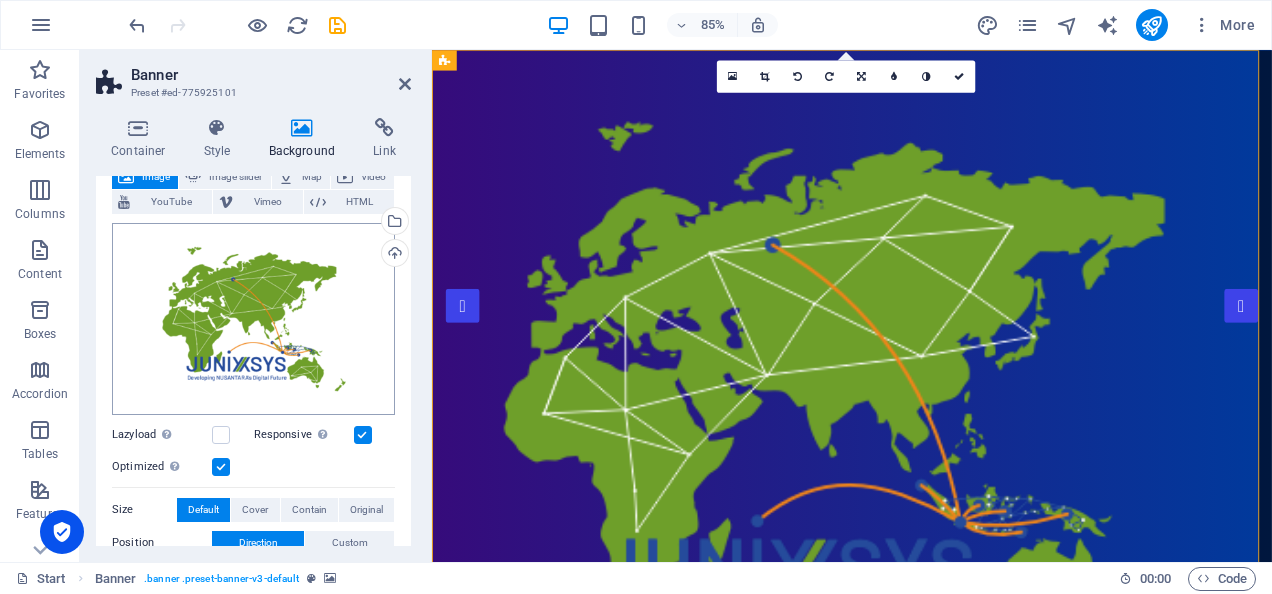 click on "Cover" at bounding box center [255, 510] 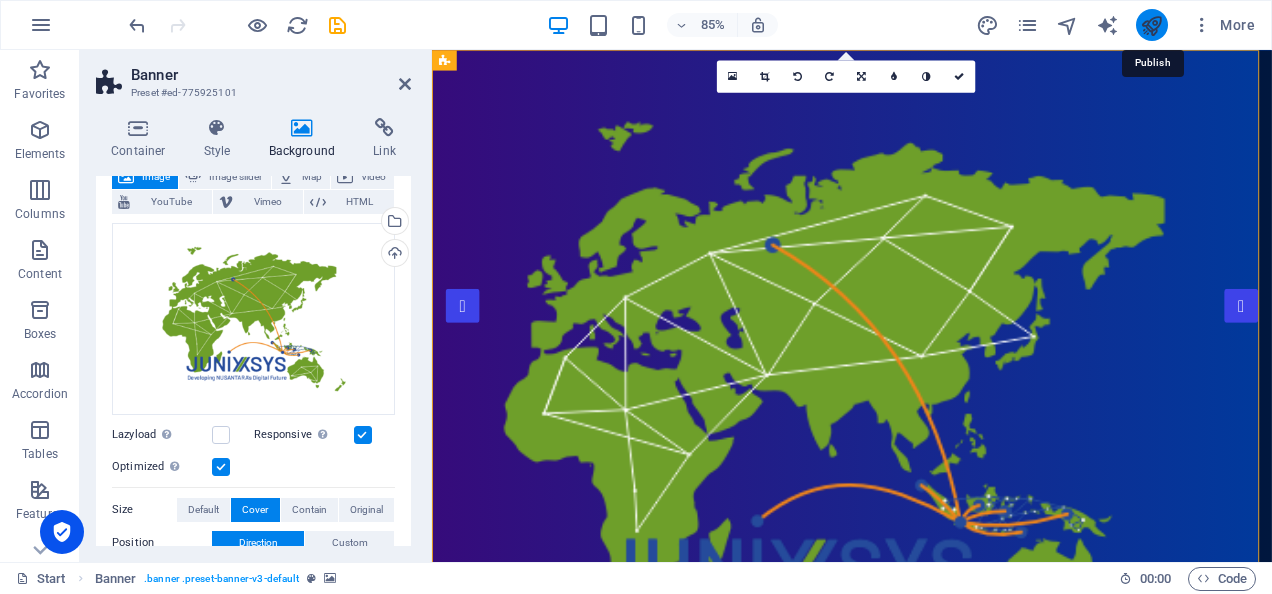 click at bounding box center [1151, 25] 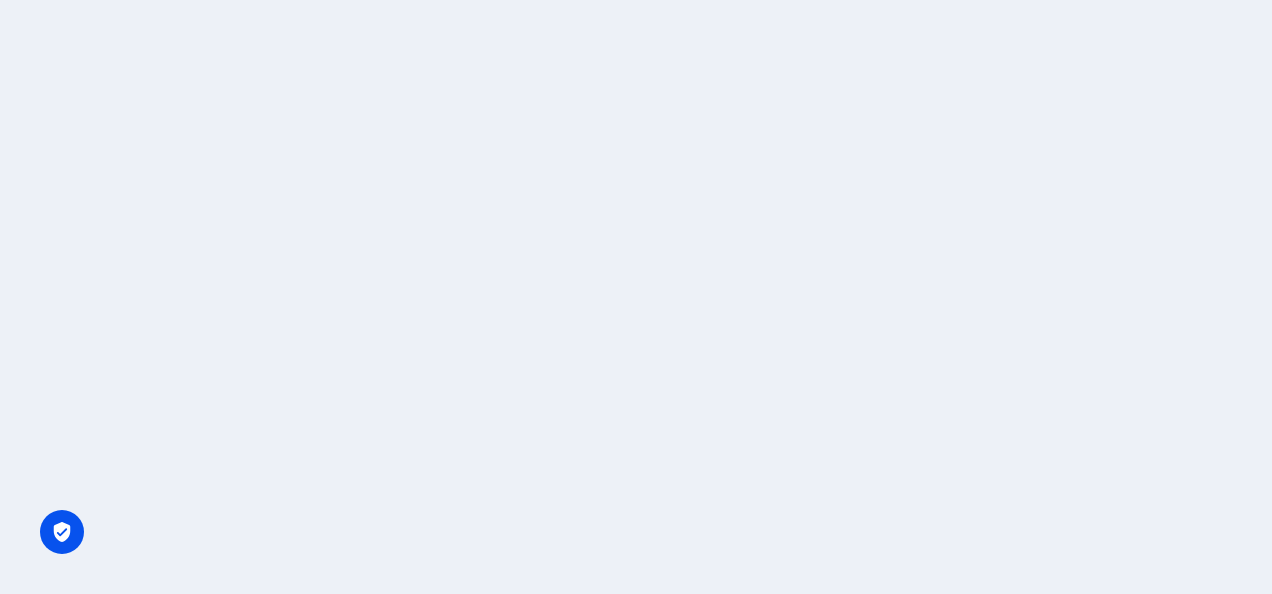 scroll, scrollTop: 0, scrollLeft: 0, axis: both 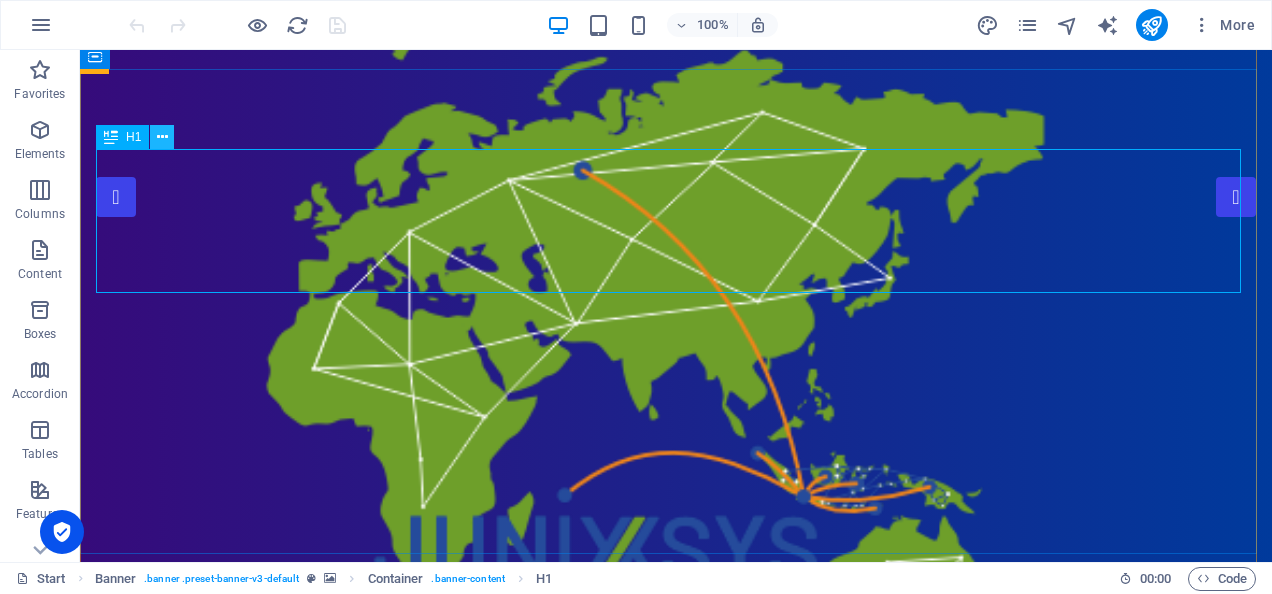 click at bounding box center [162, 137] 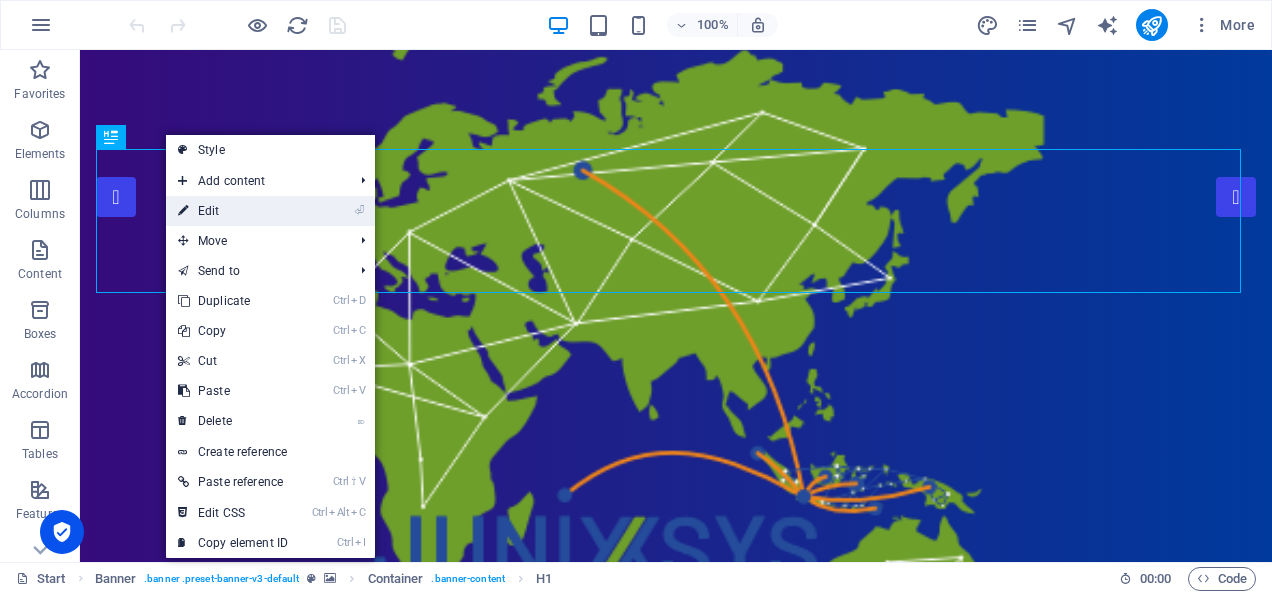 click on "⏎  Edit" at bounding box center [233, 211] 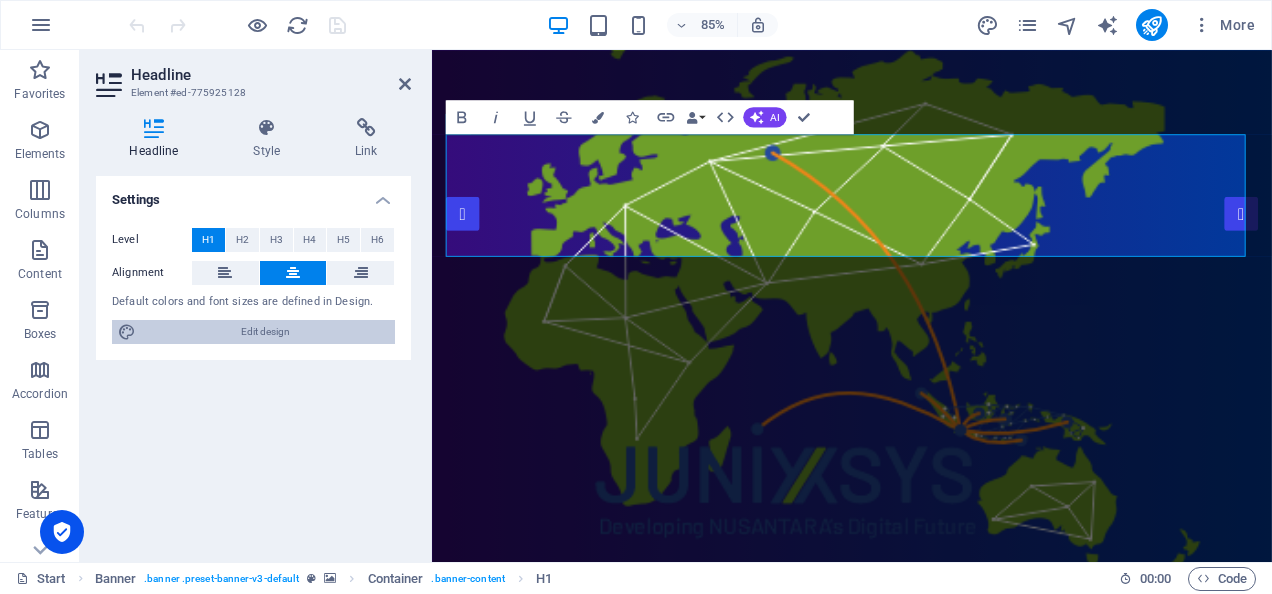click on "Edit design" at bounding box center (265, 332) 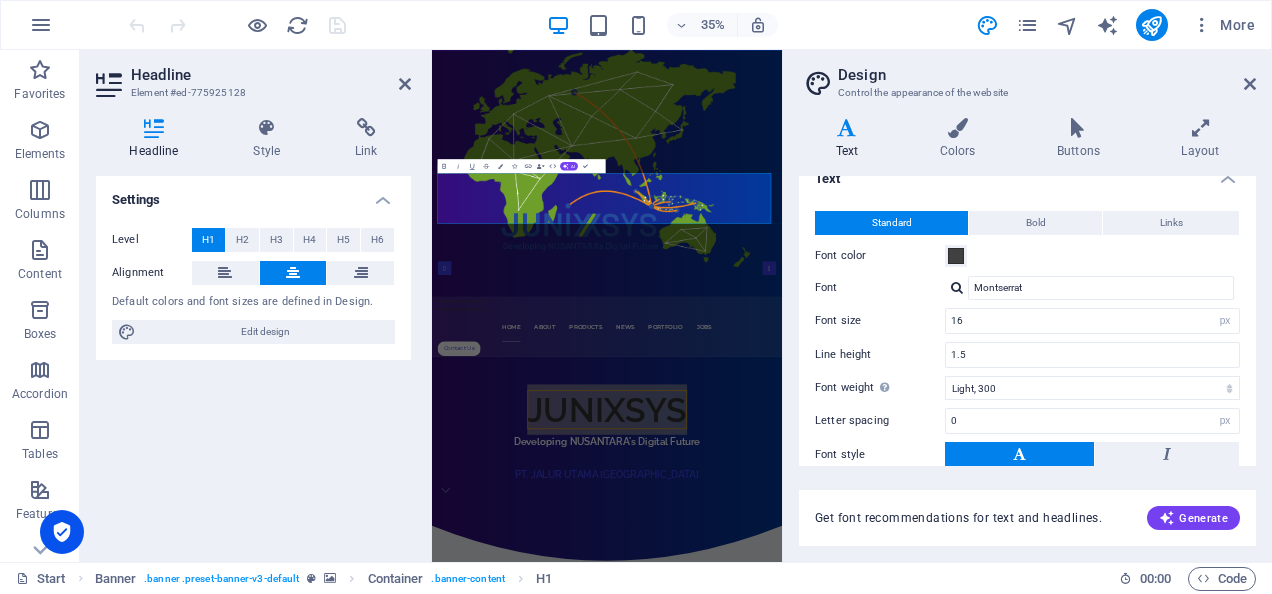 scroll, scrollTop: 0, scrollLeft: 0, axis: both 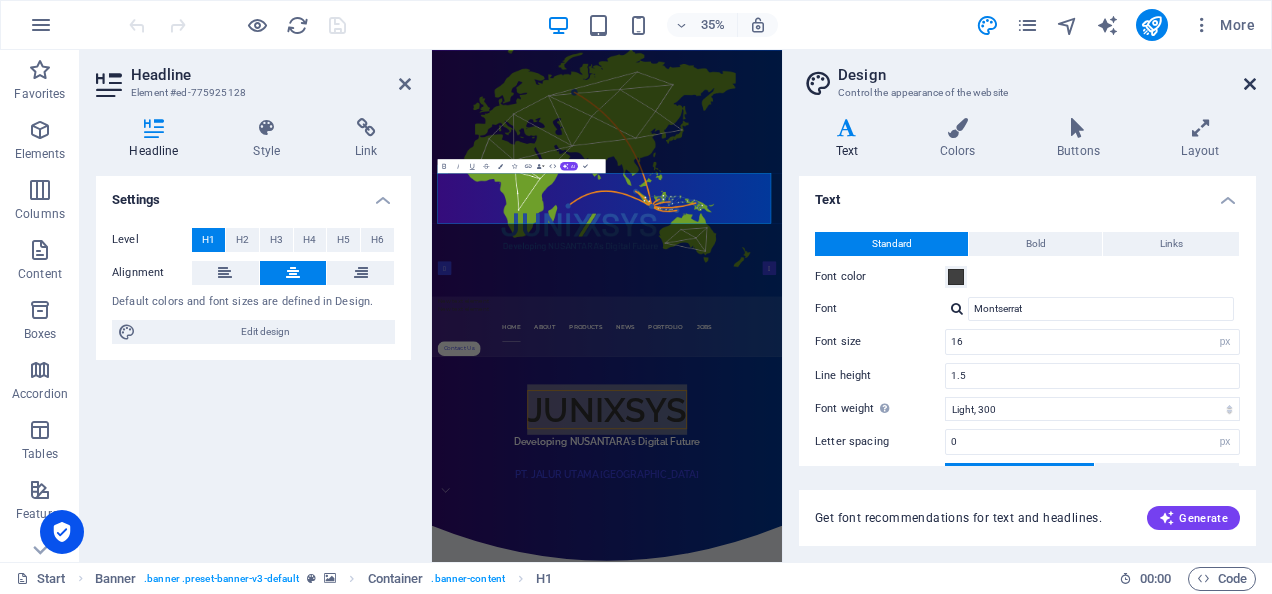 click at bounding box center (1250, 84) 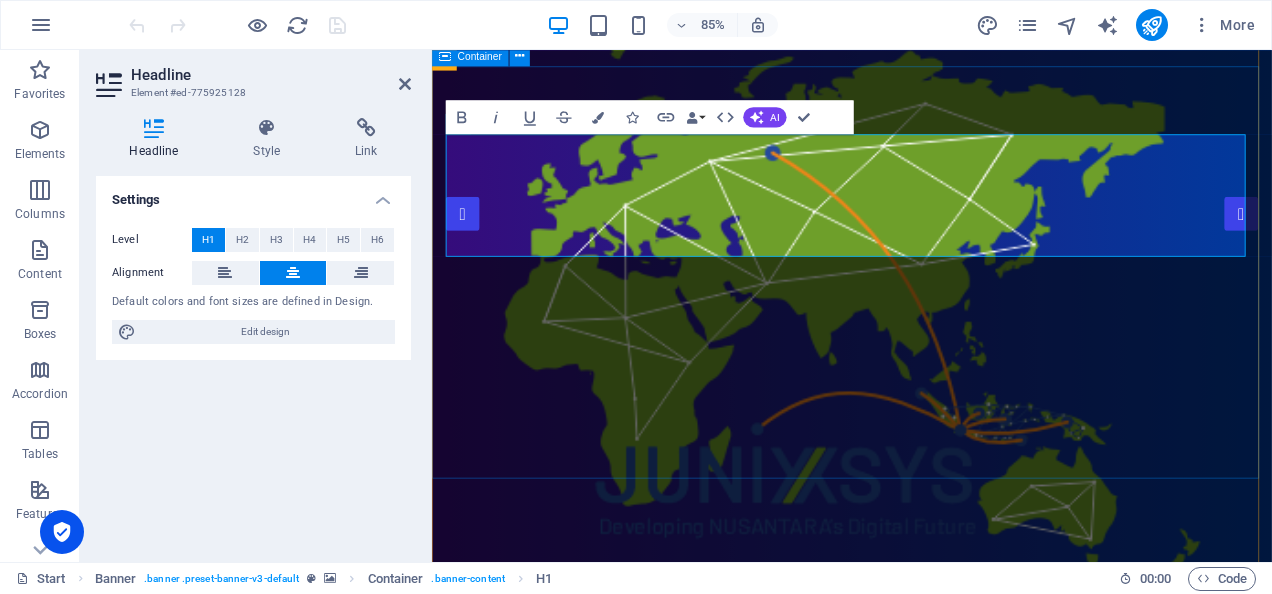 drag, startPoint x: 1682, startPoint y: 132, endPoint x: 1394, endPoint y: 88, distance: 291.34174 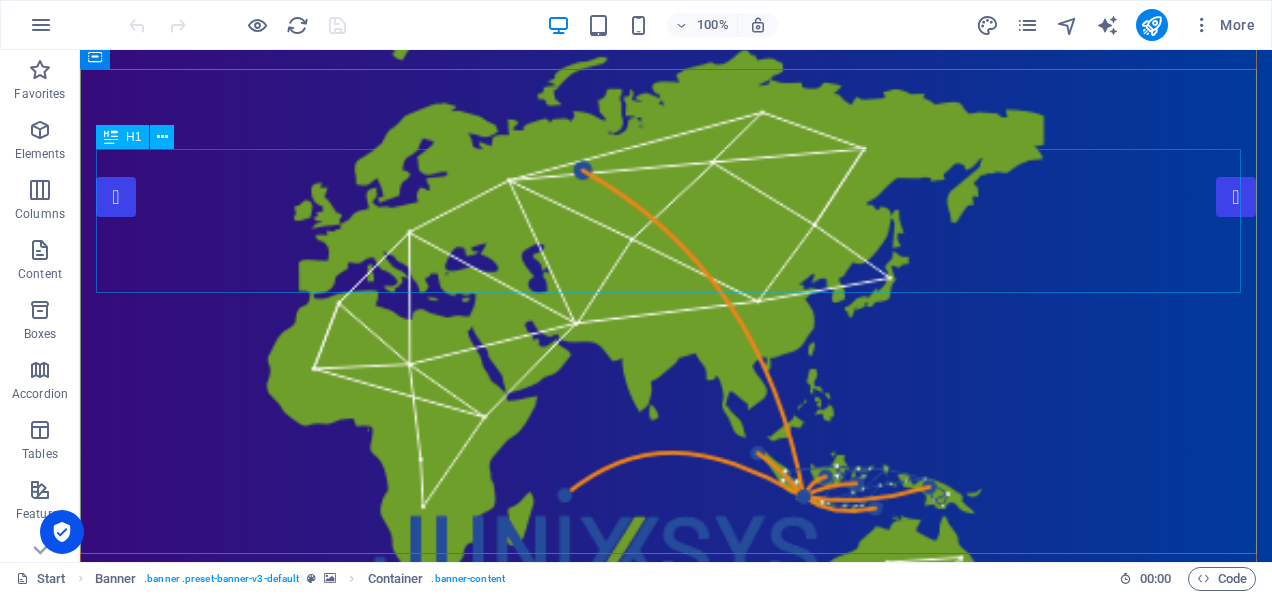 click on "JUNIXSYS" at bounding box center [676, 1077] 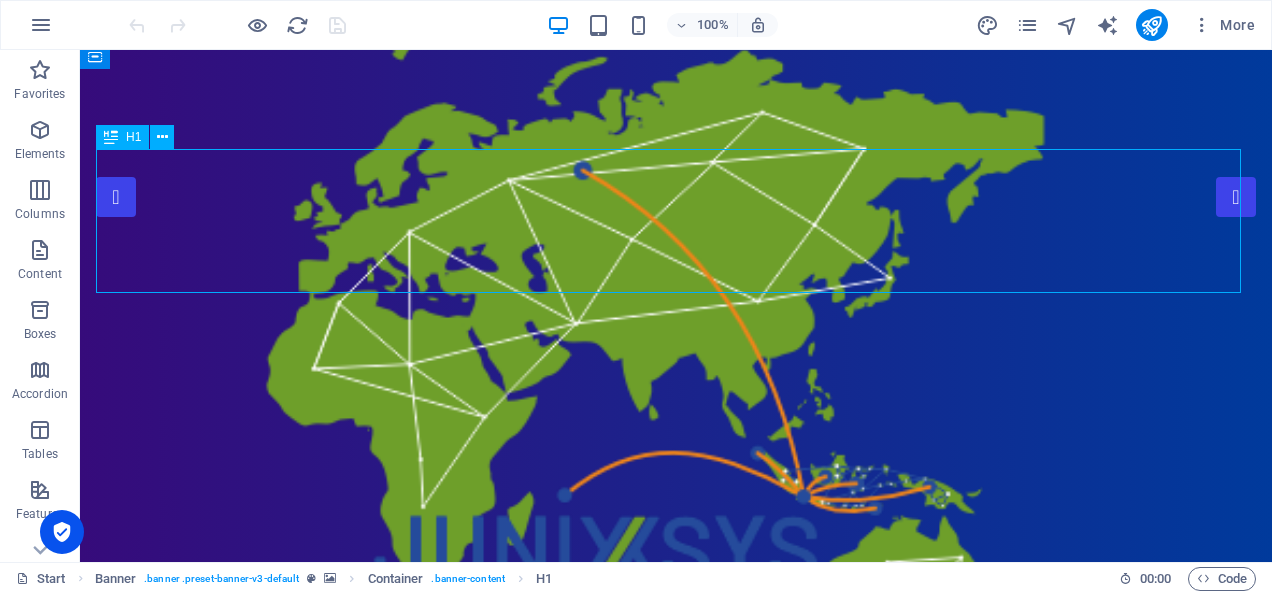 click on "JUNIXSYS" at bounding box center (676, 1077) 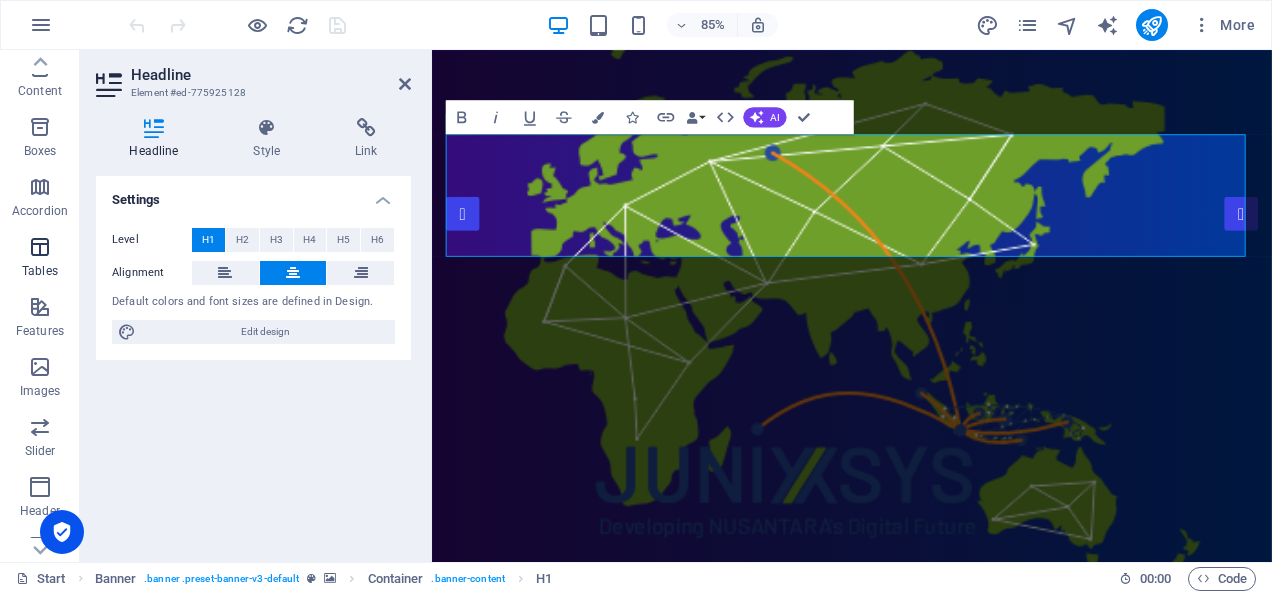 scroll, scrollTop: 184, scrollLeft: 0, axis: vertical 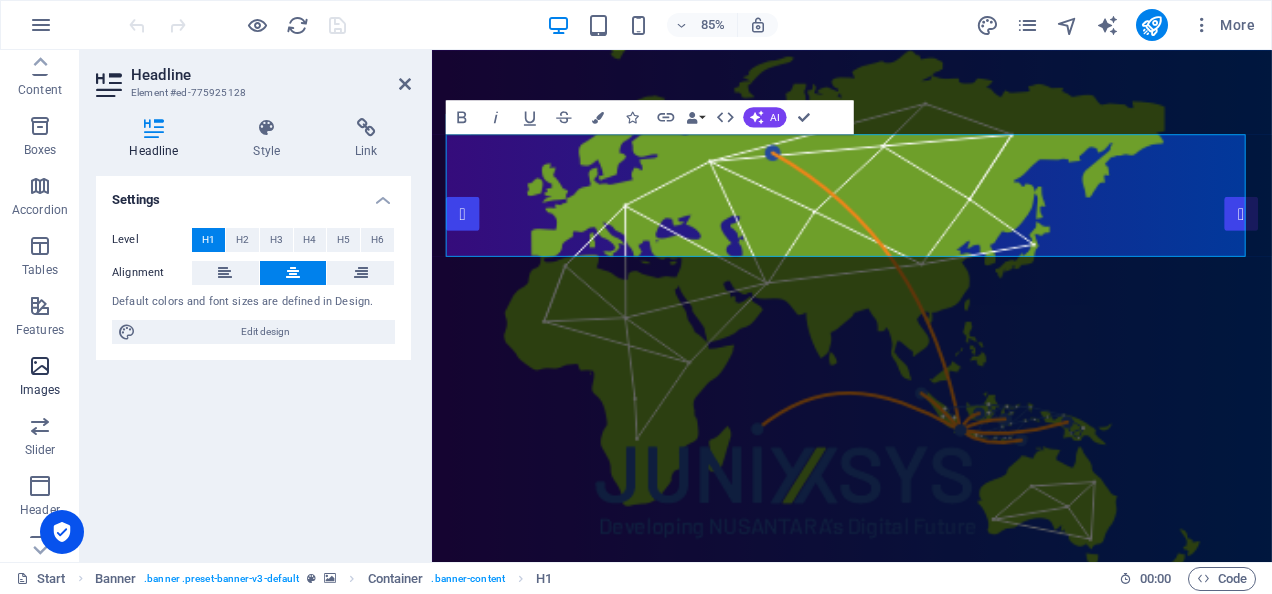click at bounding box center (40, 366) 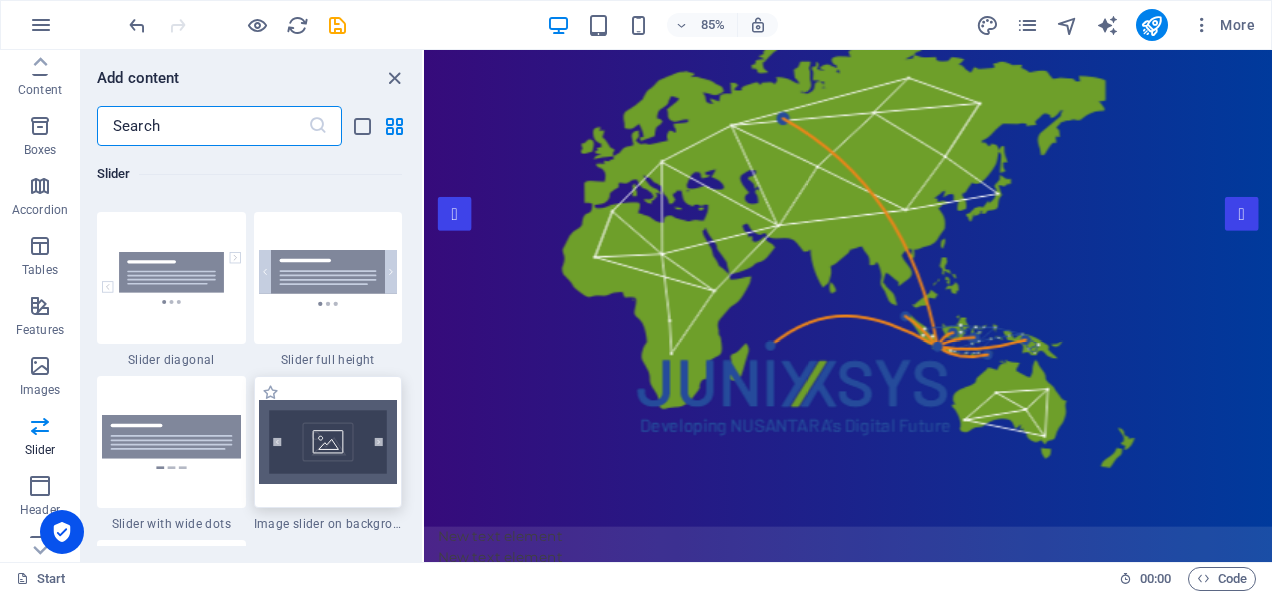 scroll, scrollTop: 11329, scrollLeft: 0, axis: vertical 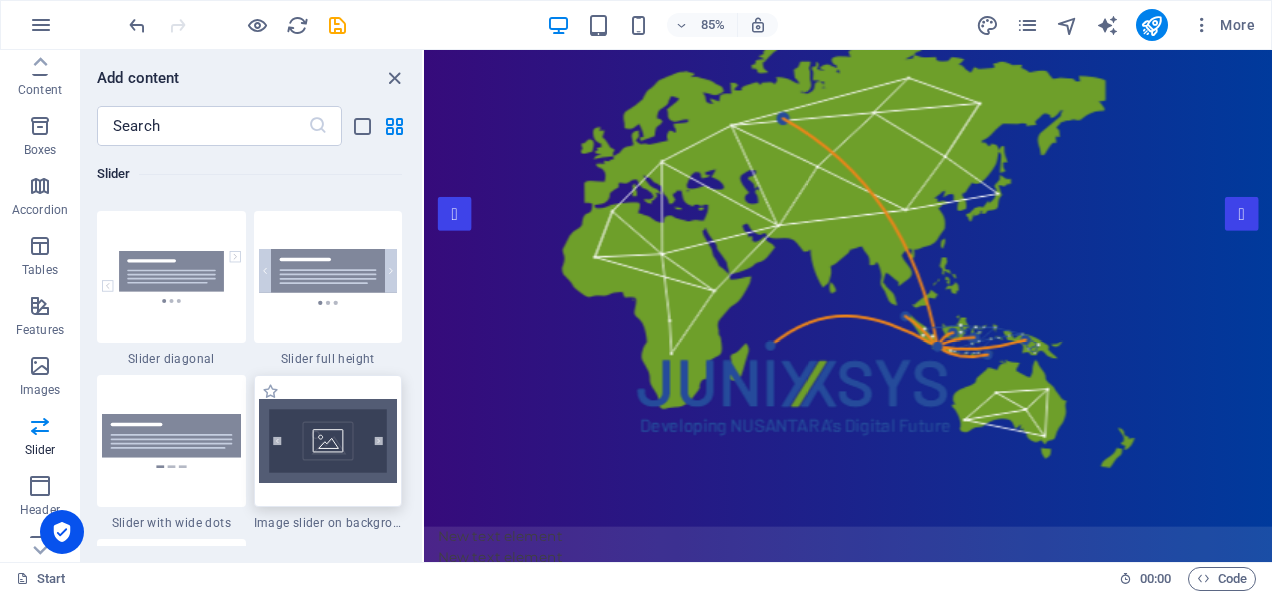 click at bounding box center (328, 441) 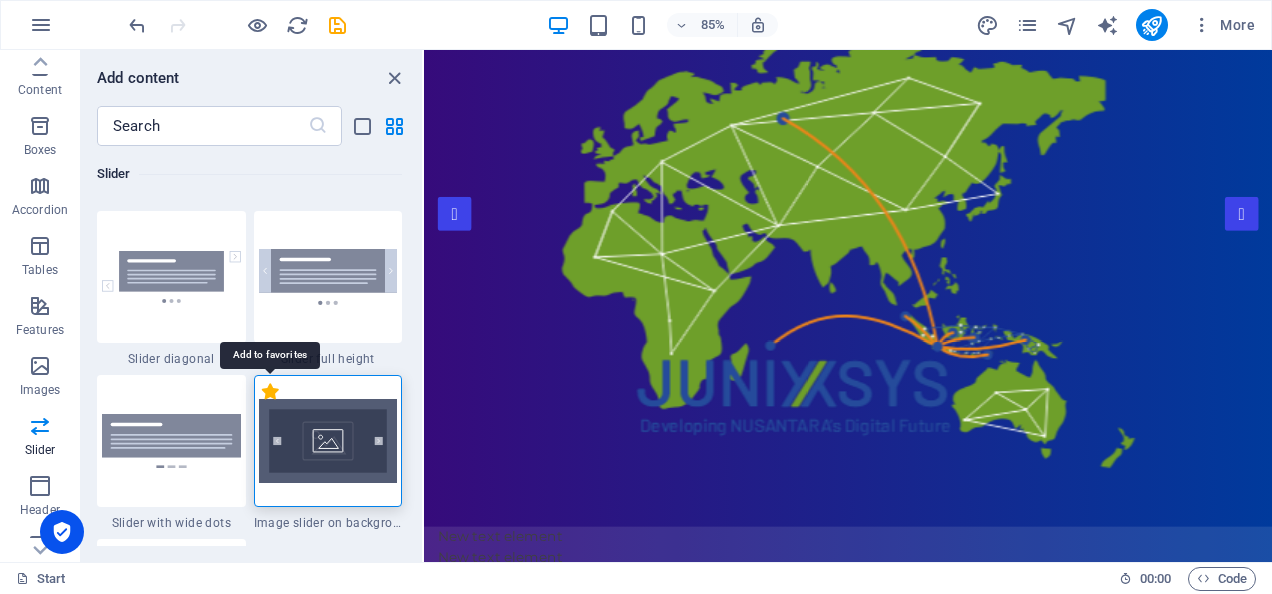 click on "1 Star" at bounding box center (270, 391) 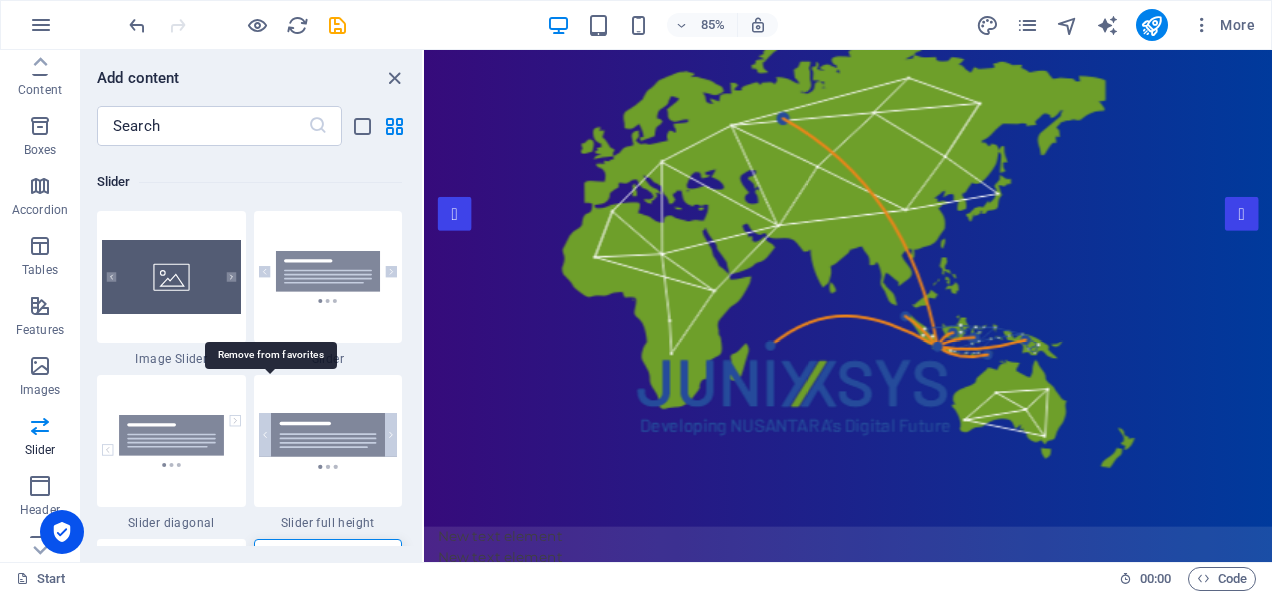 scroll, scrollTop: 11493, scrollLeft: 0, axis: vertical 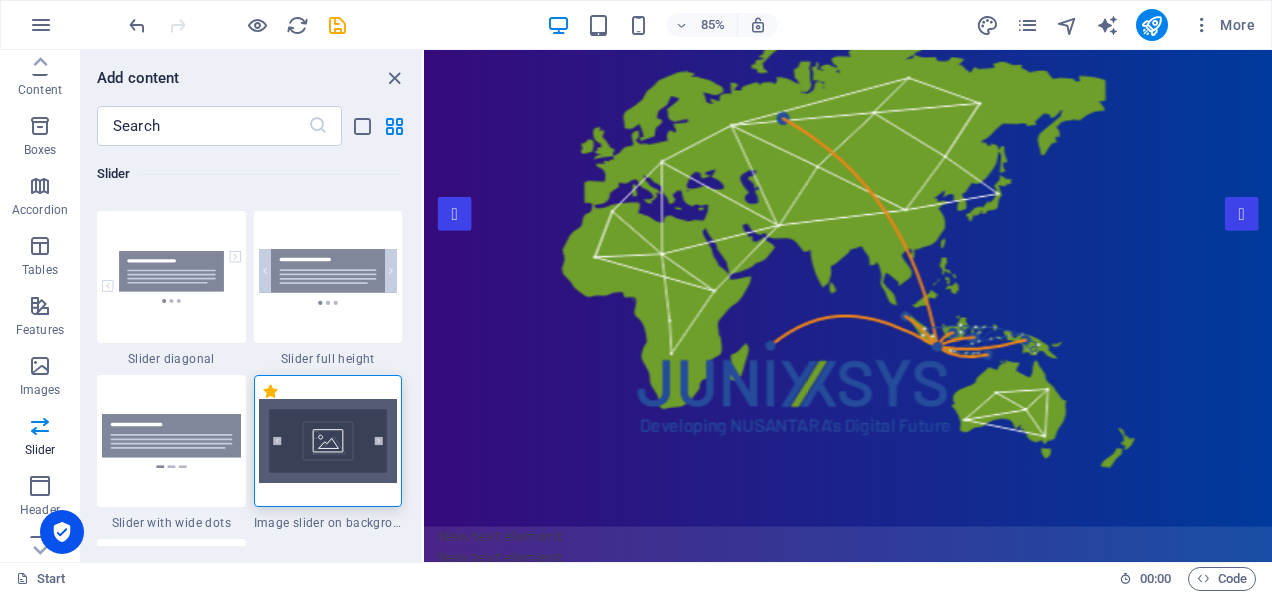 click on "1 Star" at bounding box center (270, 391) 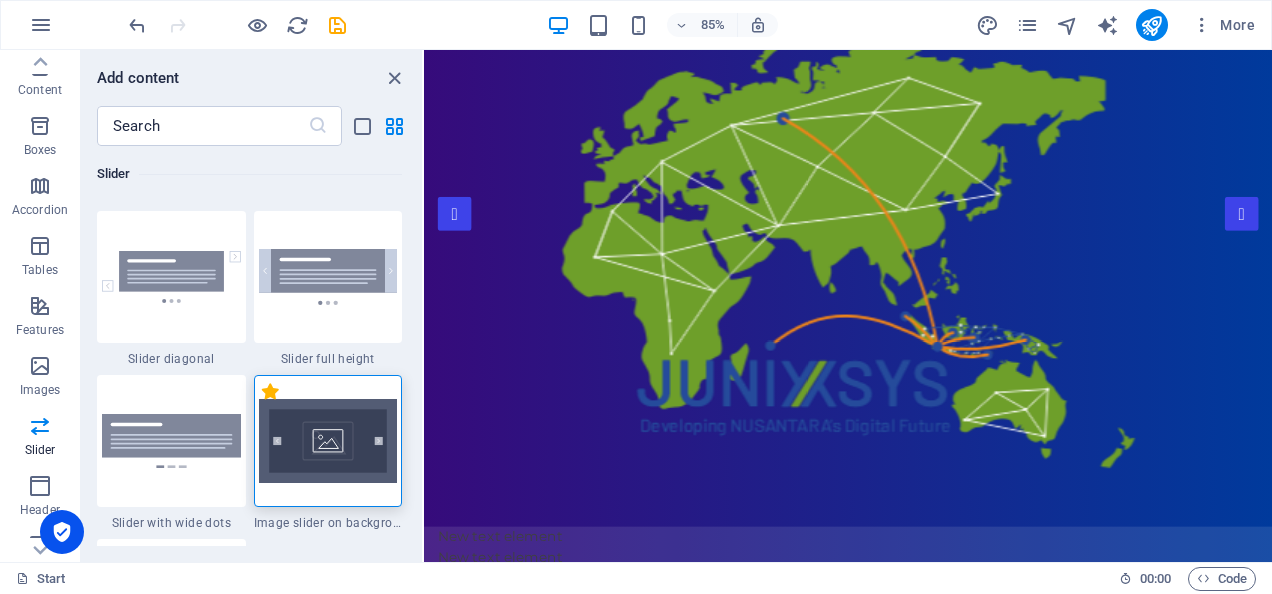 click on "1 Star" at bounding box center (270, 391) 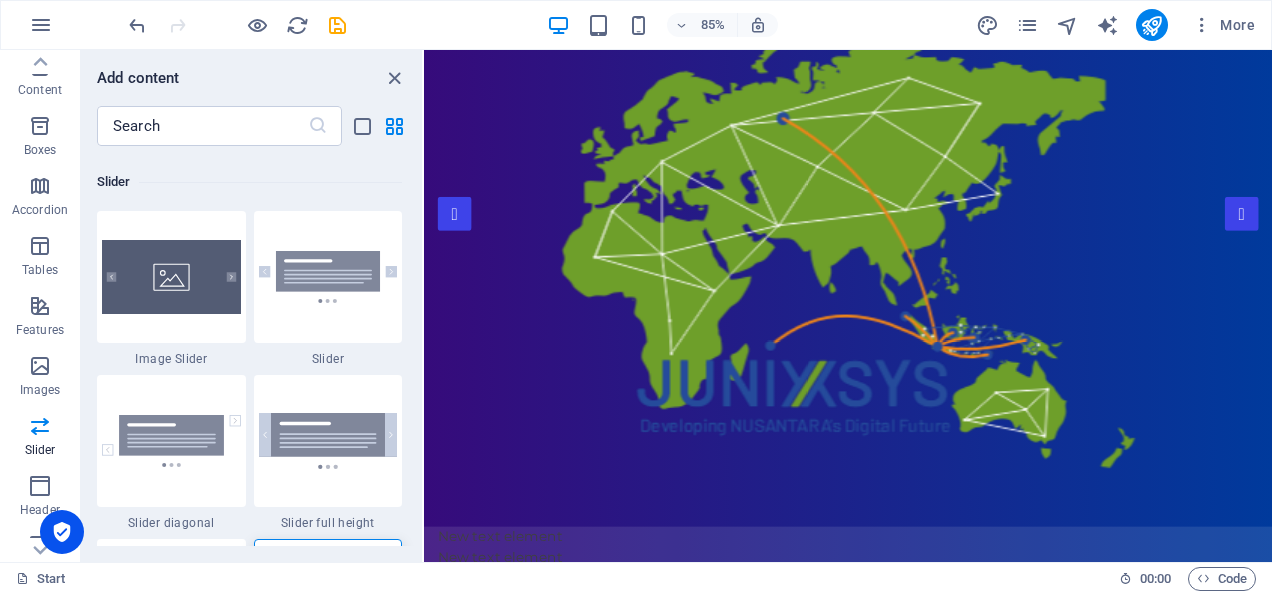 scroll, scrollTop: 11493, scrollLeft: 0, axis: vertical 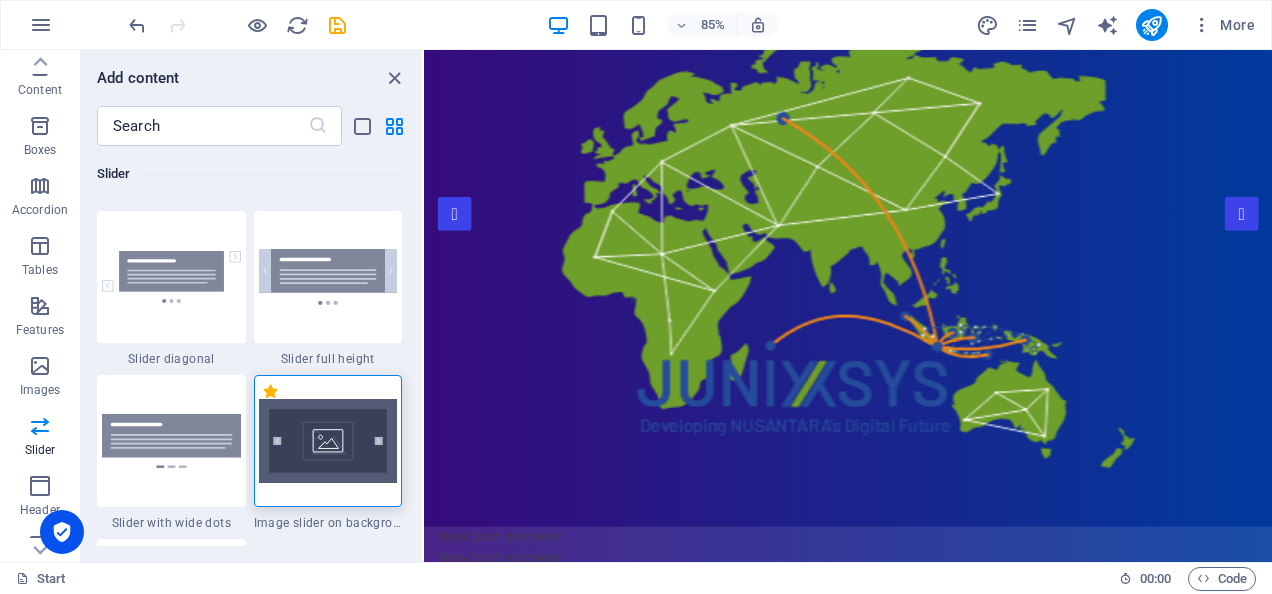 drag, startPoint x: 335, startPoint y: 429, endPoint x: 431, endPoint y: 210, distance: 239.11713 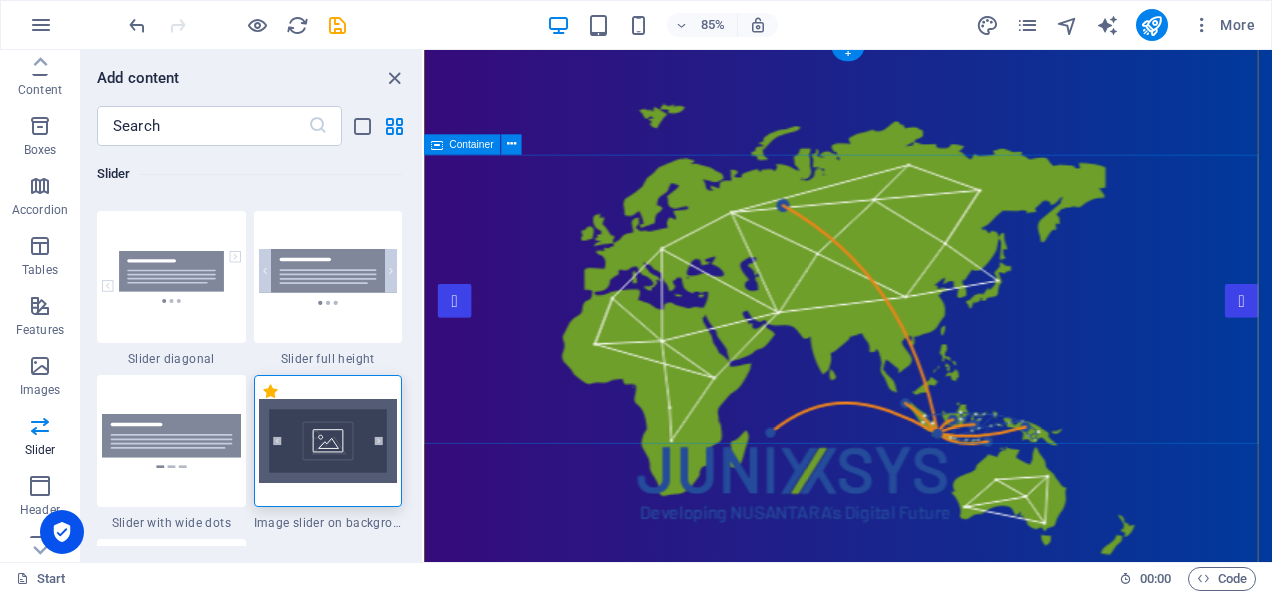 scroll, scrollTop: 0, scrollLeft: 0, axis: both 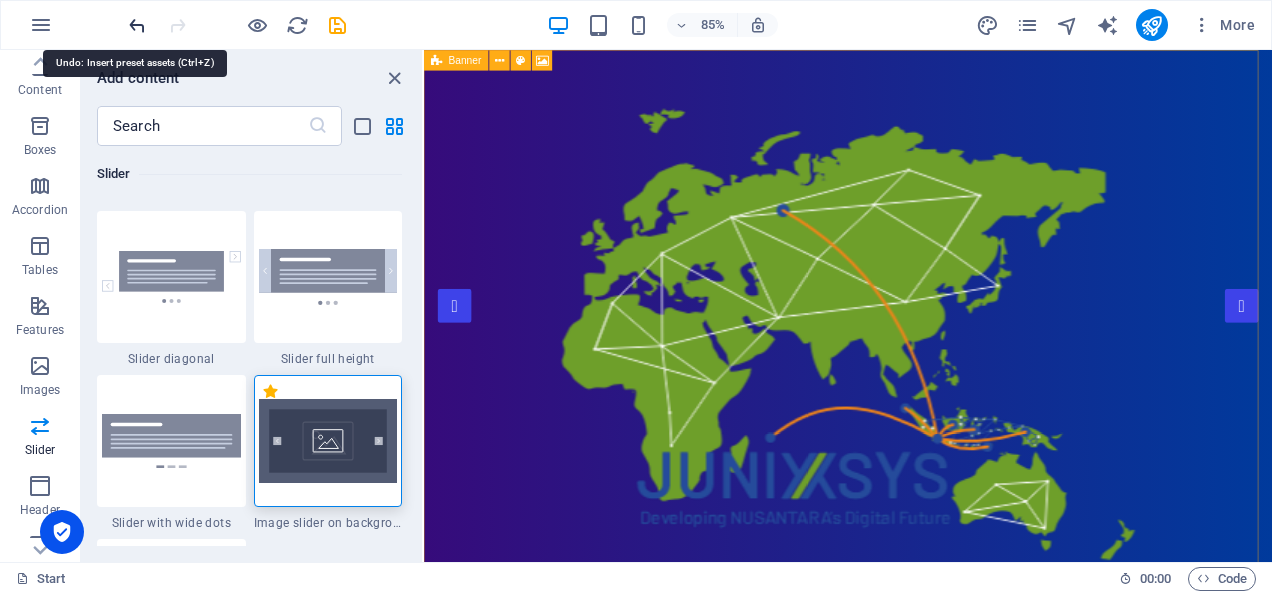 click at bounding box center (137, 25) 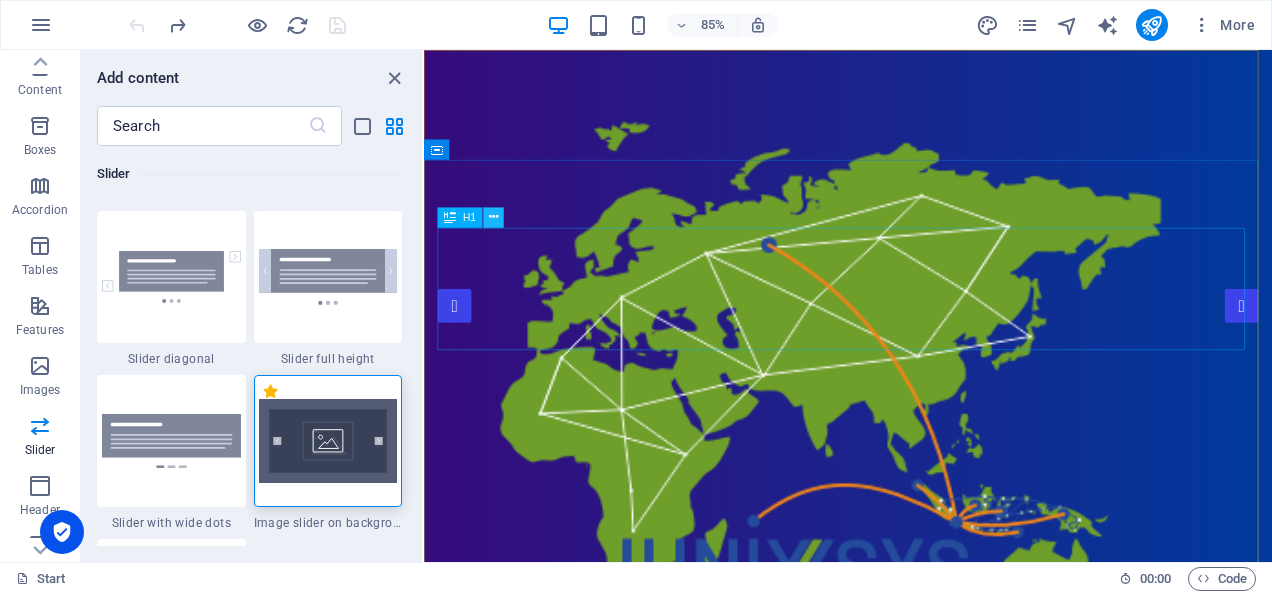click at bounding box center [493, 217] 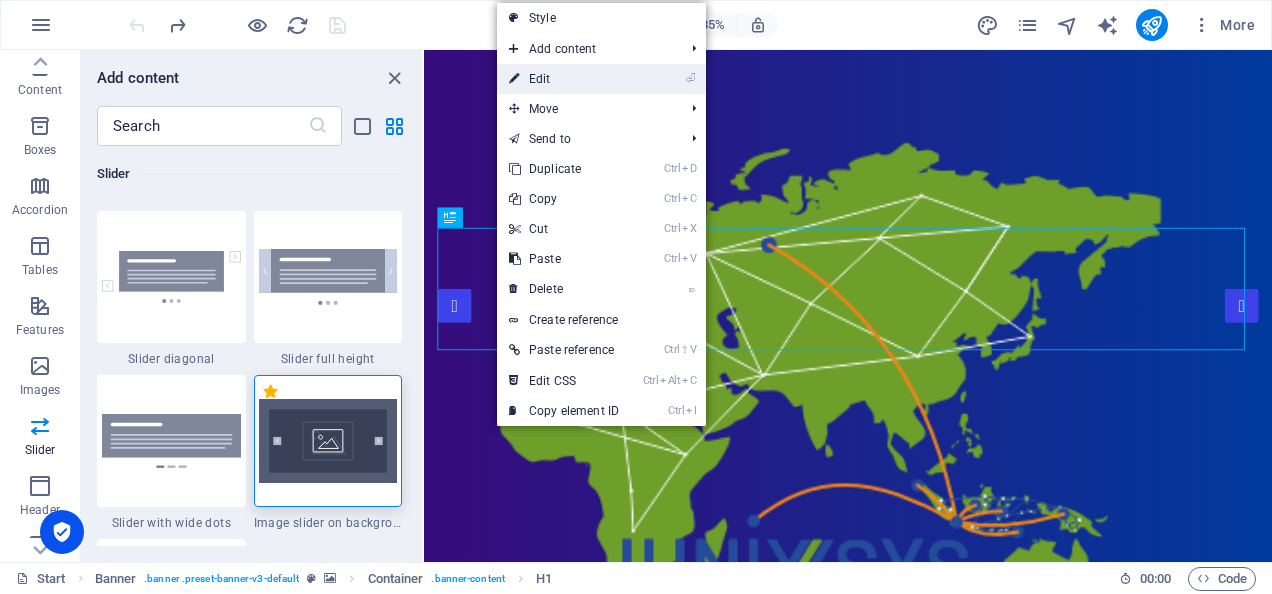 click on "⏎  Edit" at bounding box center [564, 79] 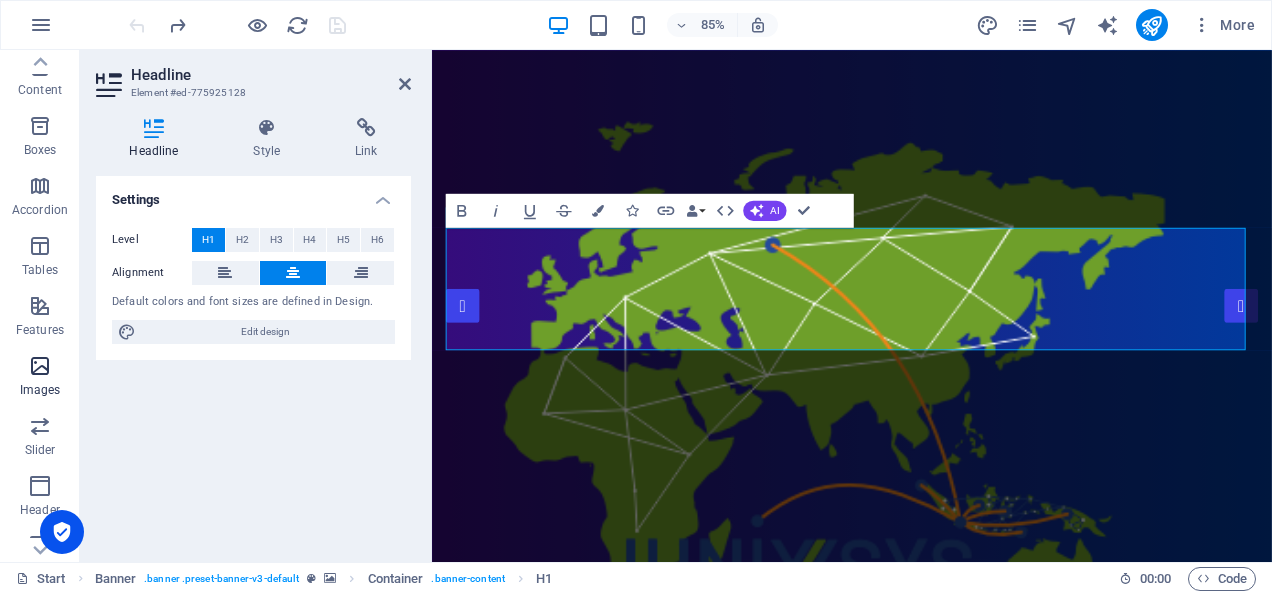 click at bounding box center (40, 366) 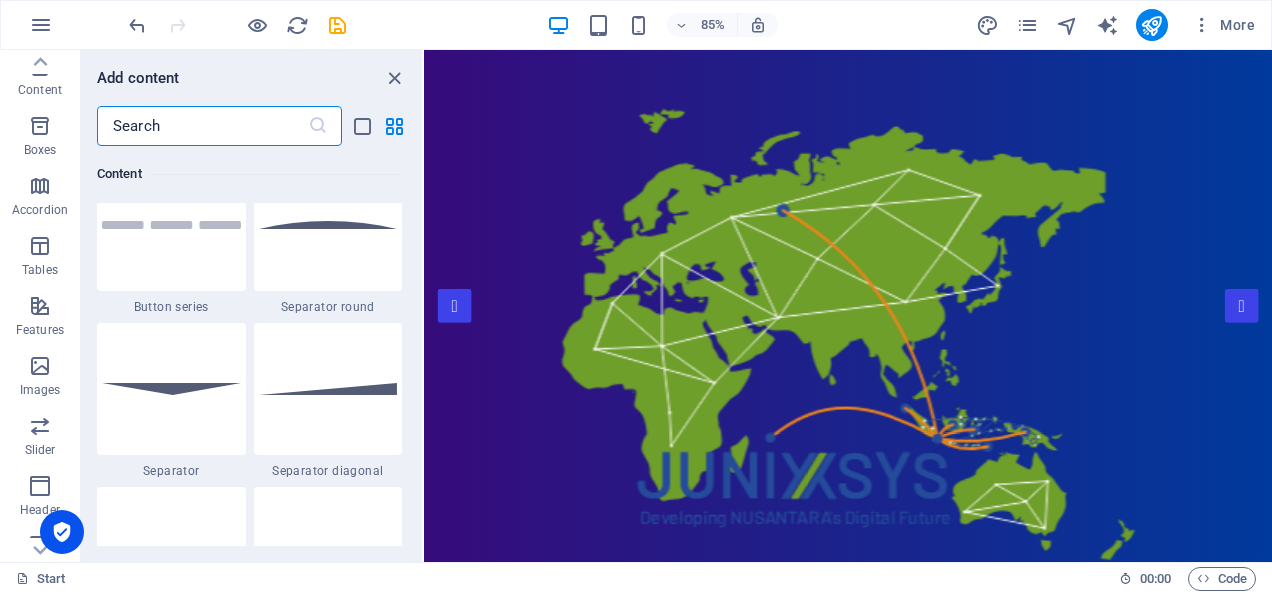 scroll, scrollTop: 4859, scrollLeft: 0, axis: vertical 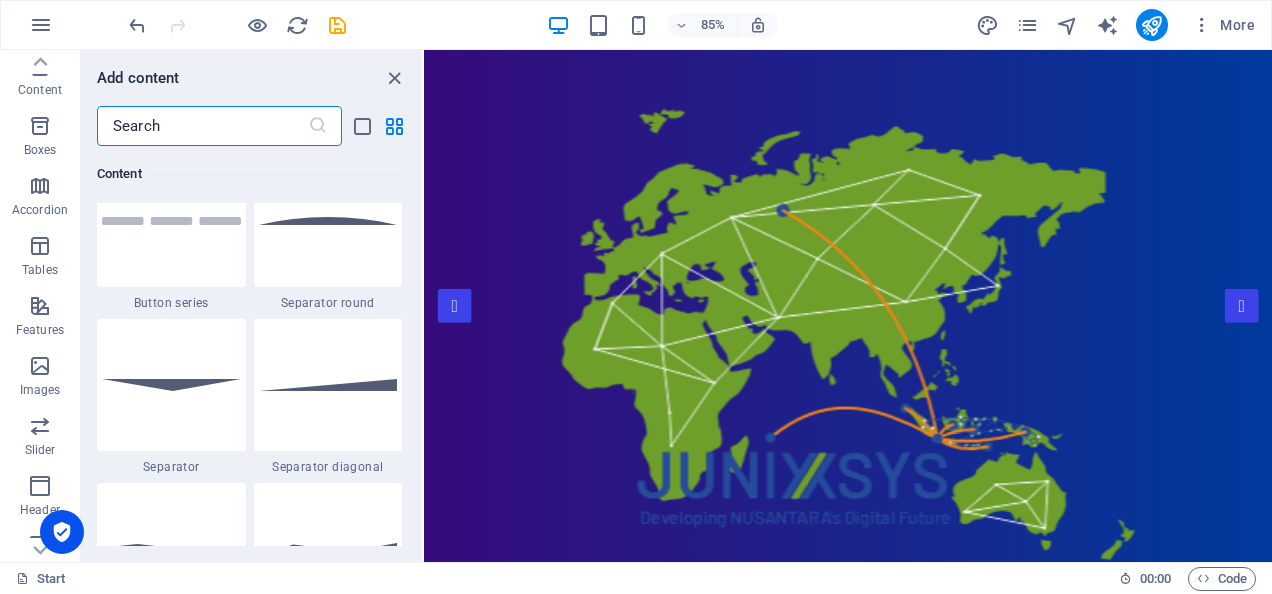 click at bounding box center (328, 385) 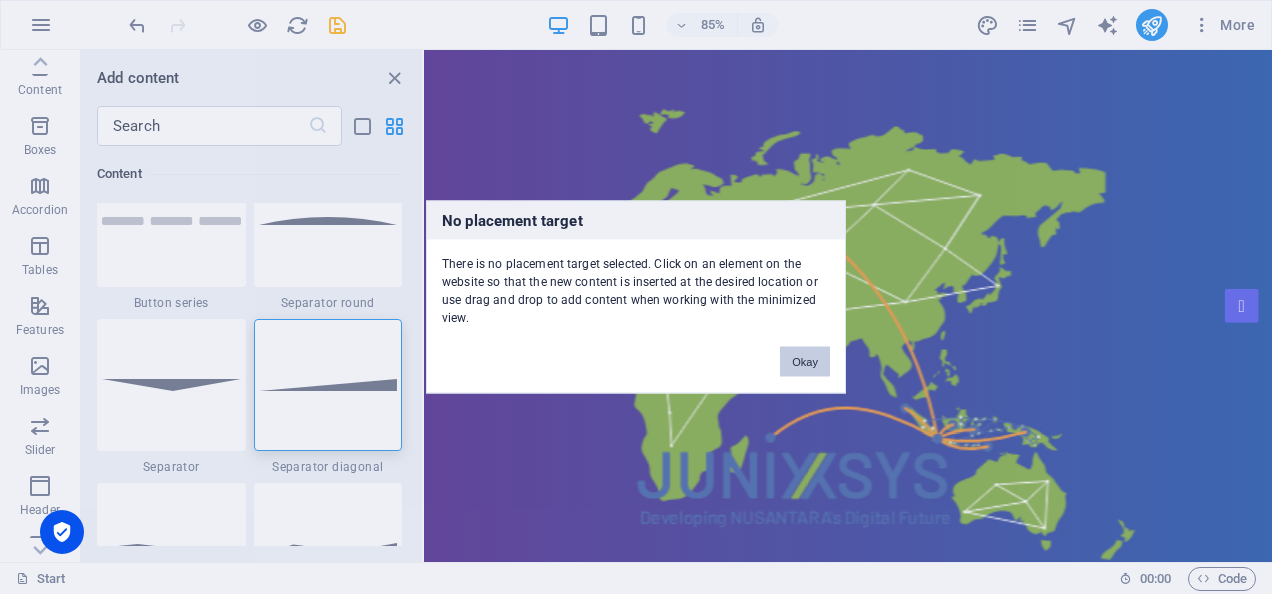 scroll, scrollTop: 5068, scrollLeft: 0, axis: vertical 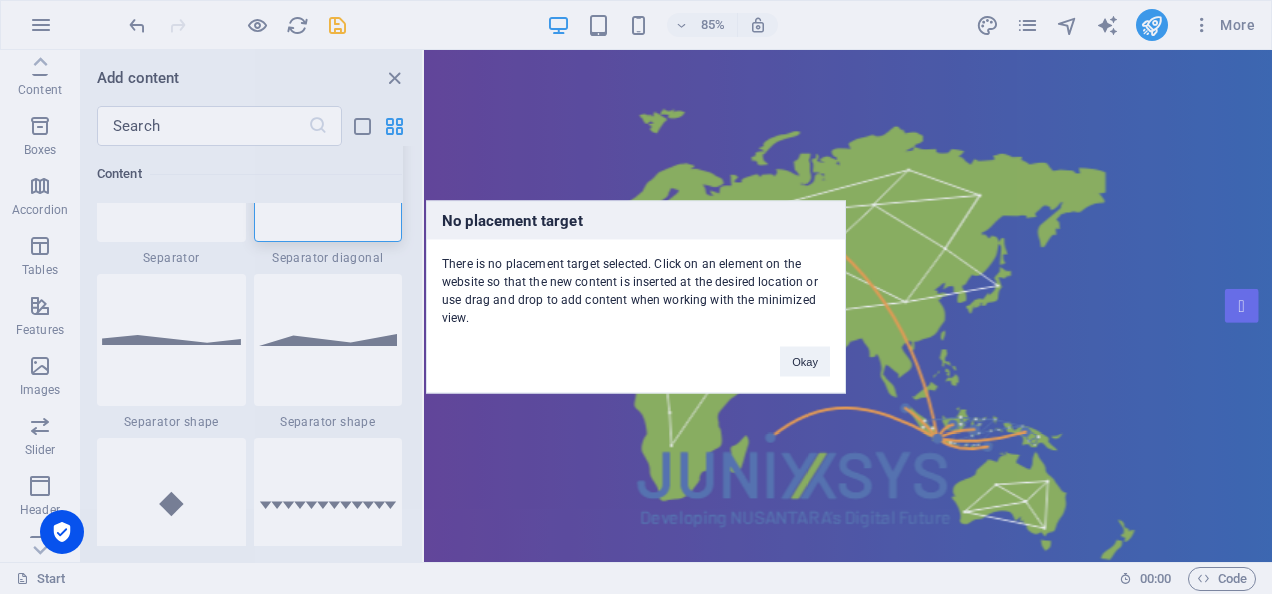 click on "No placement target There is no placement target selected. Click on an element on the website so that the new content is inserted at the desired location or use drag and drop to add content when working with the minimized view. Okay" at bounding box center (636, 297) 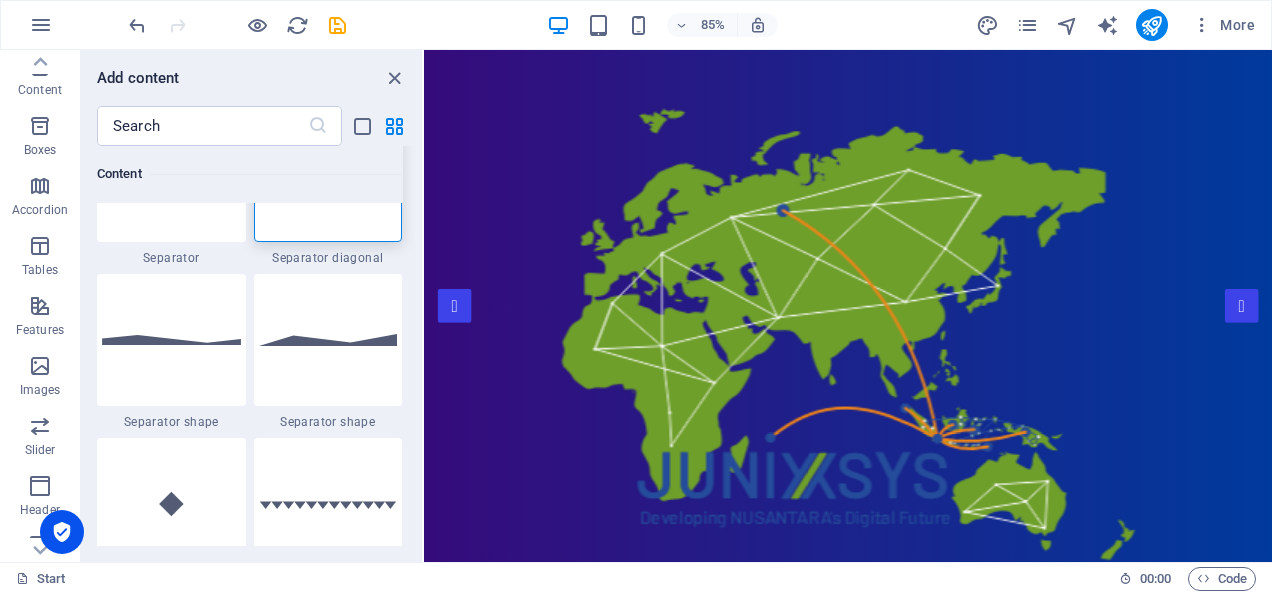 click at bounding box center [394, 78] 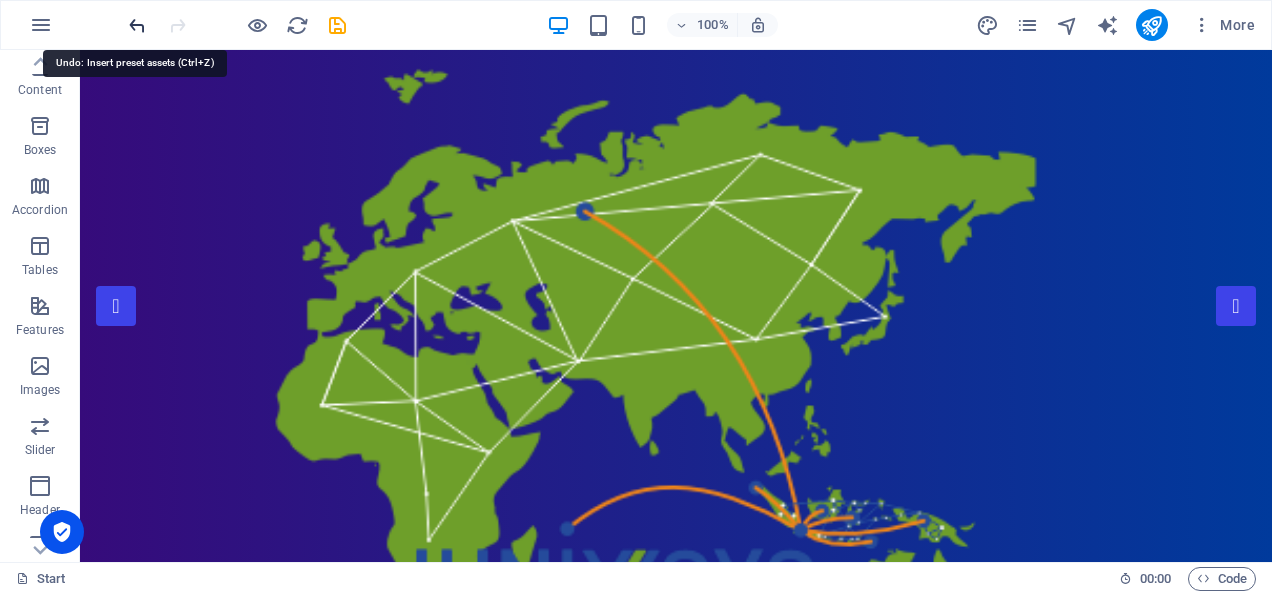click at bounding box center [137, 25] 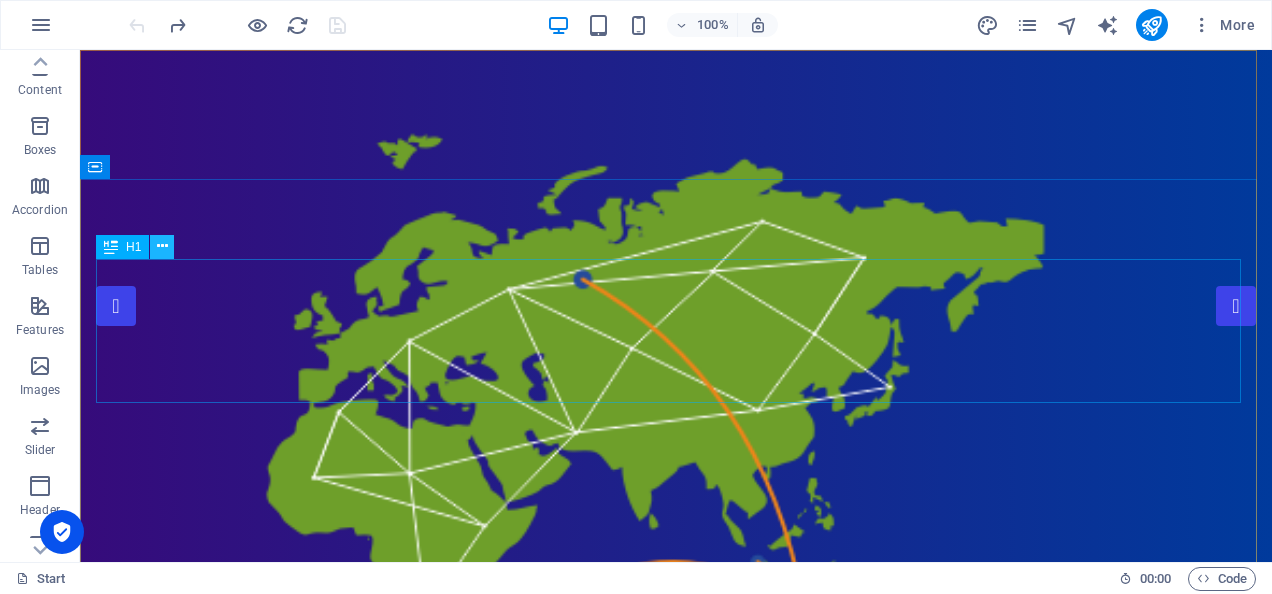 click at bounding box center (162, 246) 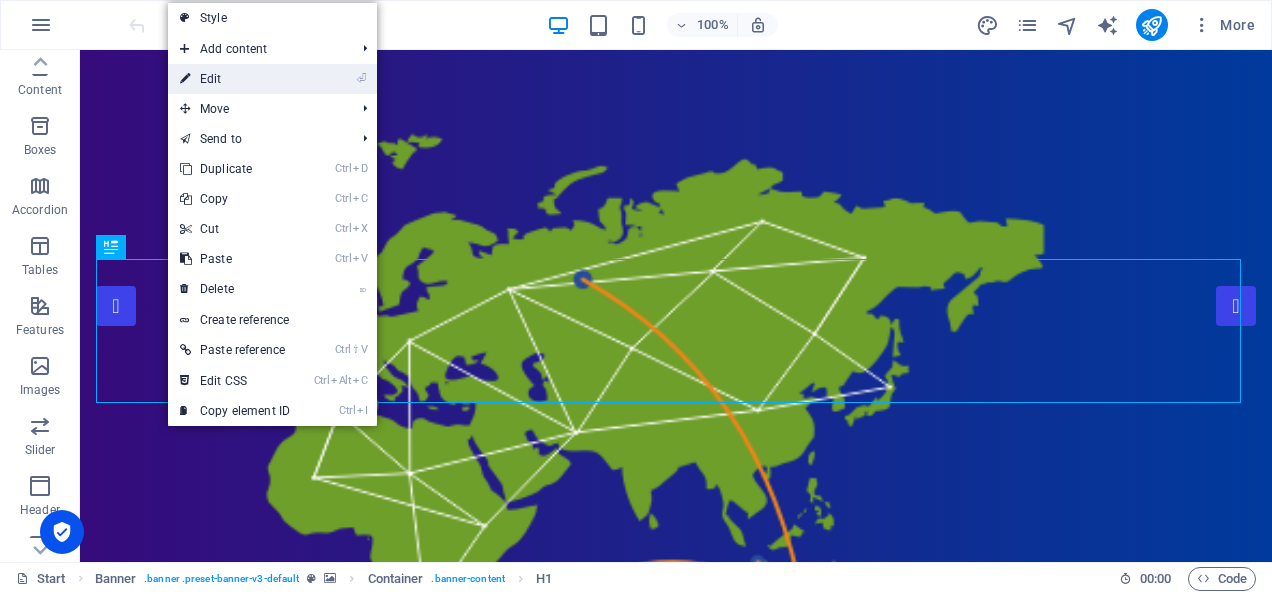 click on "⏎  Edit" at bounding box center [235, 79] 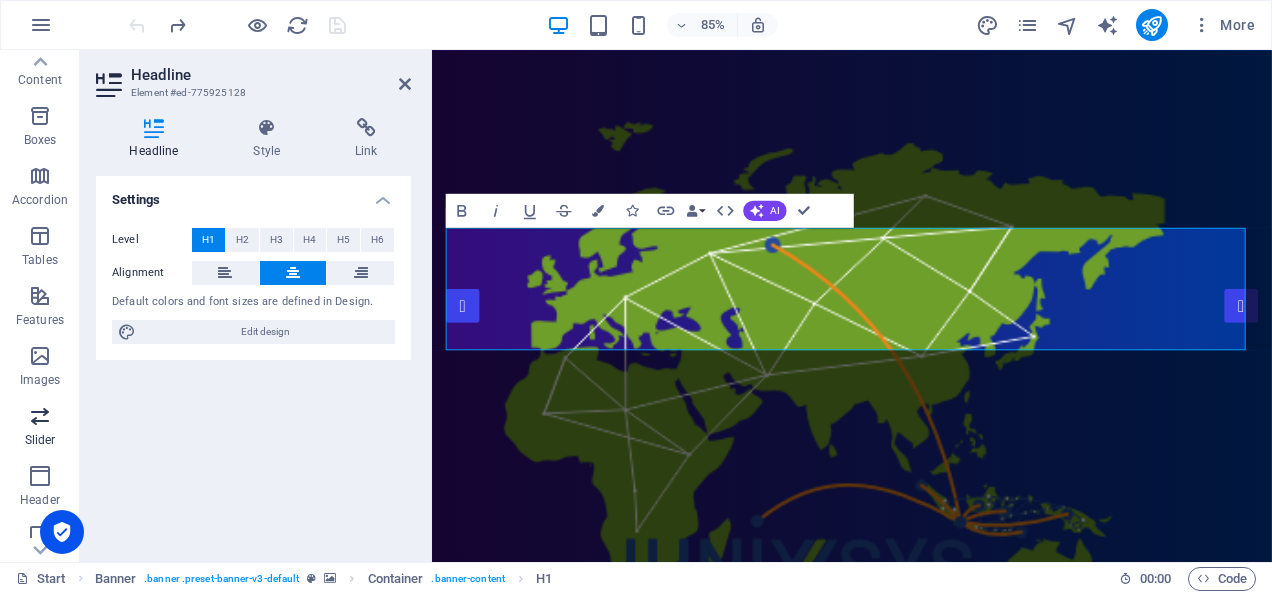 scroll, scrollTop: 193, scrollLeft: 0, axis: vertical 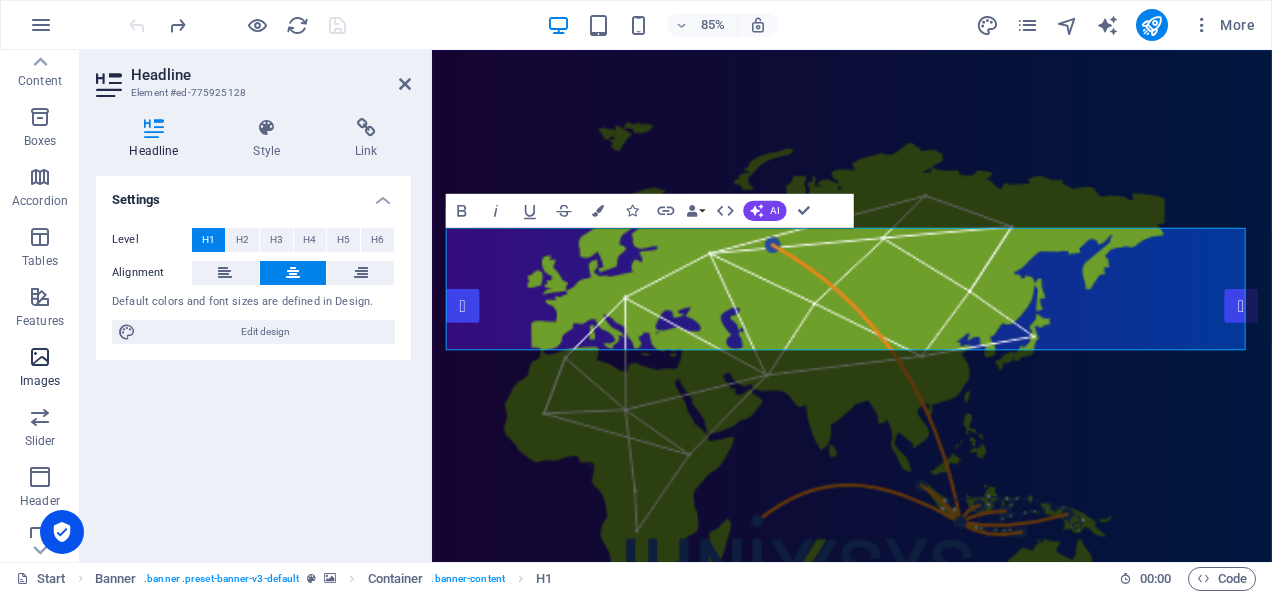 click at bounding box center (40, 357) 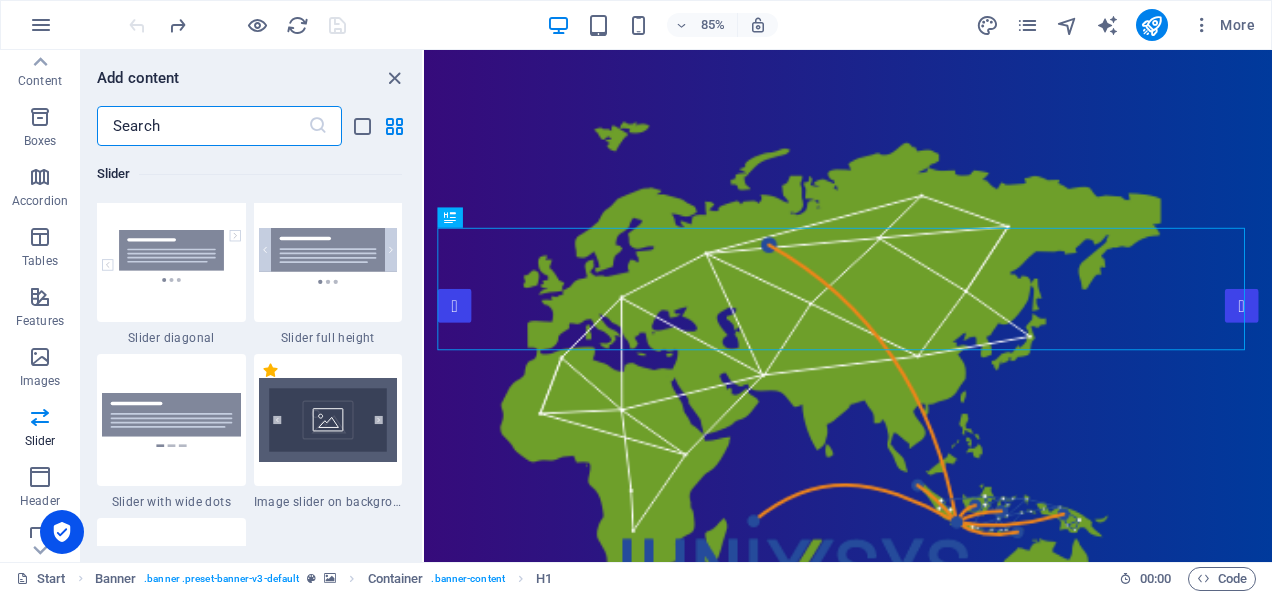 scroll, scrollTop: 11515, scrollLeft: 0, axis: vertical 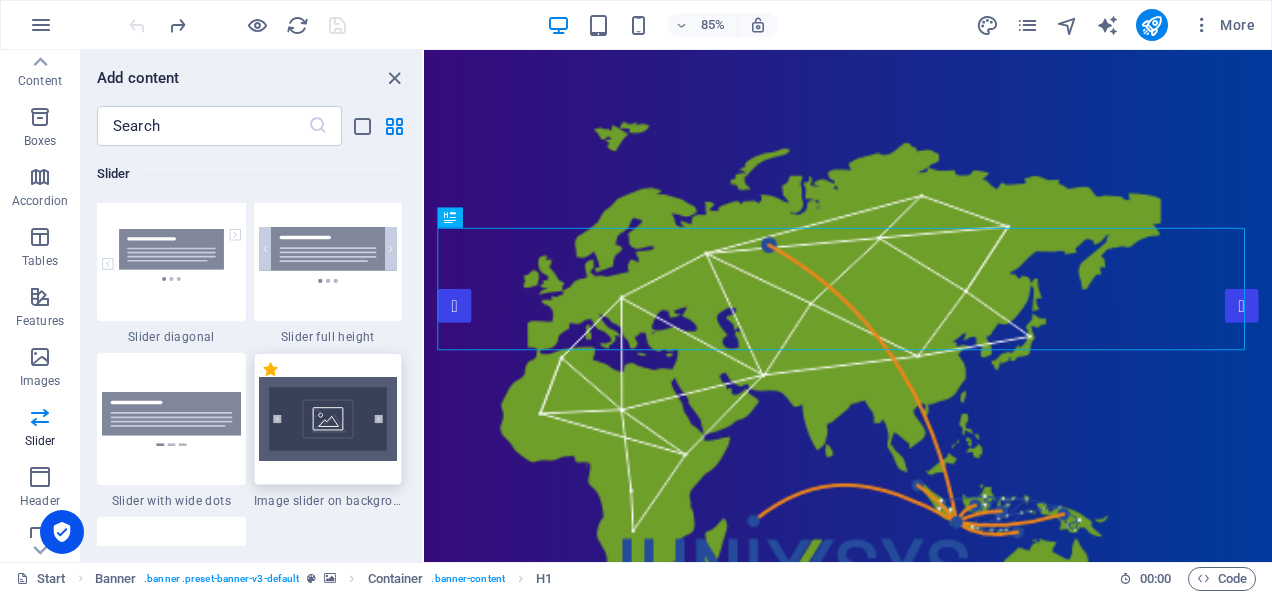 click at bounding box center [328, 419] 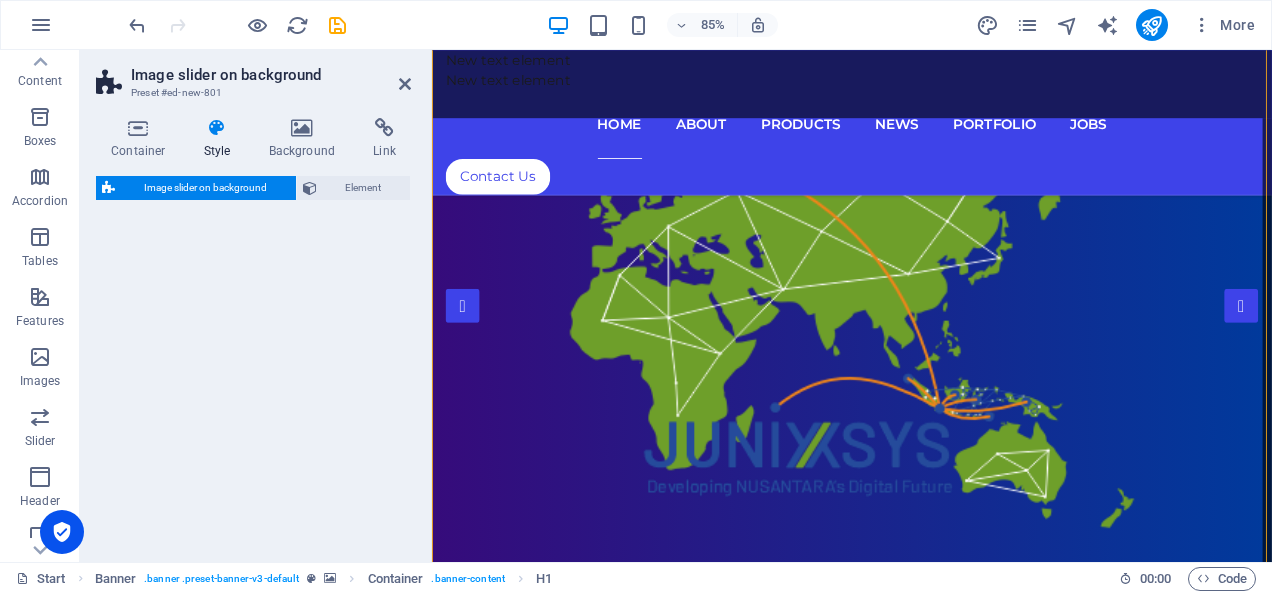 select on "rem" 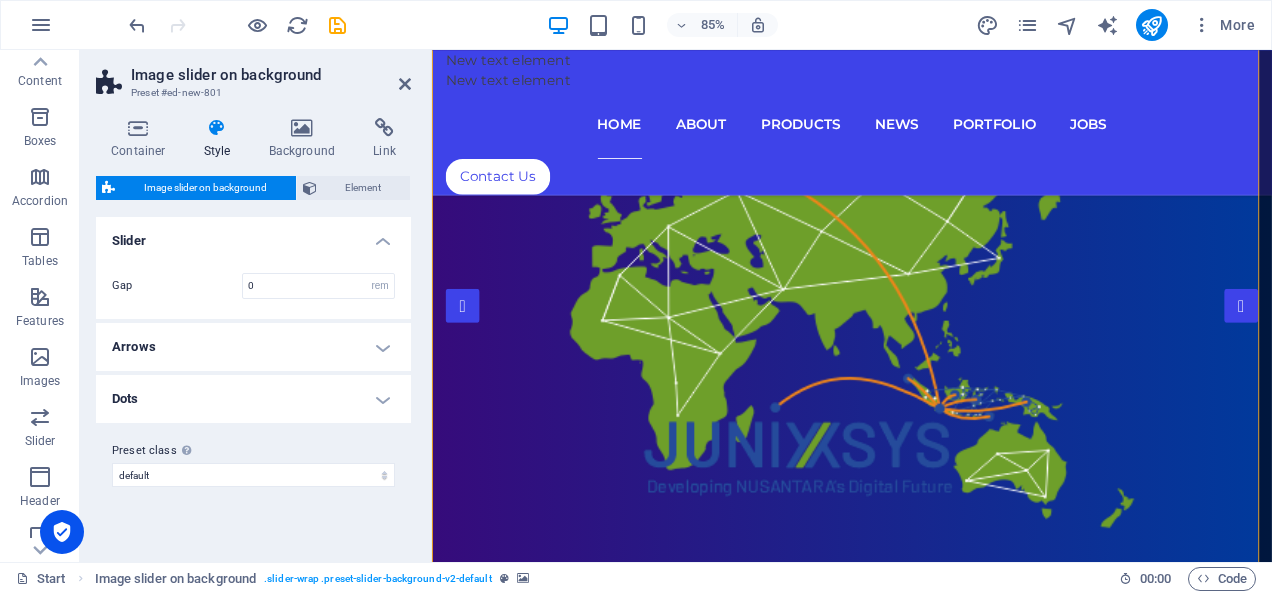 scroll, scrollTop: 841, scrollLeft: 0, axis: vertical 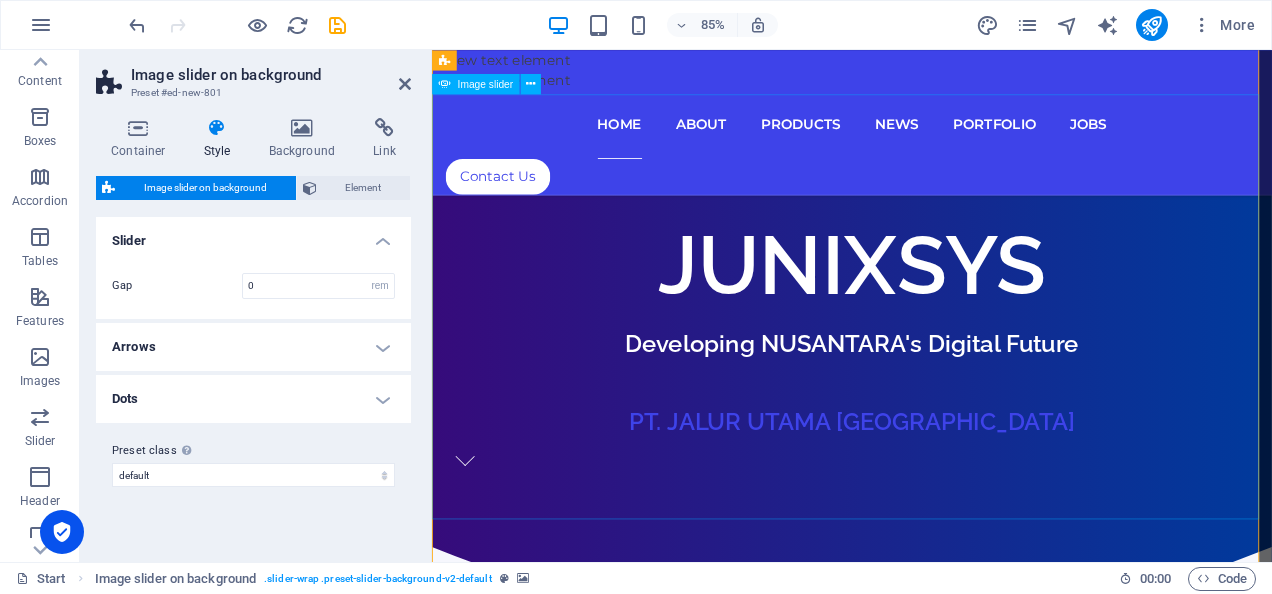 click at bounding box center [-29, 2701] 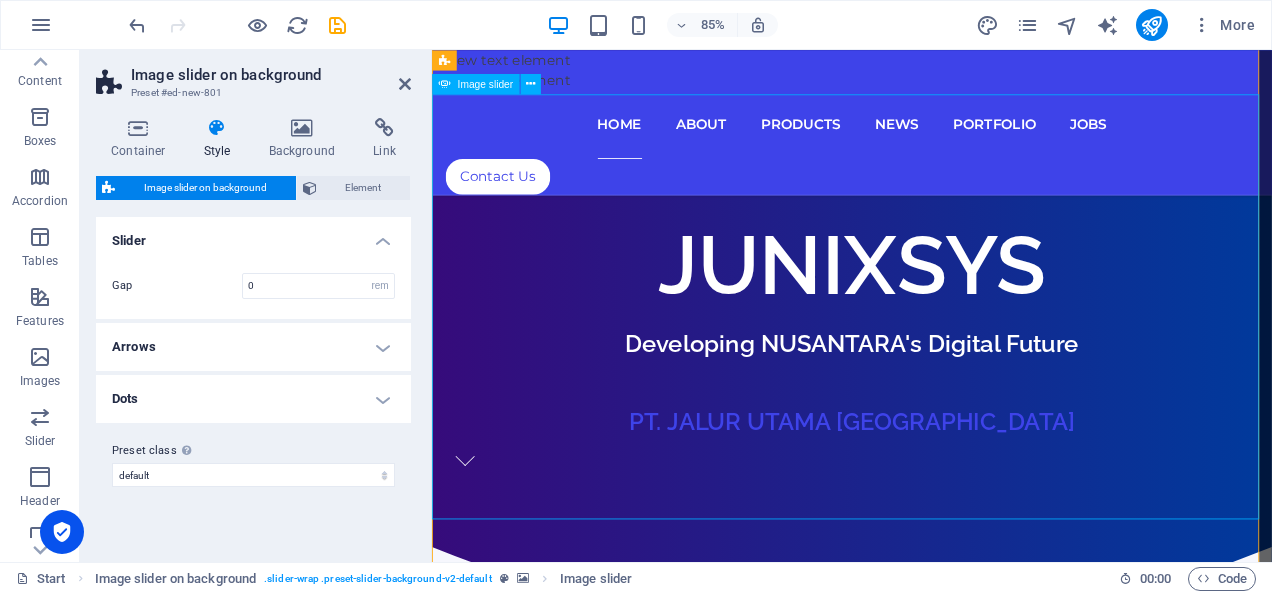 click at bounding box center [-29, 2701] 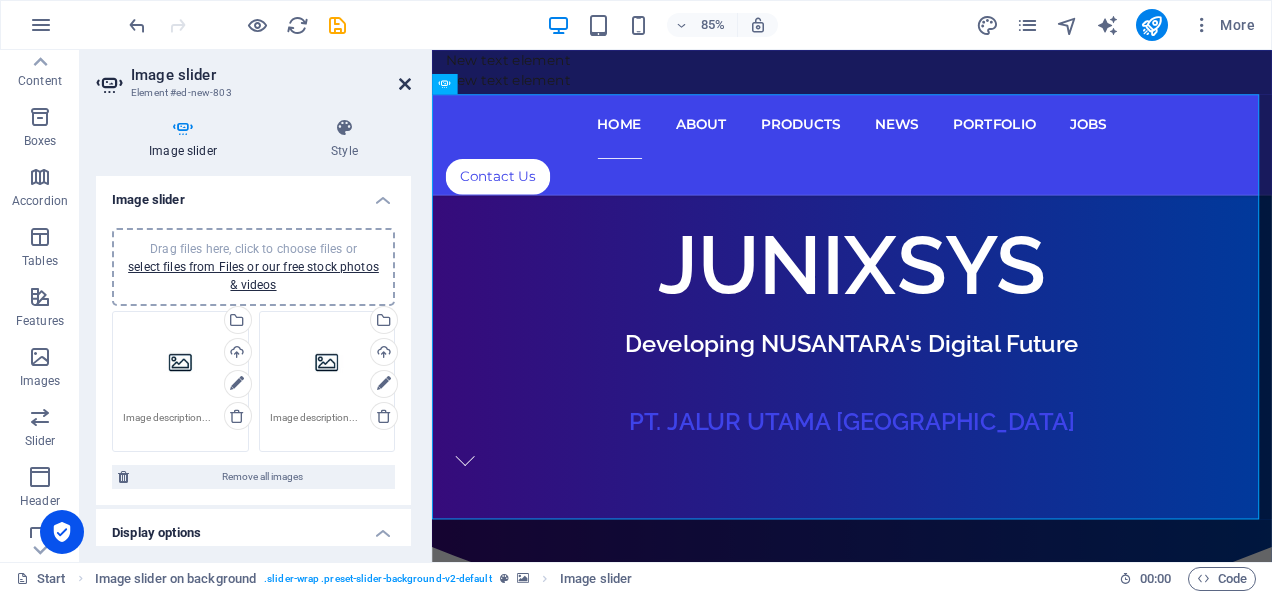 click at bounding box center [405, 84] 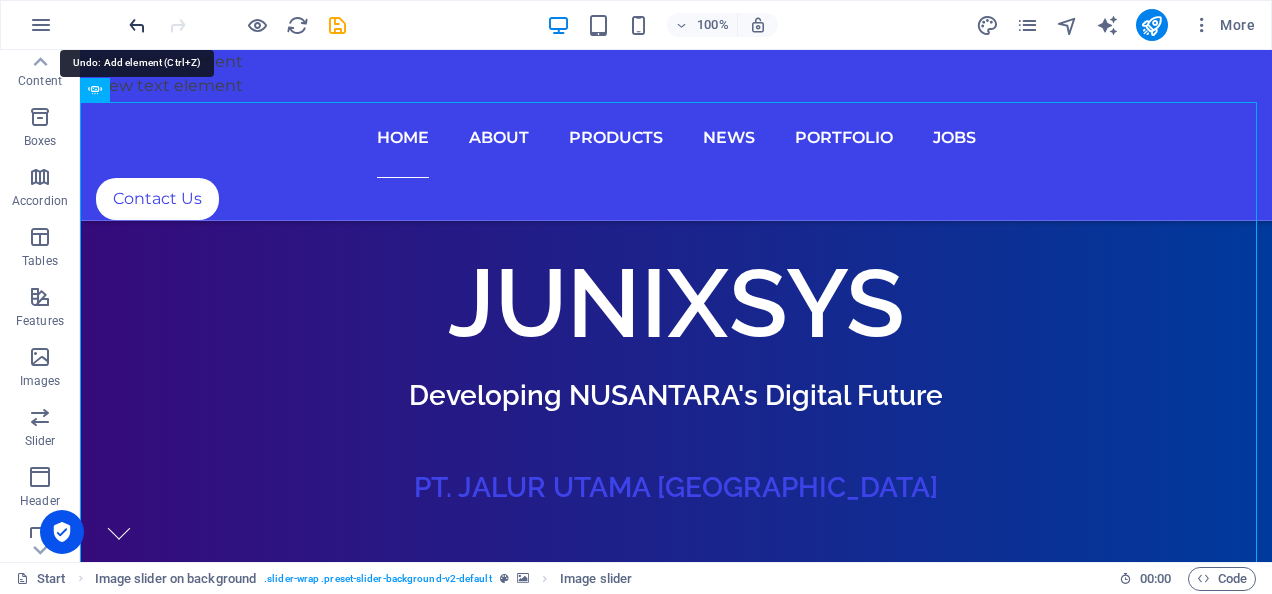 click at bounding box center (137, 25) 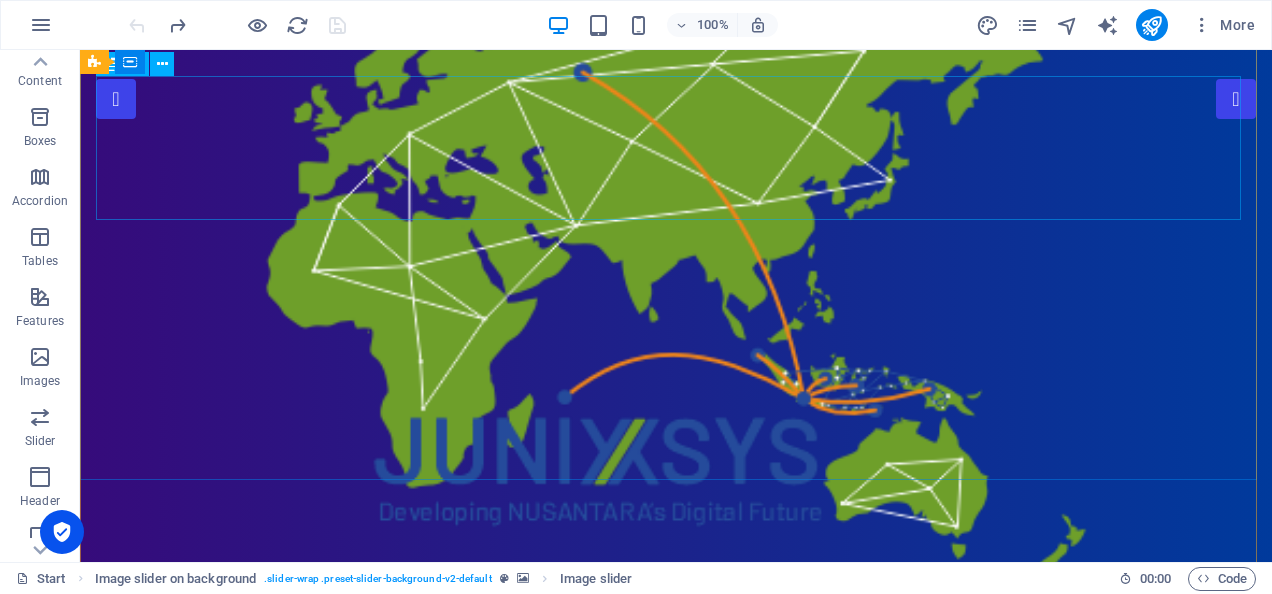 scroll, scrollTop: 99, scrollLeft: 0, axis: vertical 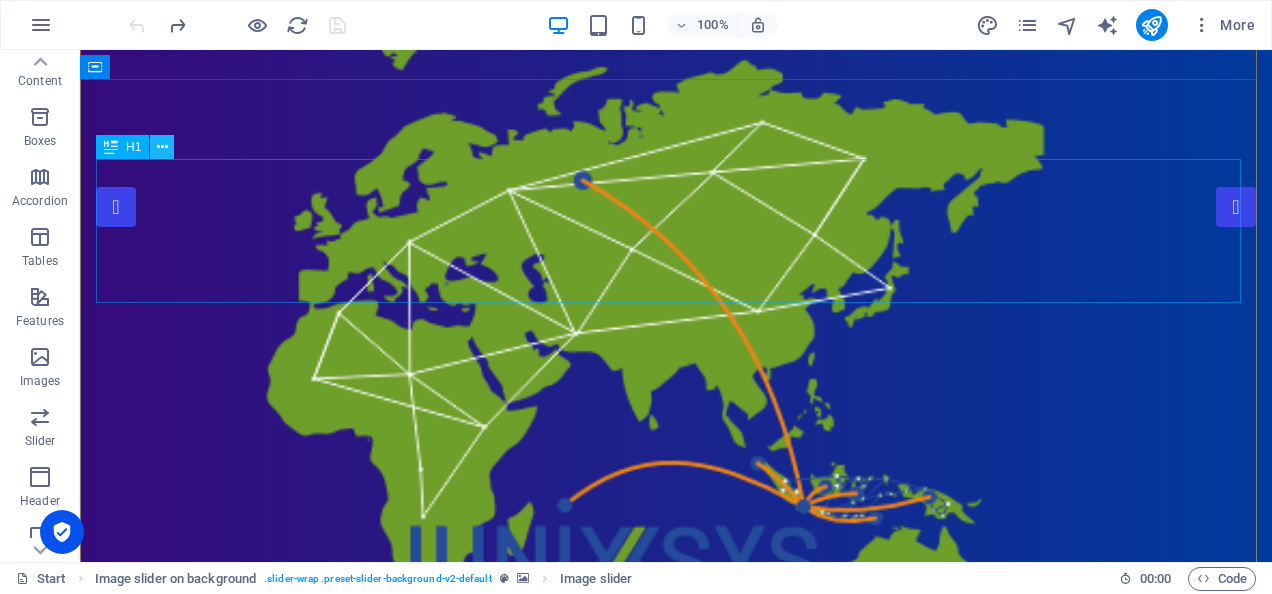 click at bounding box center [162, 147] 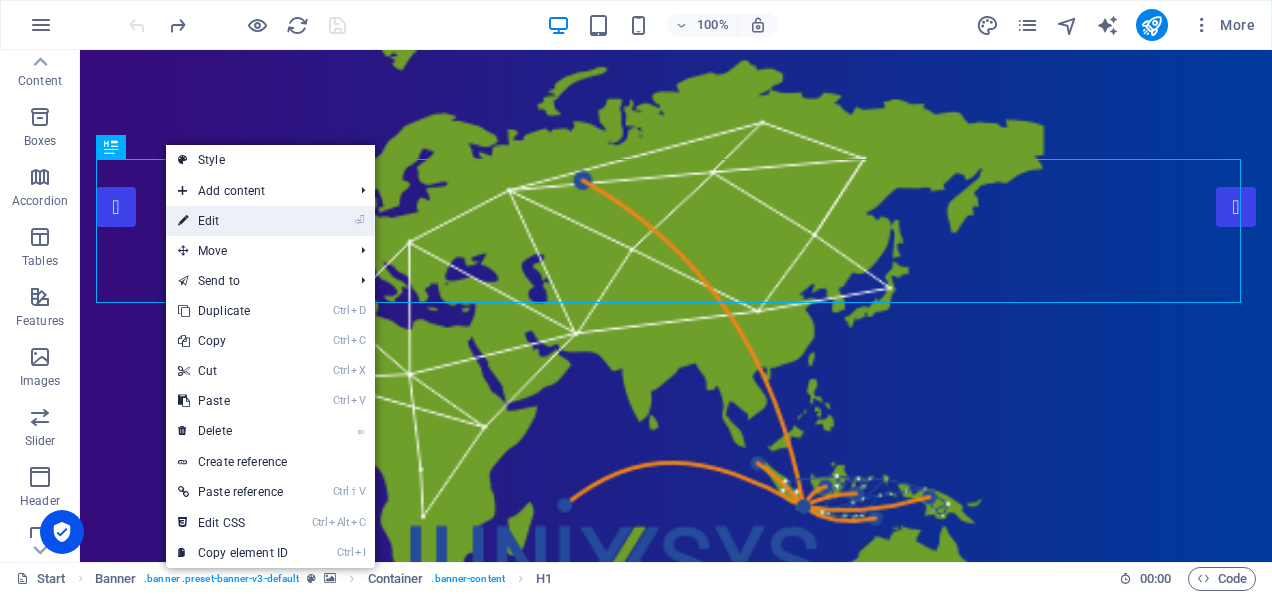 click on "⏎  Edit" at bounding box center (233, 221) 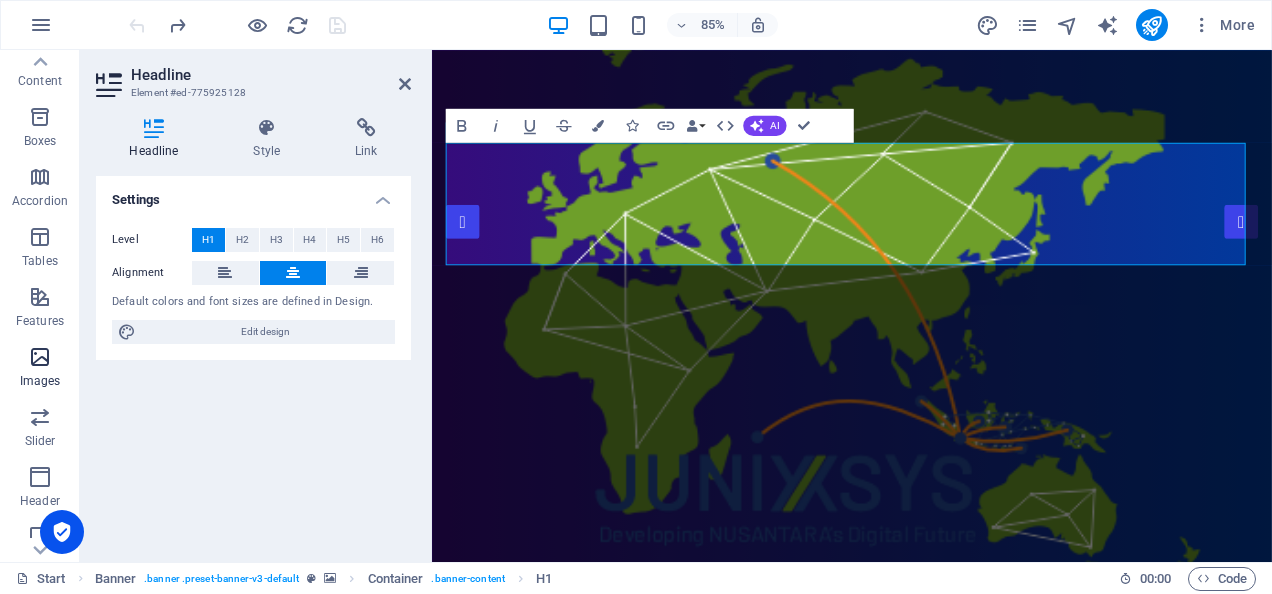 click at bounding box center (40, 357) 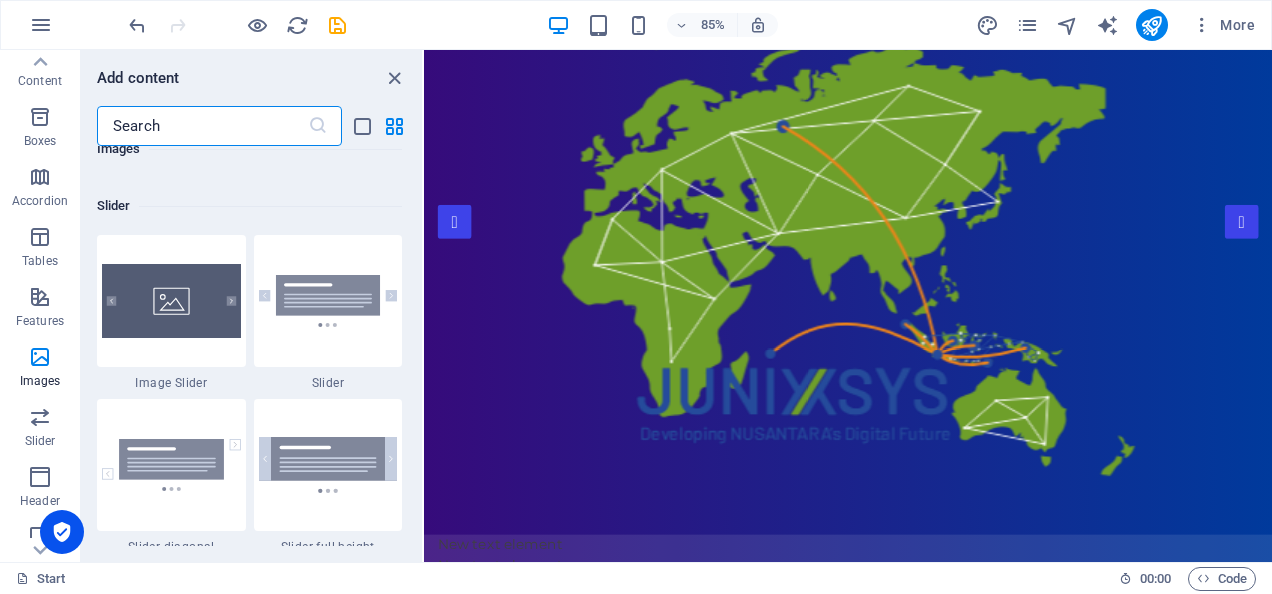 scroll, scrollTop: 11301, scrollLeft: 0, axis: vertical 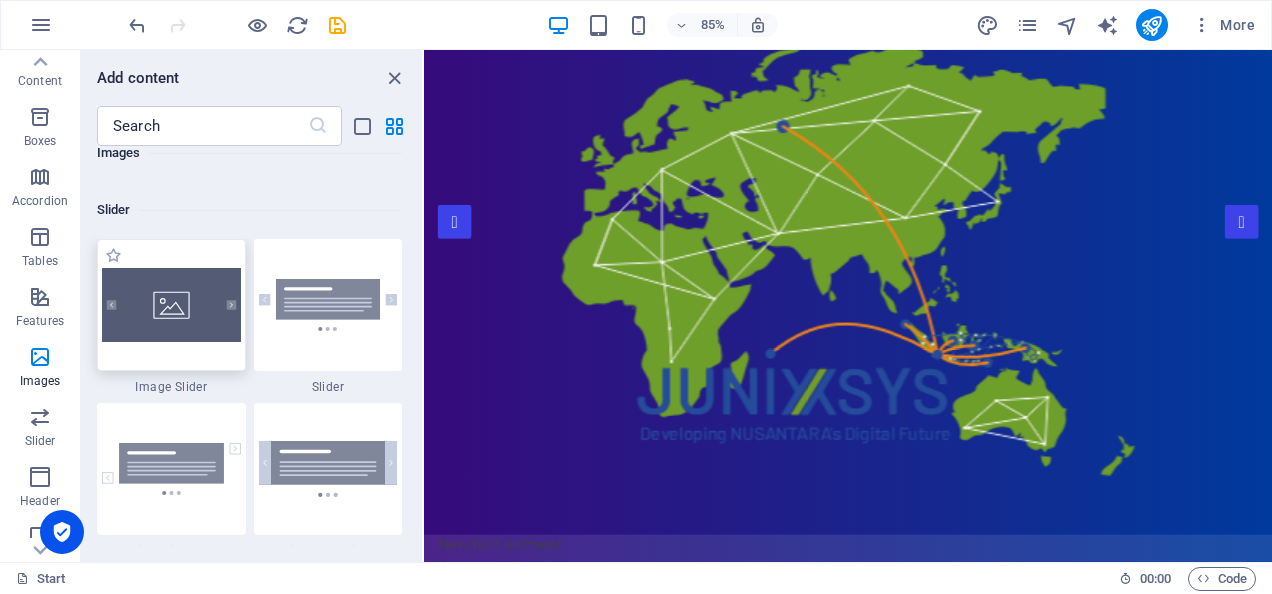 click at bounding box center [171, 305] 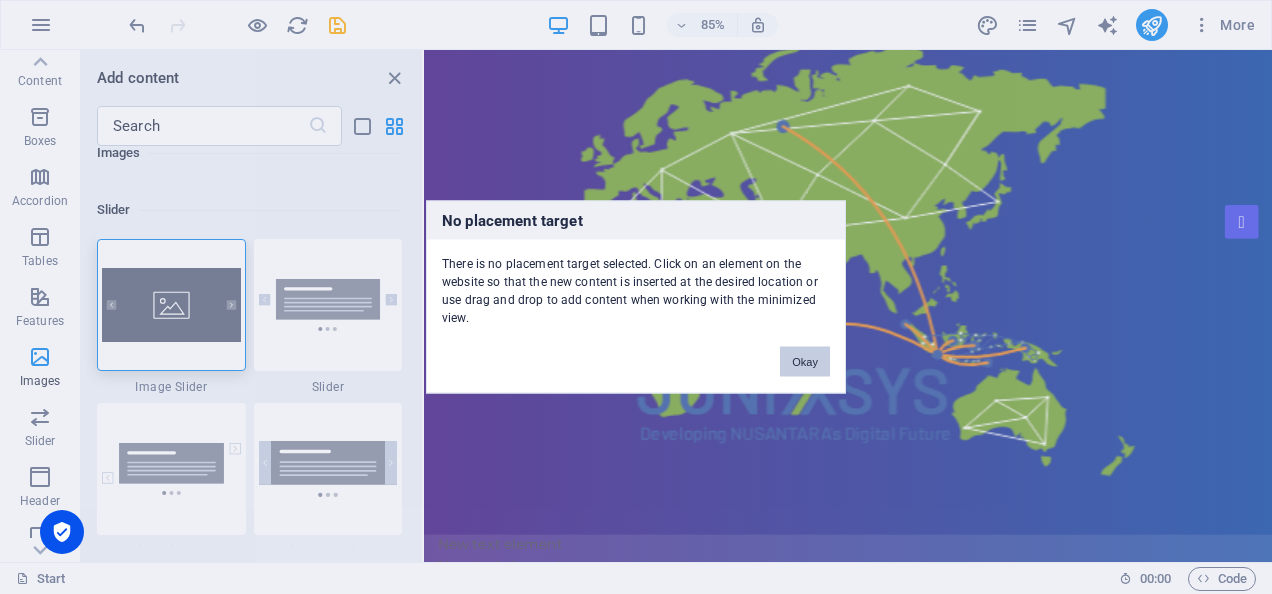 click on "Okay" at bounding box center [805, 362] 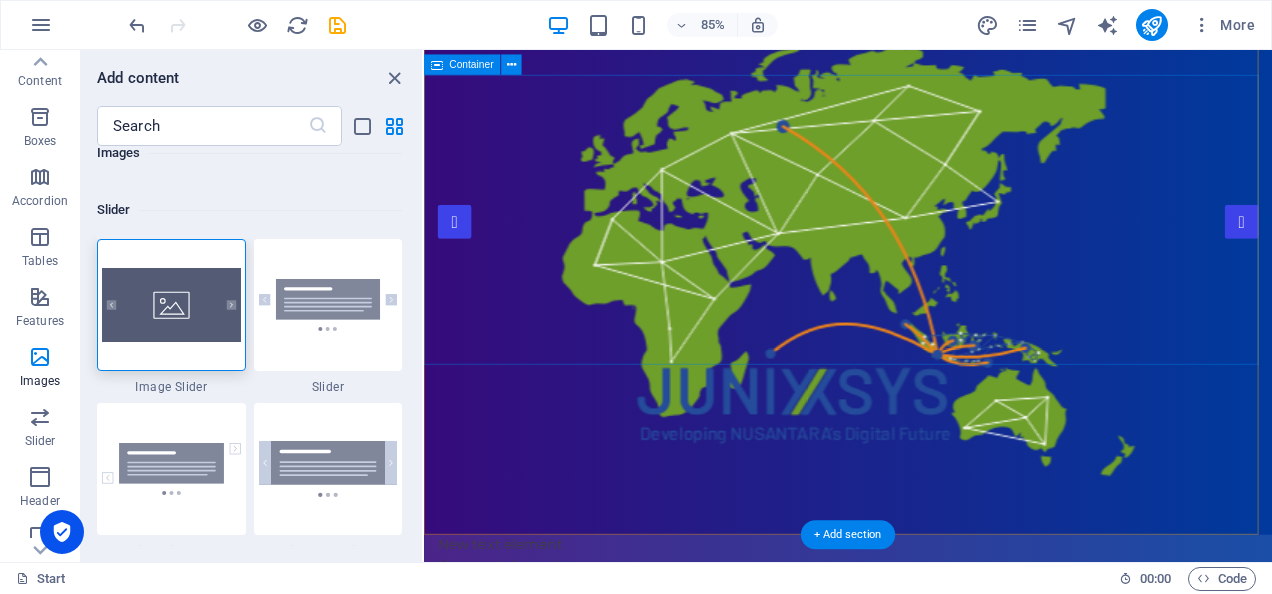 drag, startPoint x: 1240, startPoint y: 401, endPoint x: 754, endPoint y: 293, distance: 497.8554 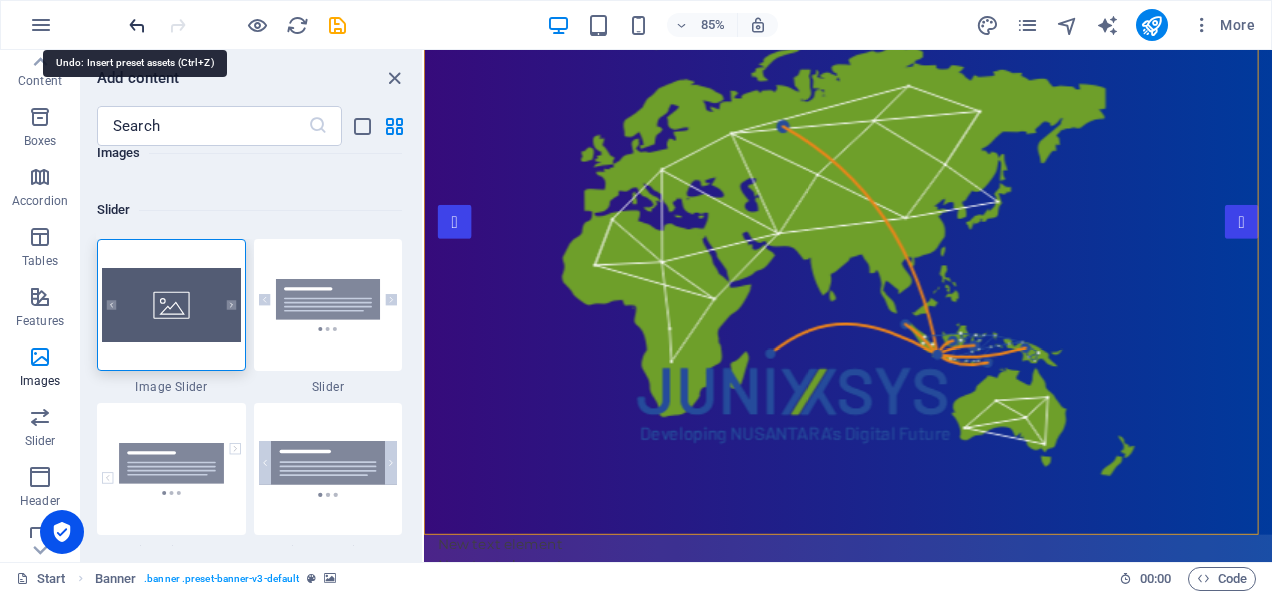 click at bounding box center (137, 25) 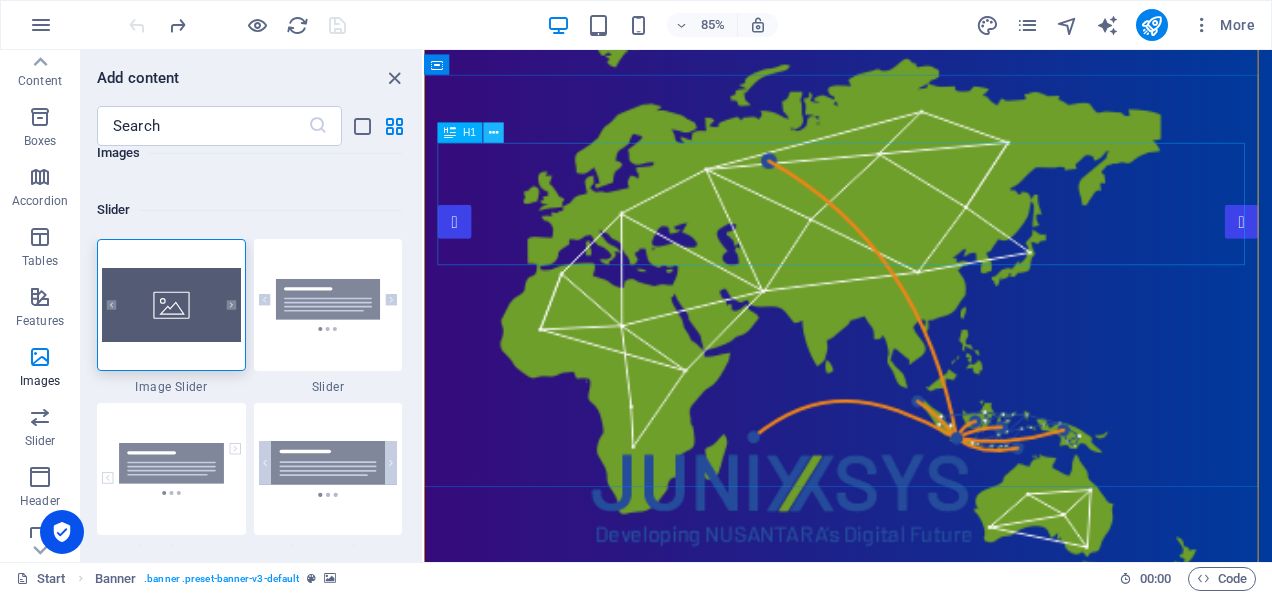 click at bounding box center (494, 133) 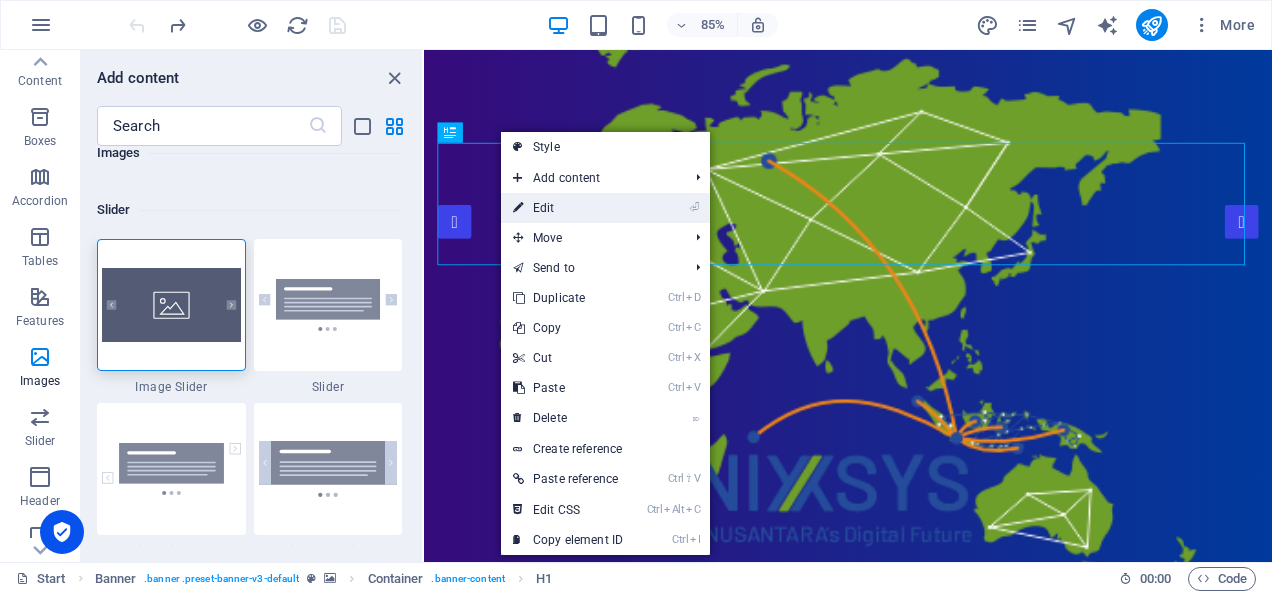 click on "⏎  Edit" at bounding box center [568, 208] 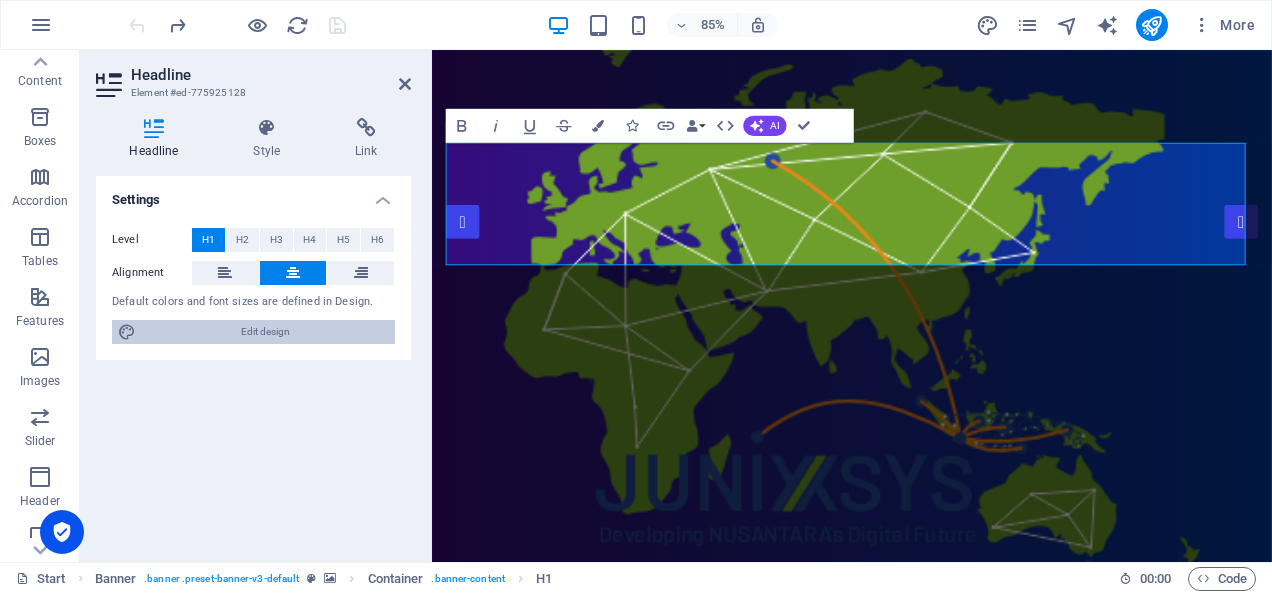click on "Edit design" at bounding box center (265, 332) 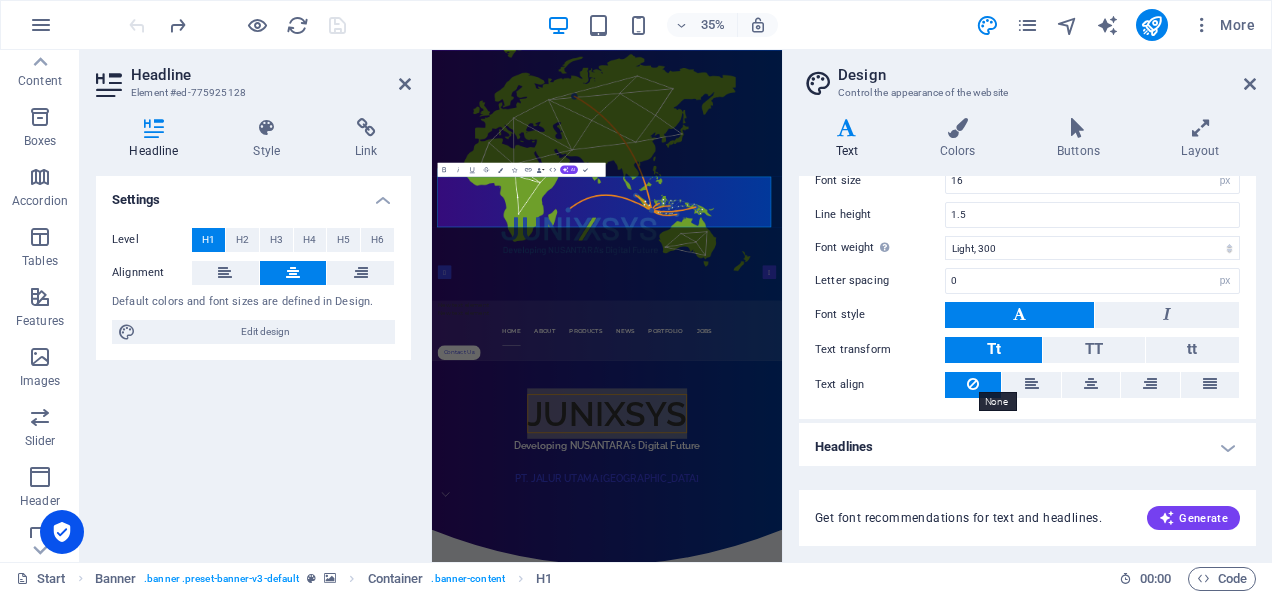 scroll, scrollTop: 0, scrollLeft: 0, axis: both 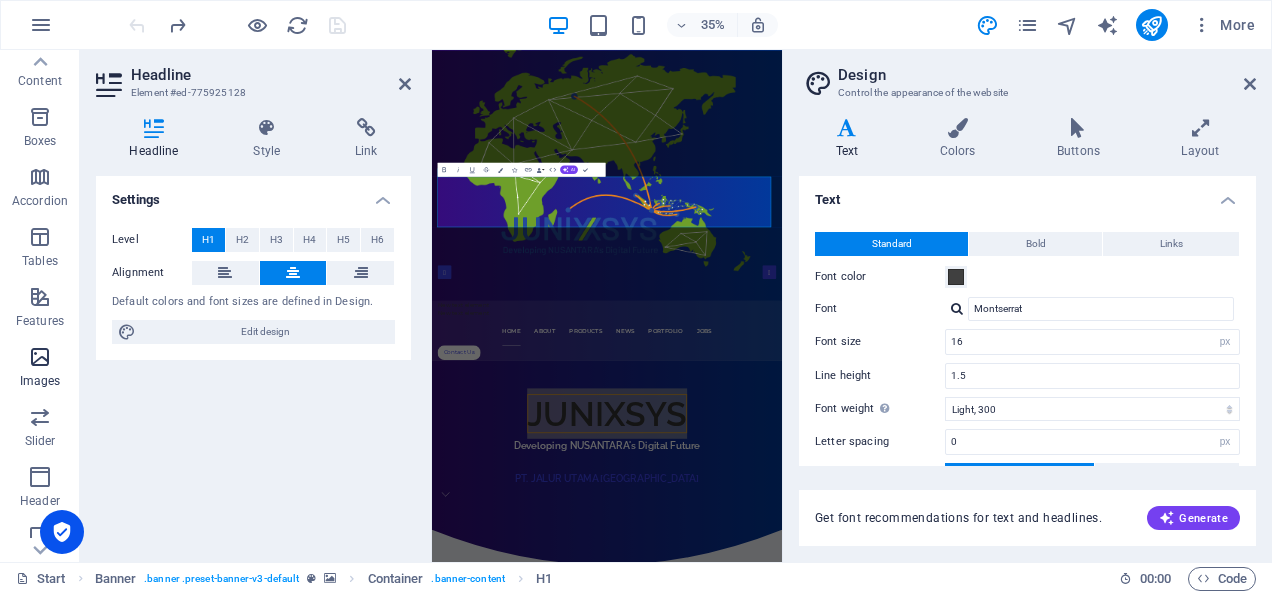 click at bounding box center [40, 357] 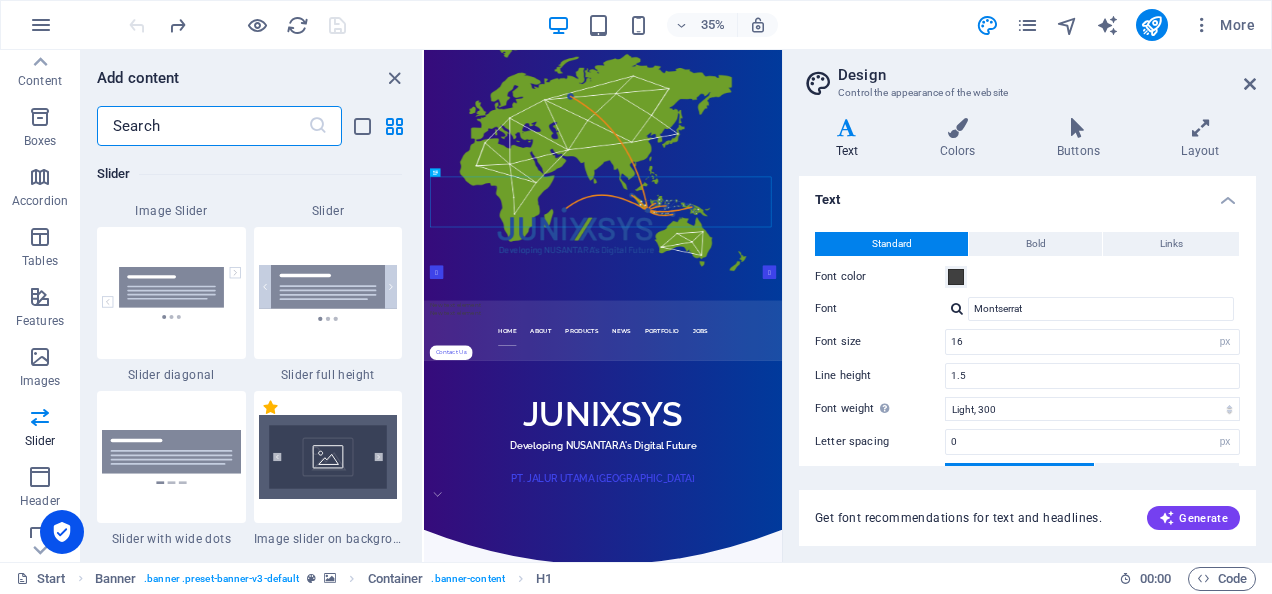 scroll, scrollTop: 11480, scrollLeft: 0, axis: vertical 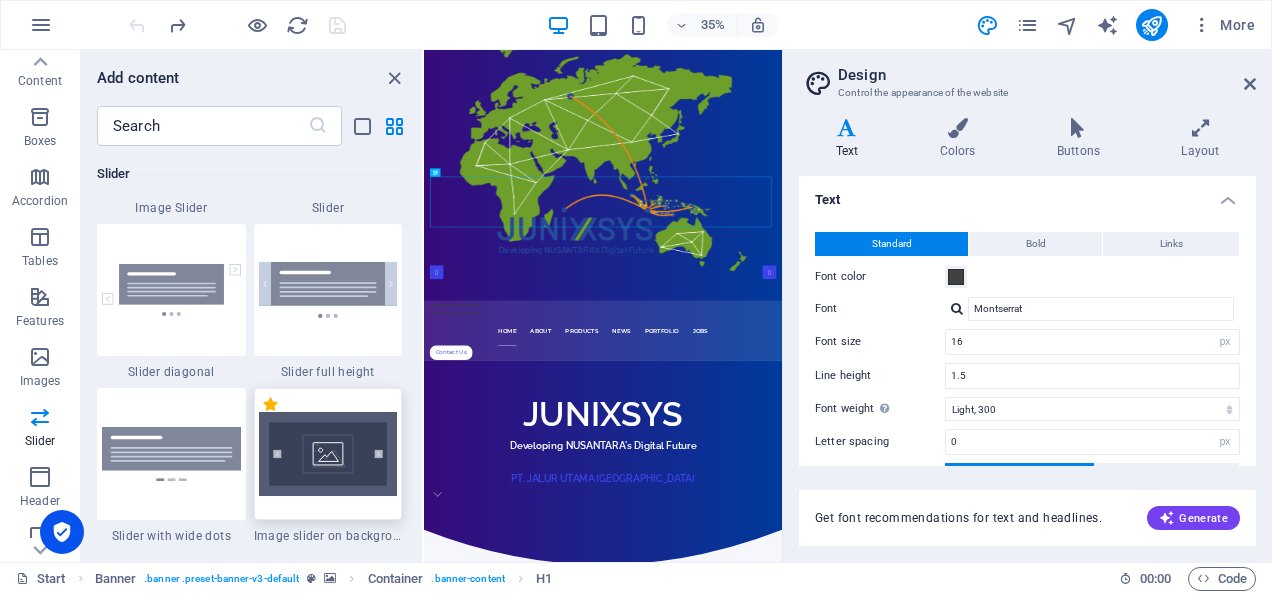 click at bounding box center (328, 454) 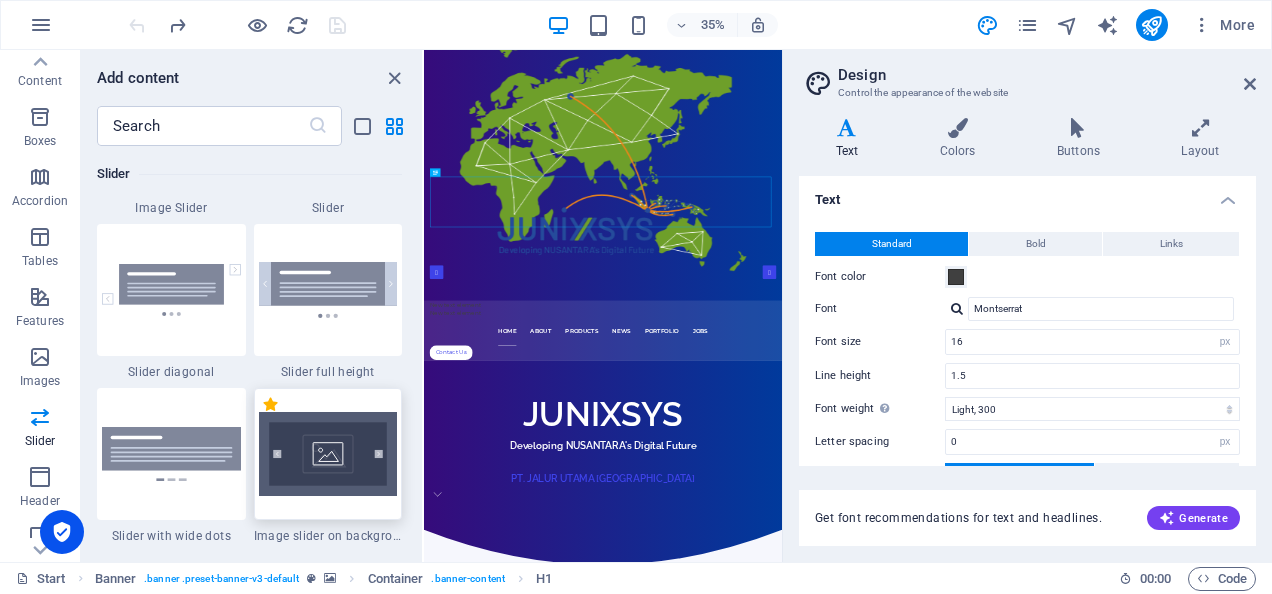 click on "Drag here to replace the existing content. Press “Ctrl” if you want to create a new element.
H1   Banner   Container   Spacer   H3   Preset   Container   H3   Preset   Preset   Container   HTML   Menu Bar   Banner   Menu   Menu Bar   Menu Bar   Banner   Text   Menu Bar   Text   Image slider on background   Image slider on background   Image slider   Image   Container   Preset   HTML" at bounding box center [603, 306] 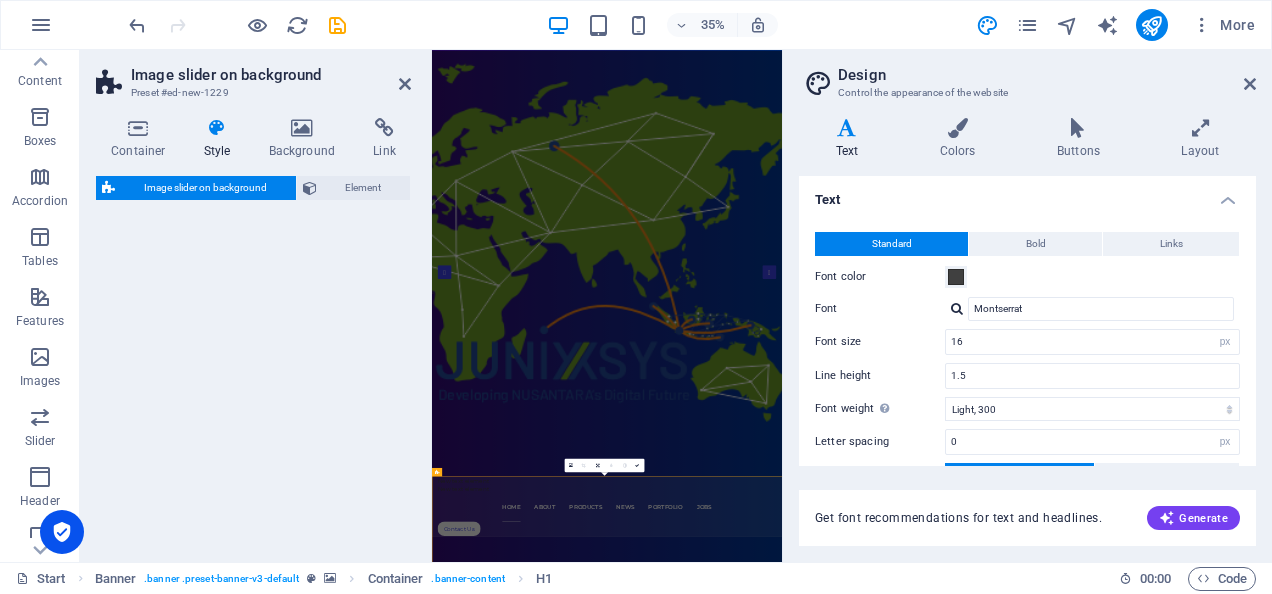select on "rem" 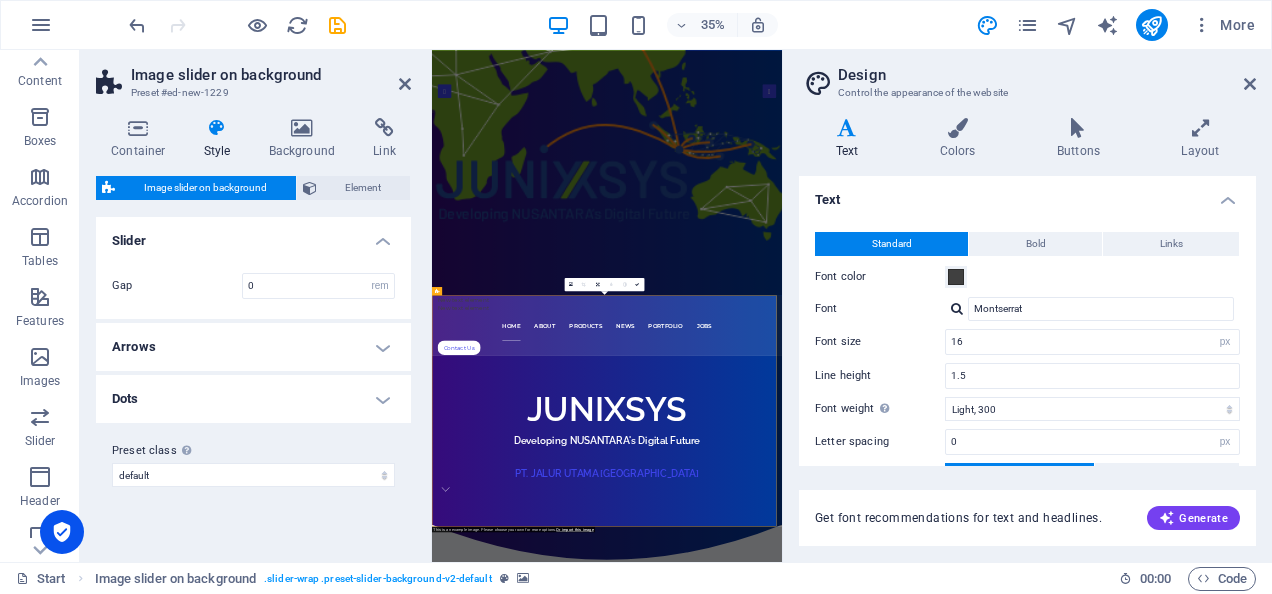 scroll, scrollTop: 616, scrollLeft: 0, axis: vertical 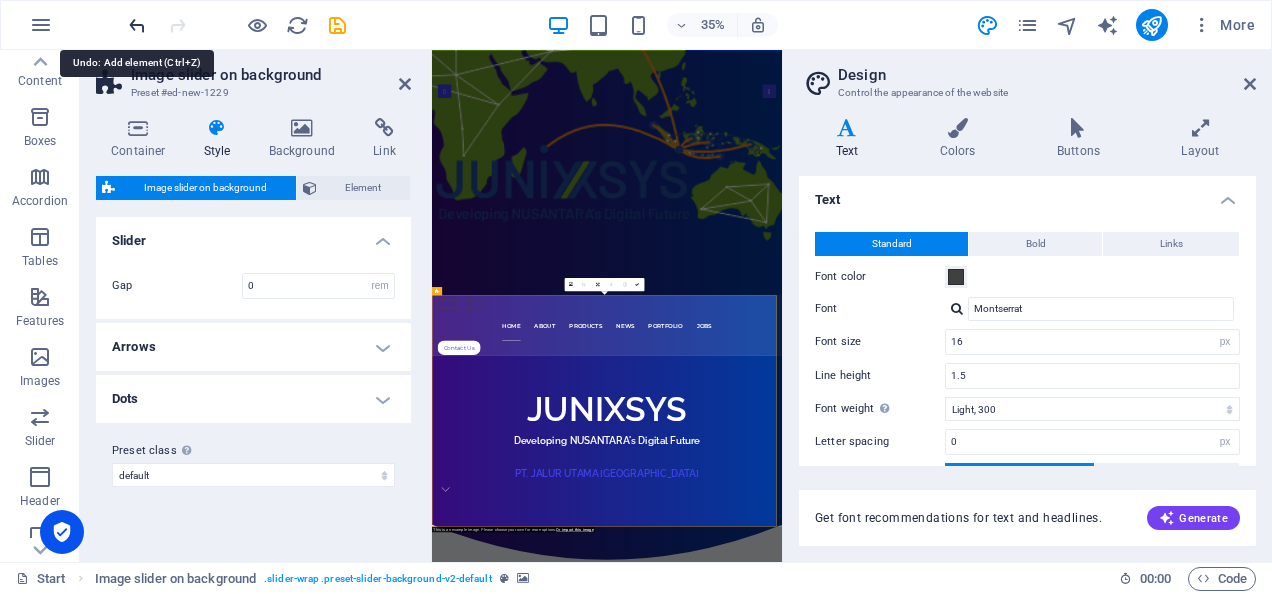 click at bounding box center (137, 25) 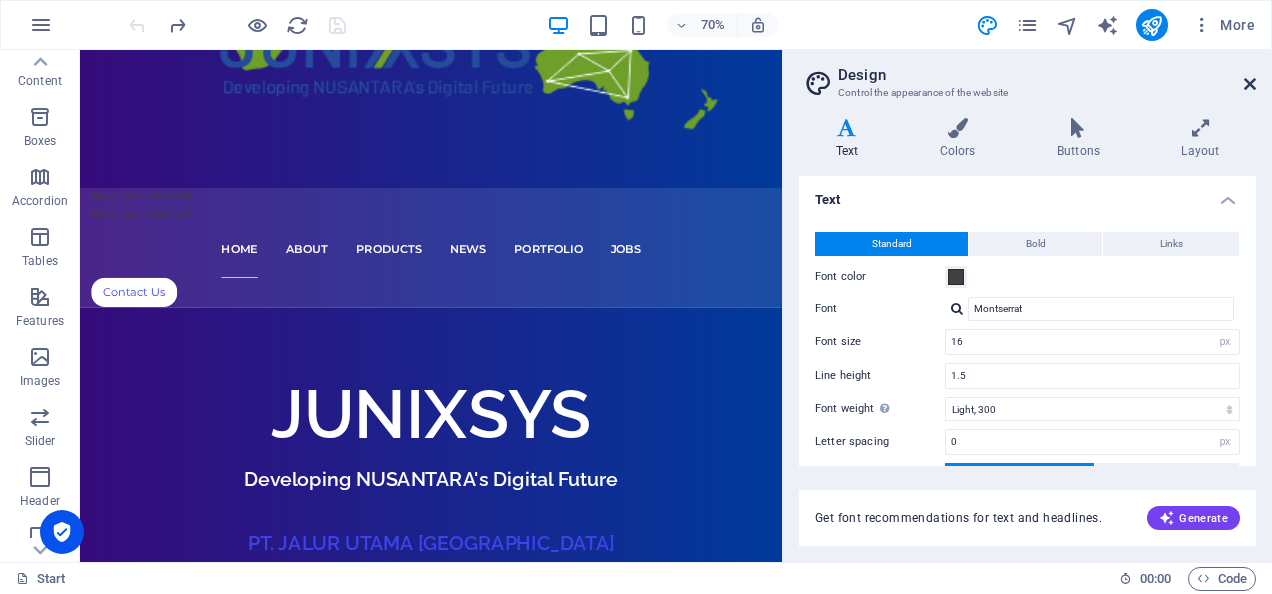 click at bounding box center [1250, 84] 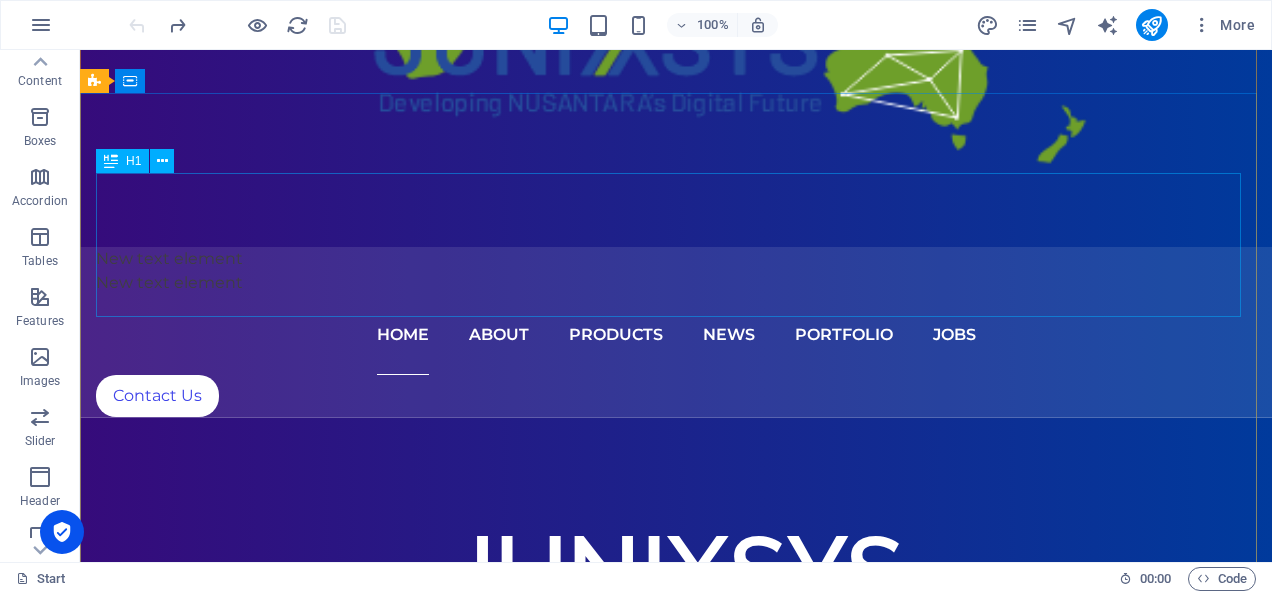 scroll, scrollTop: 85, scrollLeft: 0, axis: vertical 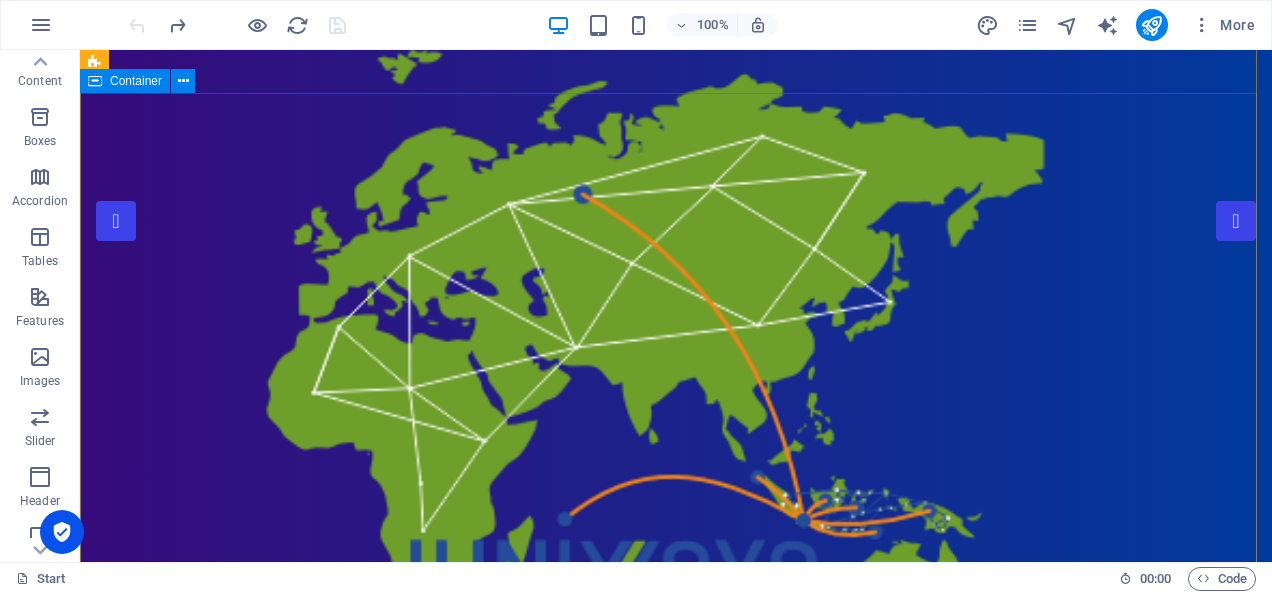 click on "JUNIXSYS Developing NUSANTARA's Digital Future PT. JALUR UTAMA NUSANTARA" at bounding box center [676, 1191] 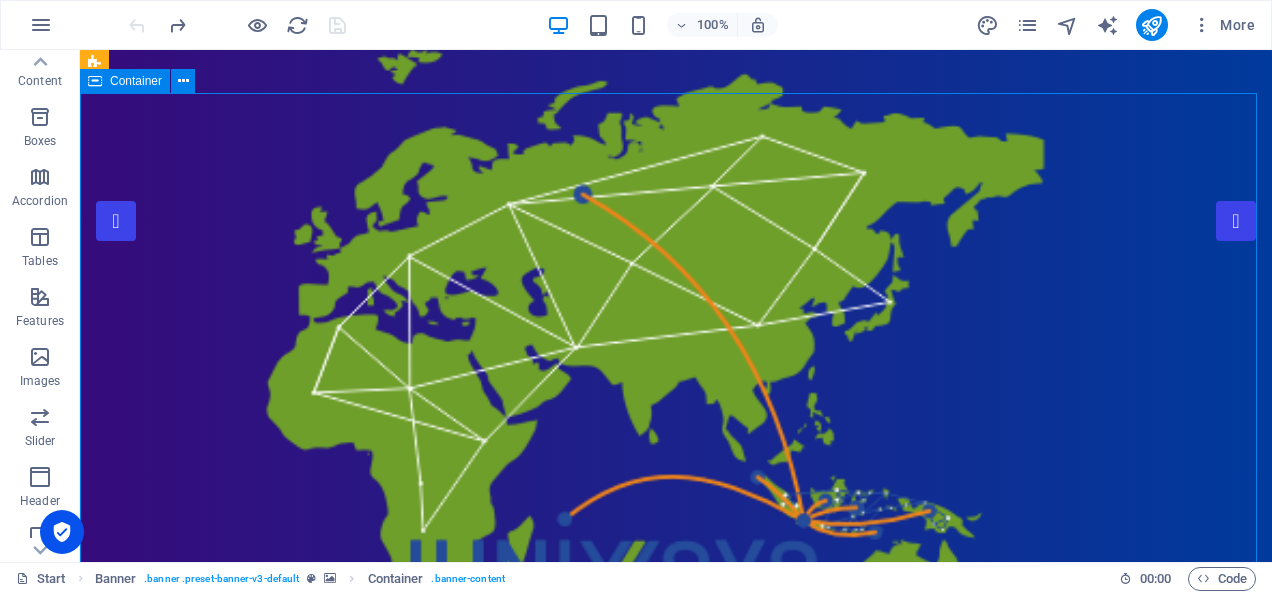 click on "JUNIXSYS Developing NUSANTARA's Digital Future PT. JALUR UTAMA NUSANTARA" at bounding box center [676, 1191] 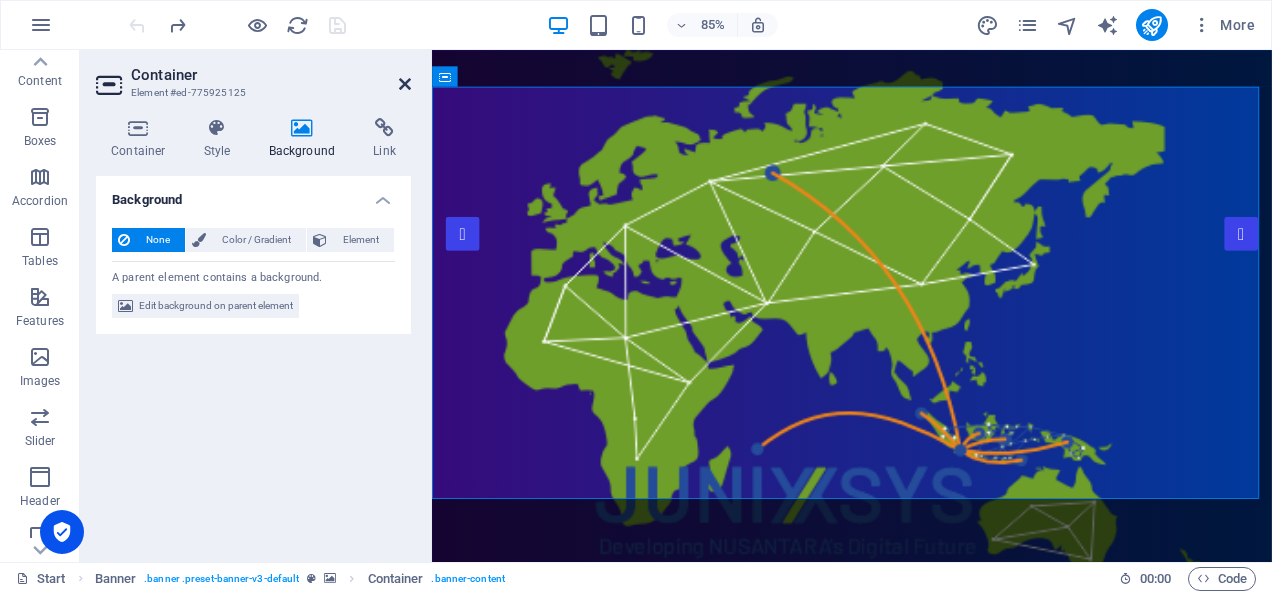 drag, startPoint x: 408, startPoint y: 84, endPoint x: 321, endPoint y: 34, distance: 100.344406 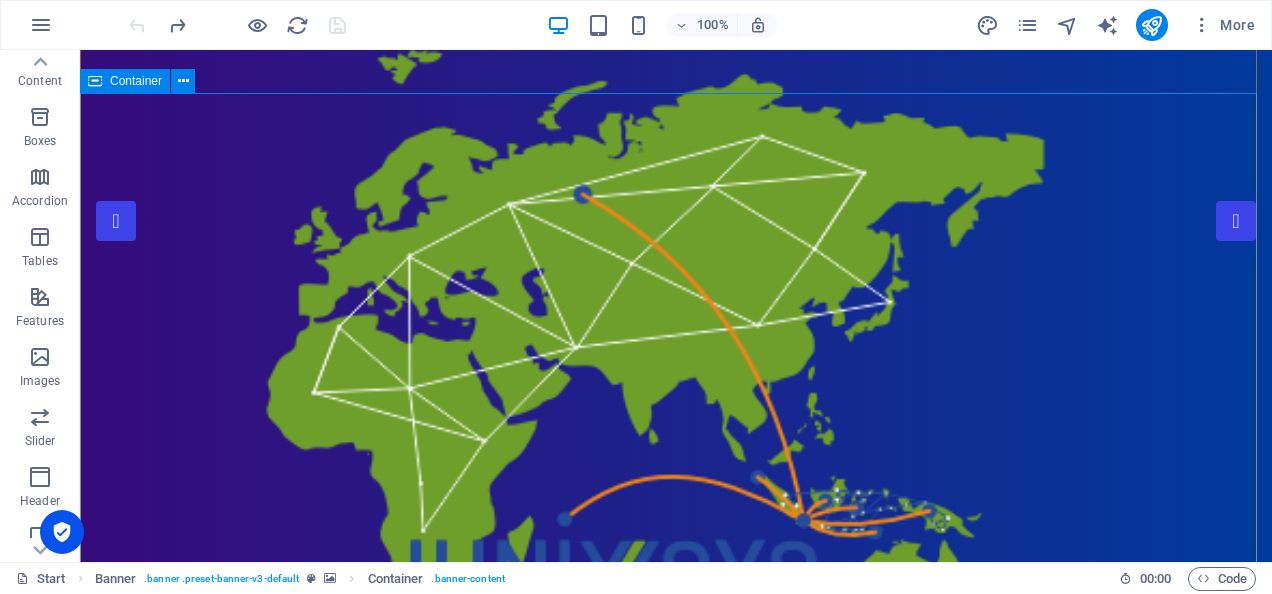 click on "JUNIXSYS Developing NUSANTARA's Digital Future PT. JALUR UTAMA NUSANTARA" at bounding box center (676, 1191) 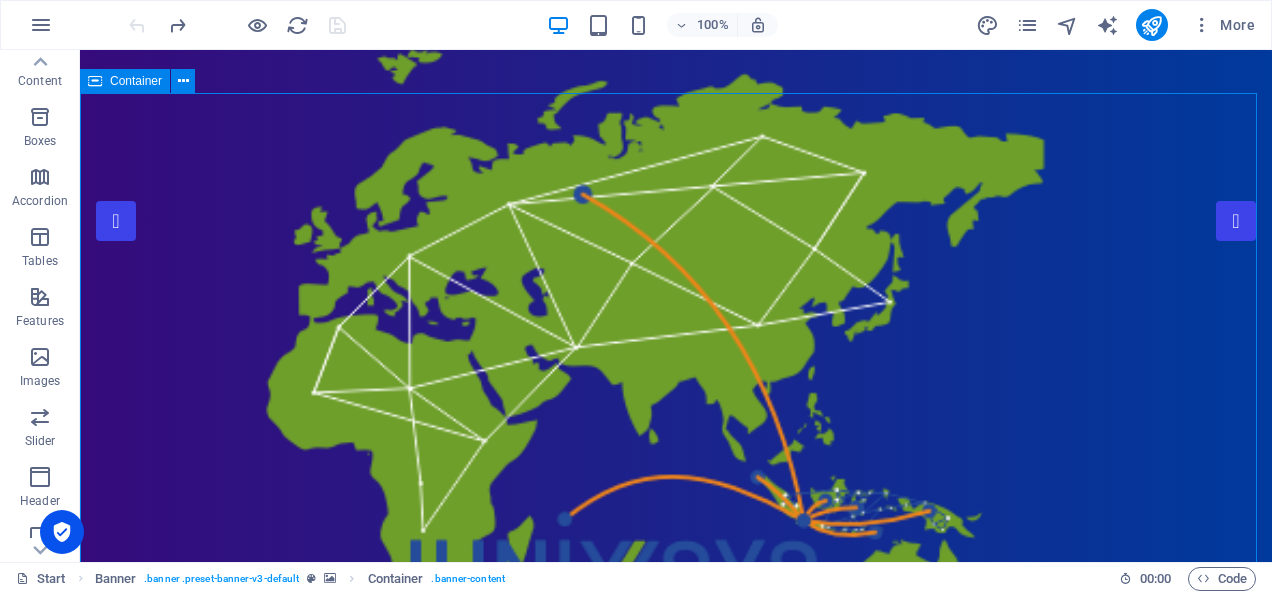 drag, startPoint x: 374, startPoint y: 140, endPoint x: 192, endPoint y: 274, distance: 226.00885 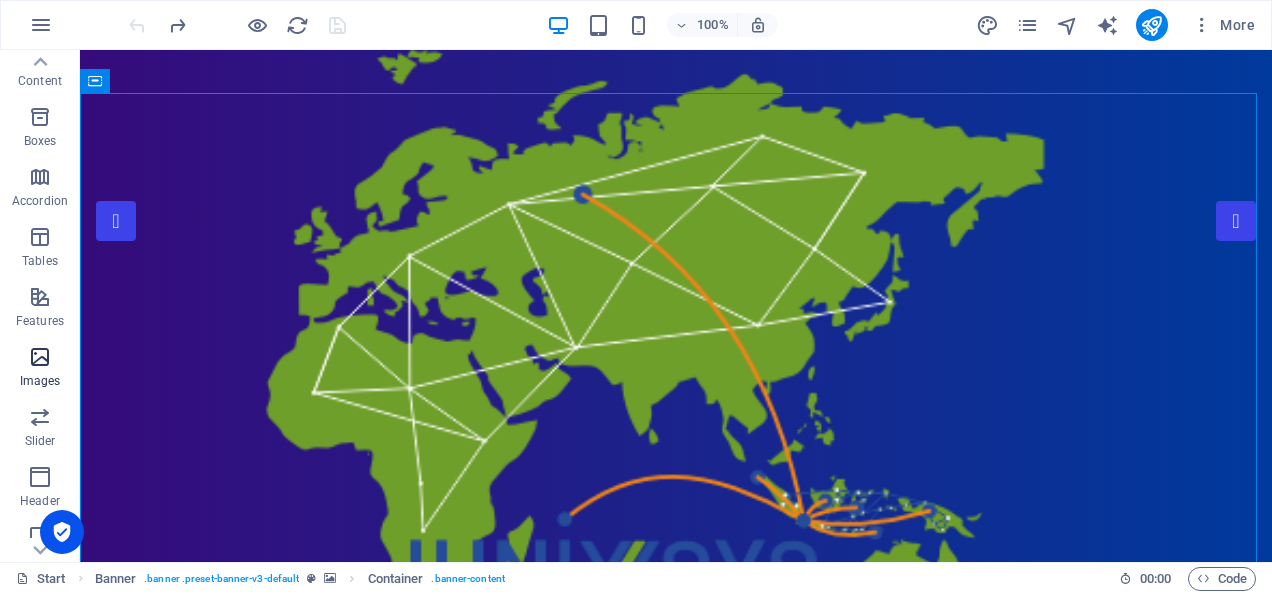 click at bounding box center [40, 357] 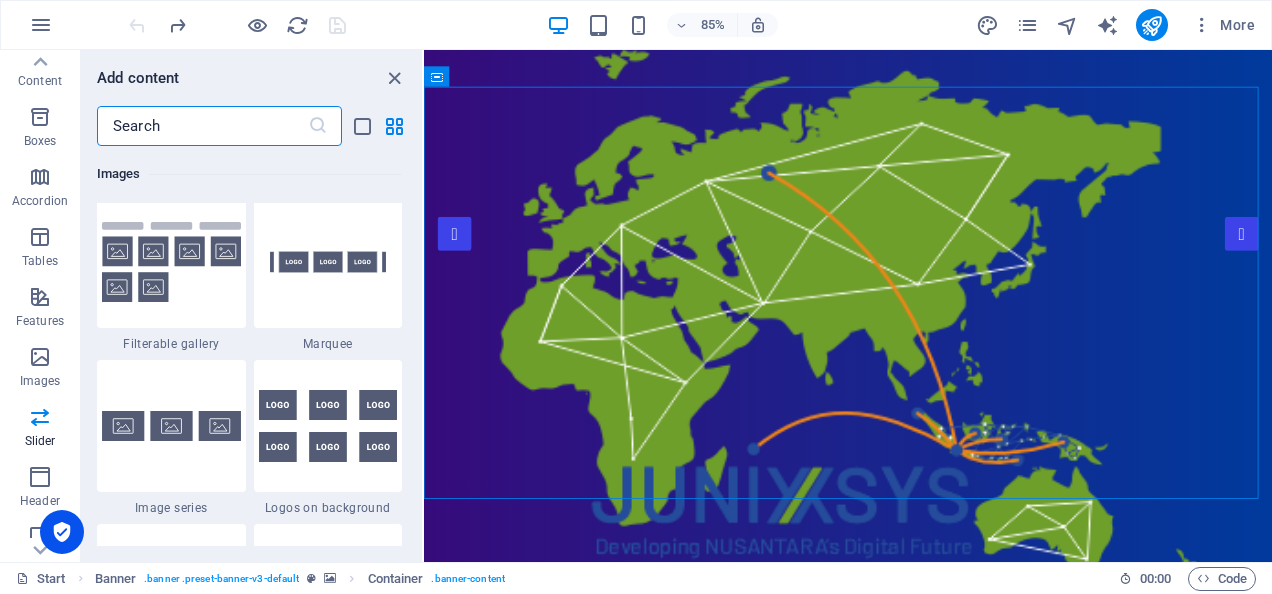 scroll, scrollTop: 10638, scrollLeft: 0, axis: vertical 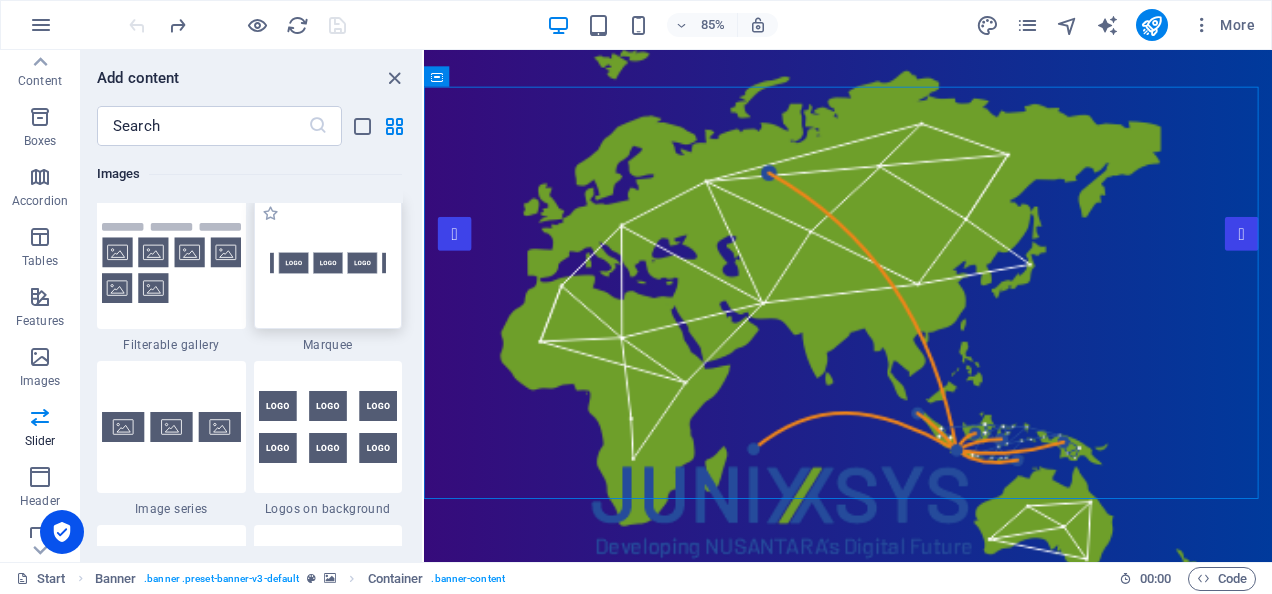 click at bounding box center [328, 263] 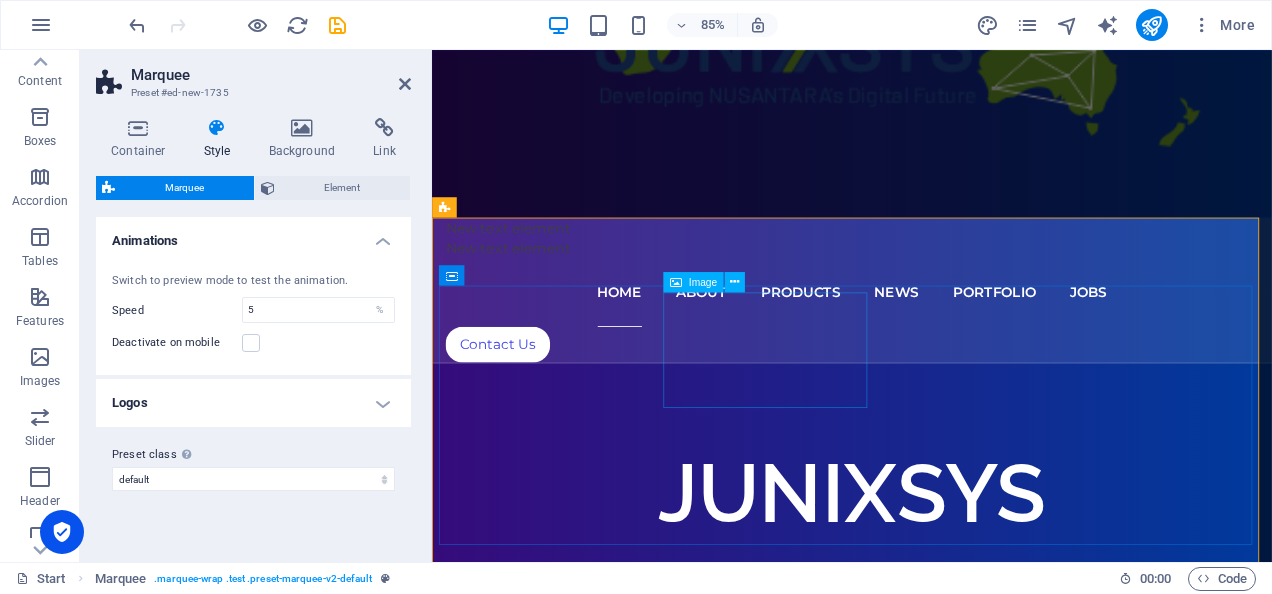 scroll, scrollTop: 616, scrollLeft: 0, axis: vertical 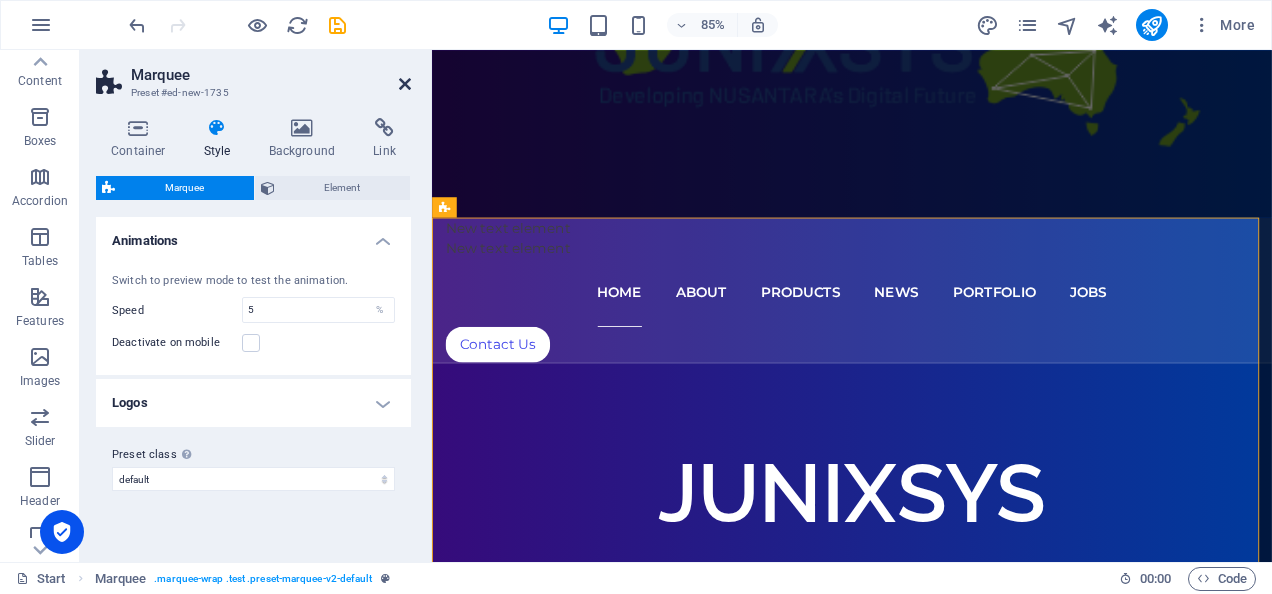 click at bounding box center [405, 84] 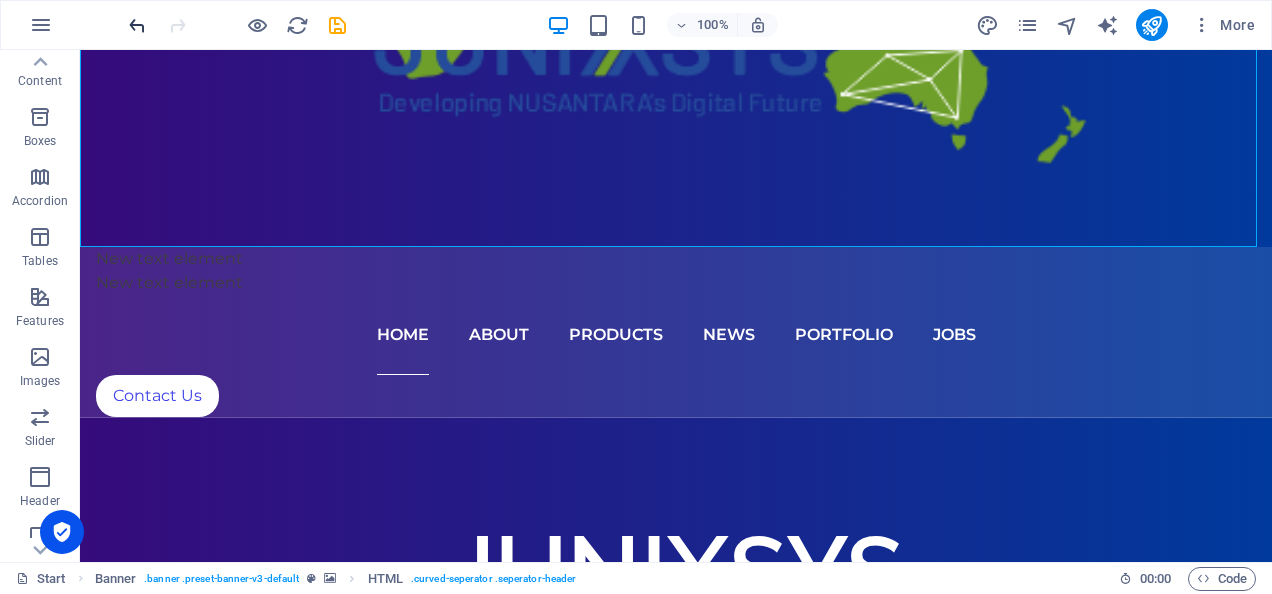 click at bounding box center (137, 25) 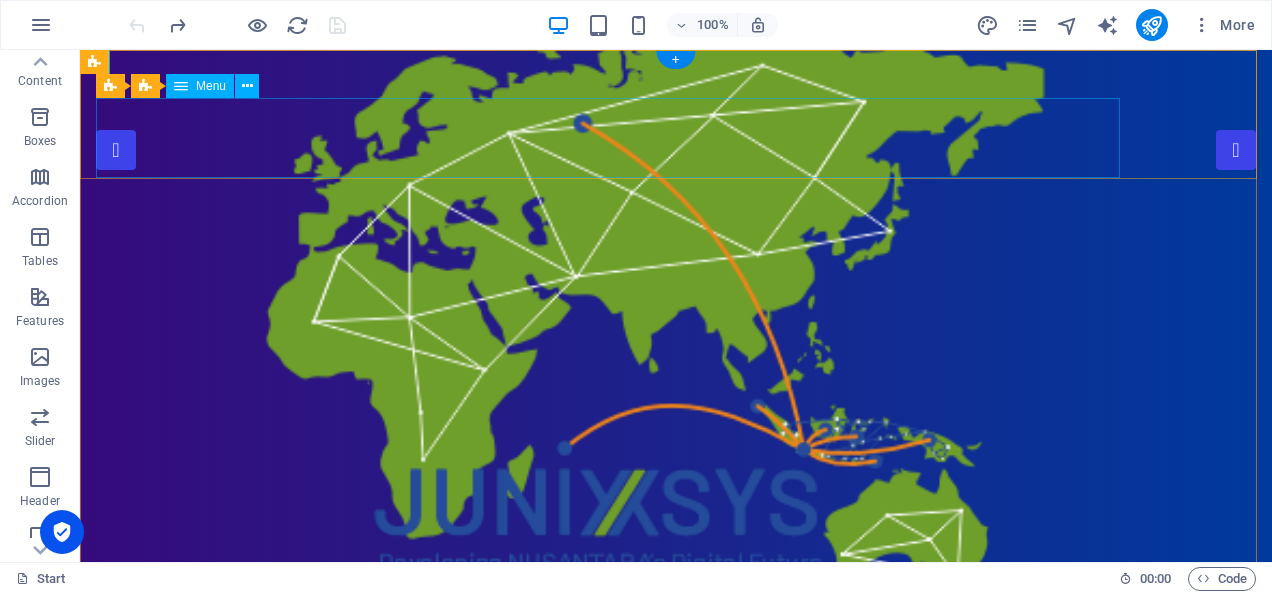 scroll, scrollTop: 0, scrollLeft: 0, axis: both 